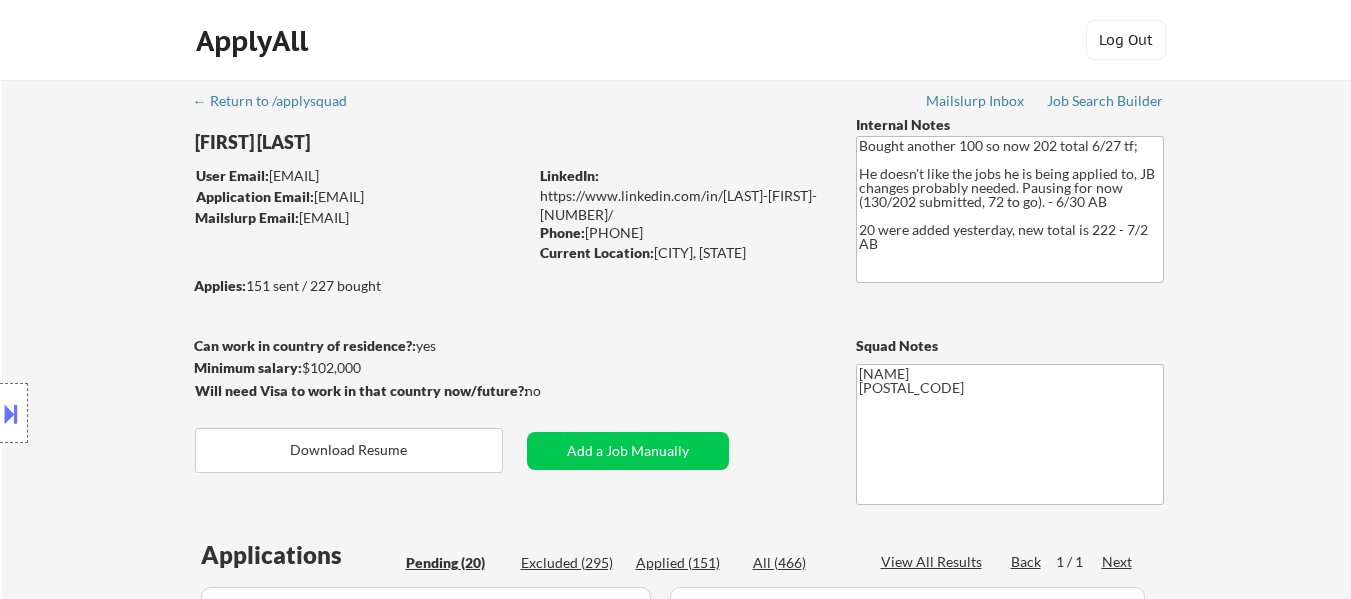select on ""pending"" 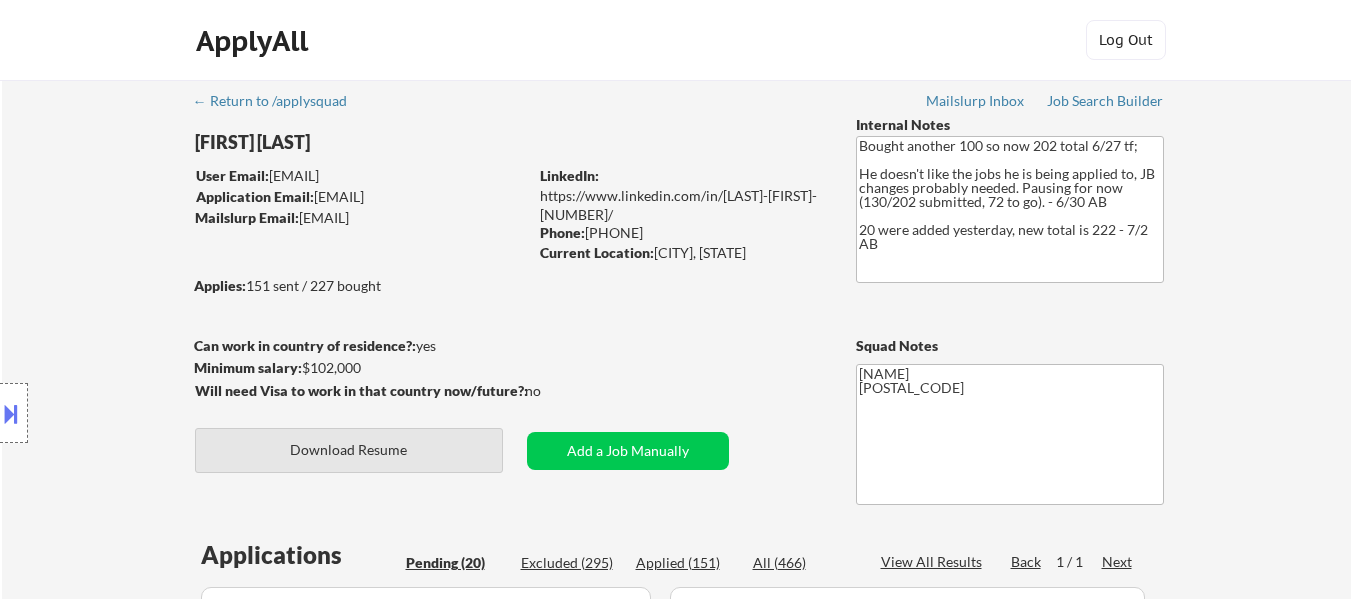 click on "Download Resume" at bounding box center [349, 450] 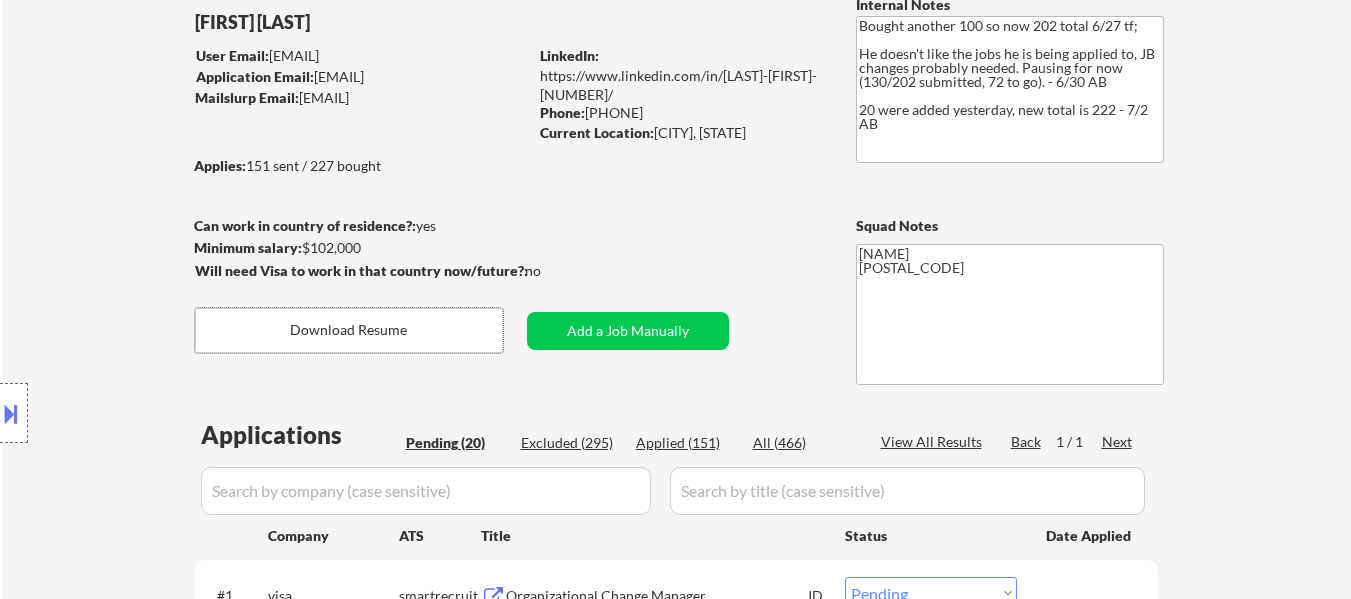 scroll, scrollTop: 300, scrollLeft: 0, axis: vertical 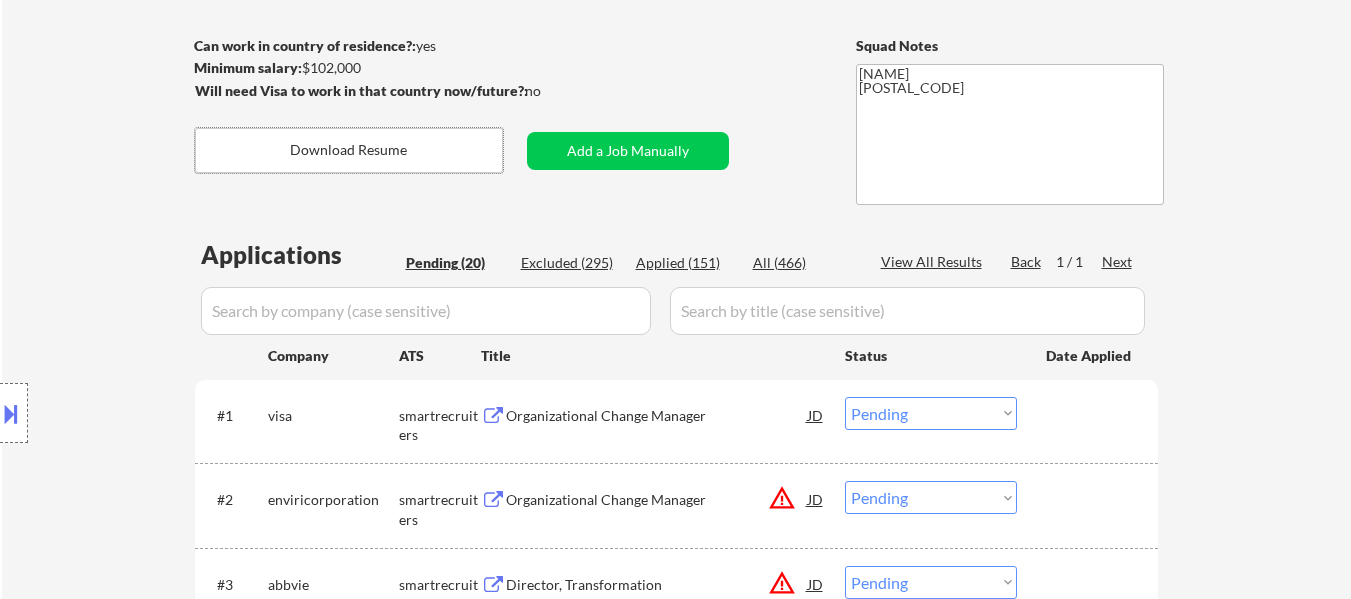 click on "Organizational Change Manager" at bounding box center [657, 416] 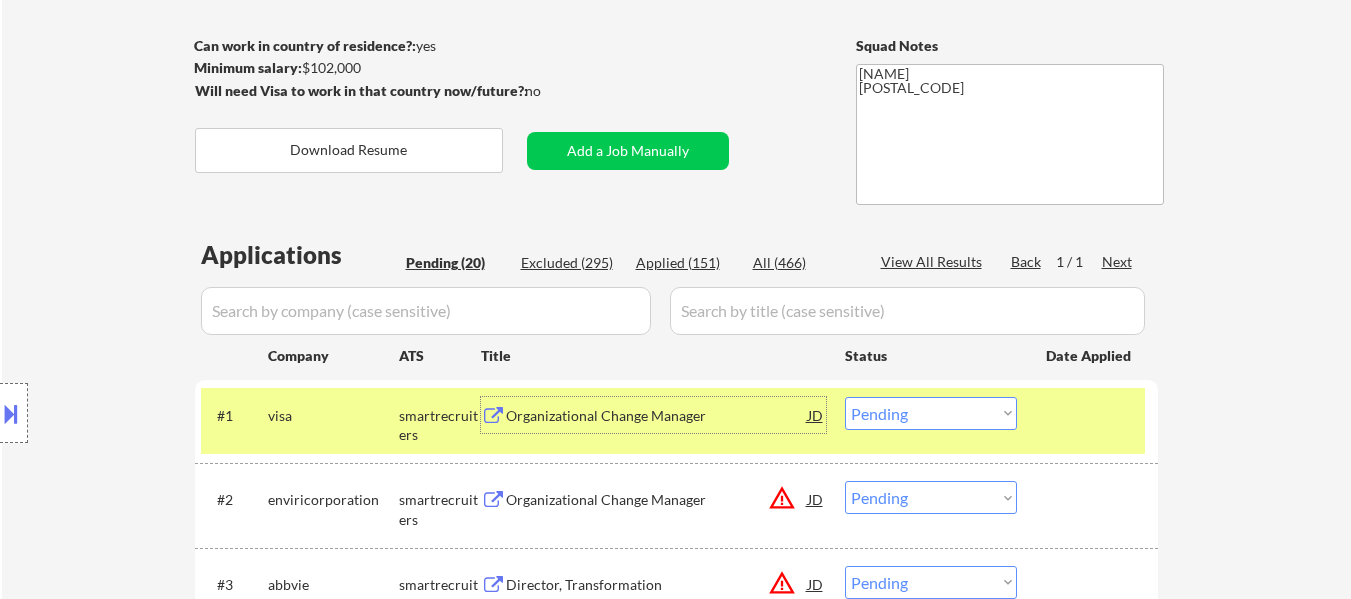 click on "Organizational Change Manager" at bounding box center (657, 500) 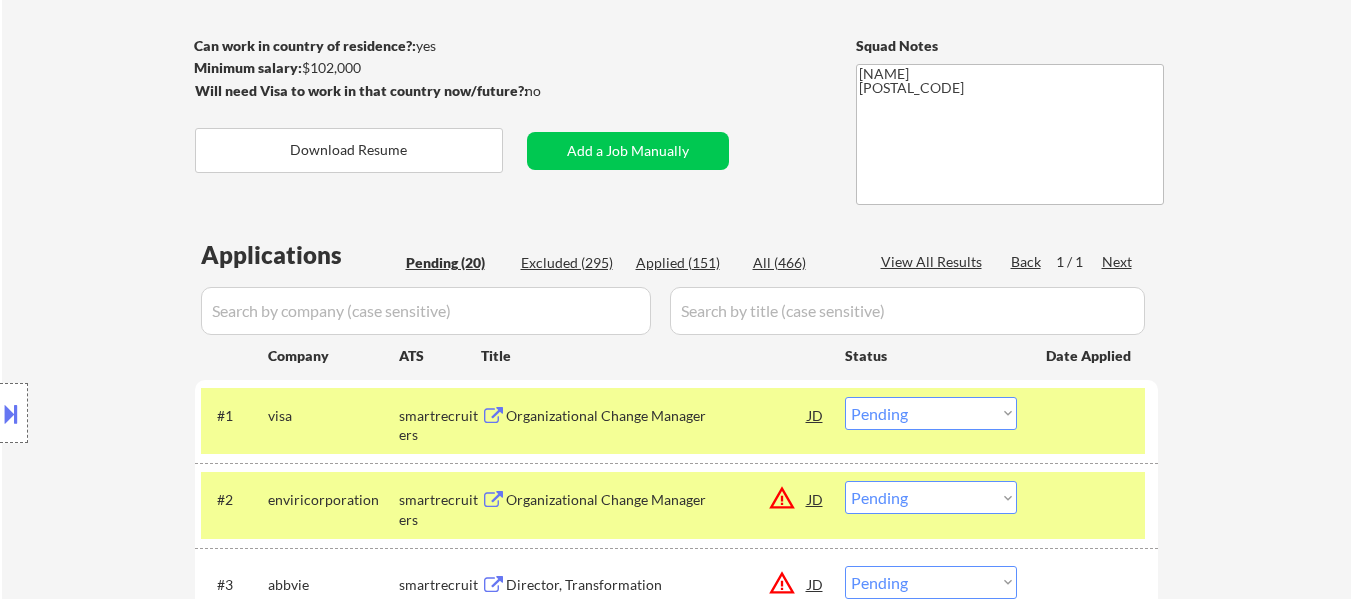 select on ""pending"" 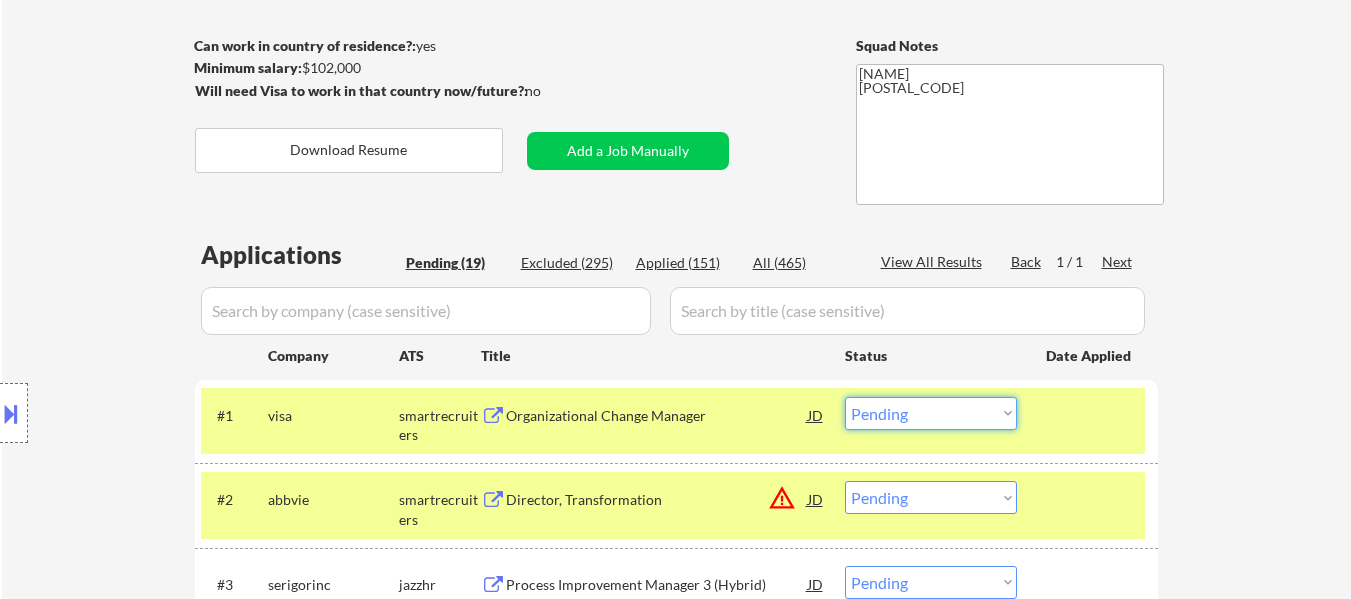 click on "Choose an option... Pending Applied Excluded (Questions) Excluded (Expired) Excluded (Location) Excluded (Bad Match) Excluded (Blocklist) Excluded (Salary) Excluded (Other)" at bounding box center (931, 413) 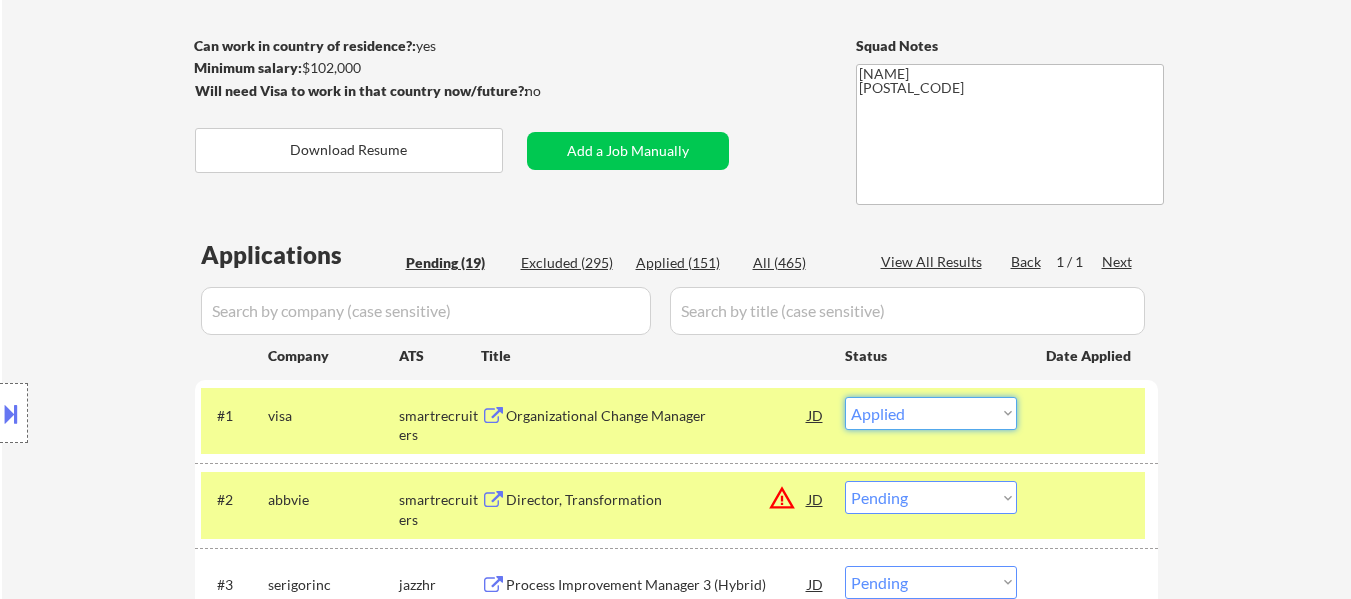 click on "Choose an option... Pending Applied Excluded (Questions) Excluded (Expired) Excluded (Location) Excluded (Bad Match) Excluded (Blocklist) Excluded (Salary) Excluded (Other)" at bounding box center [931, 413] 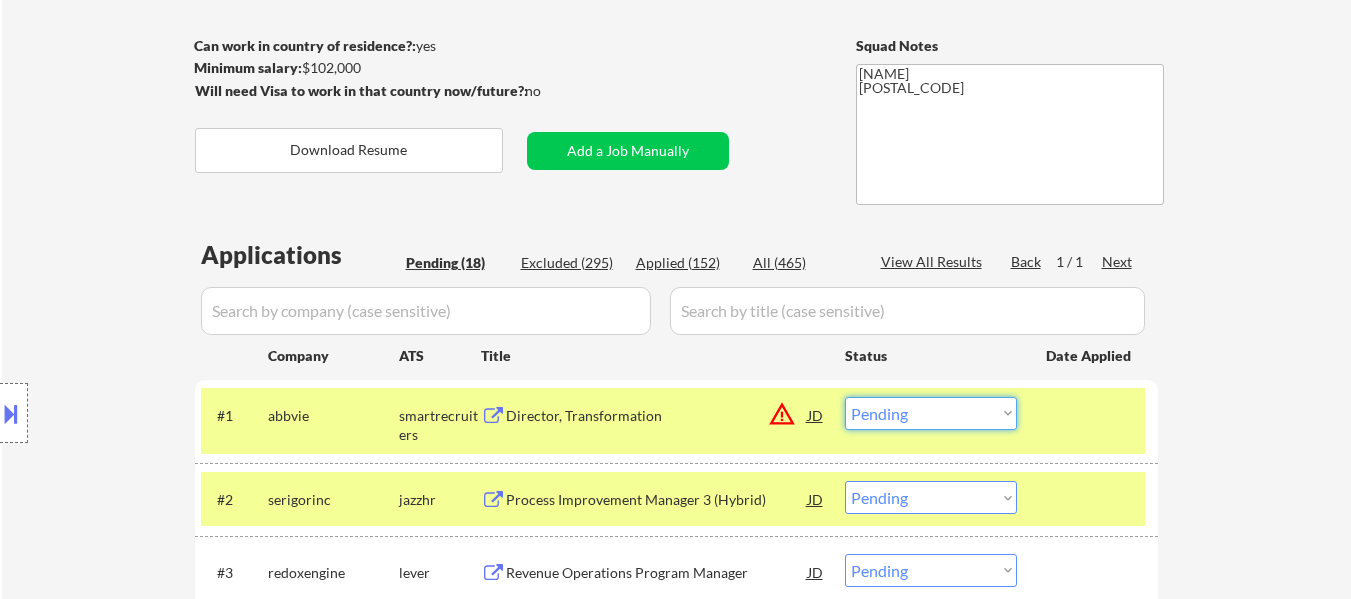 click on "Choose an option... Pending Applied Excluded (Questions) Excluded (Expired) Excluded (Location) Excluded (Bad Match) Excluded (Blocklist) Excluded (Salary) Excluded (Other)" at bounding box center [931, 413] 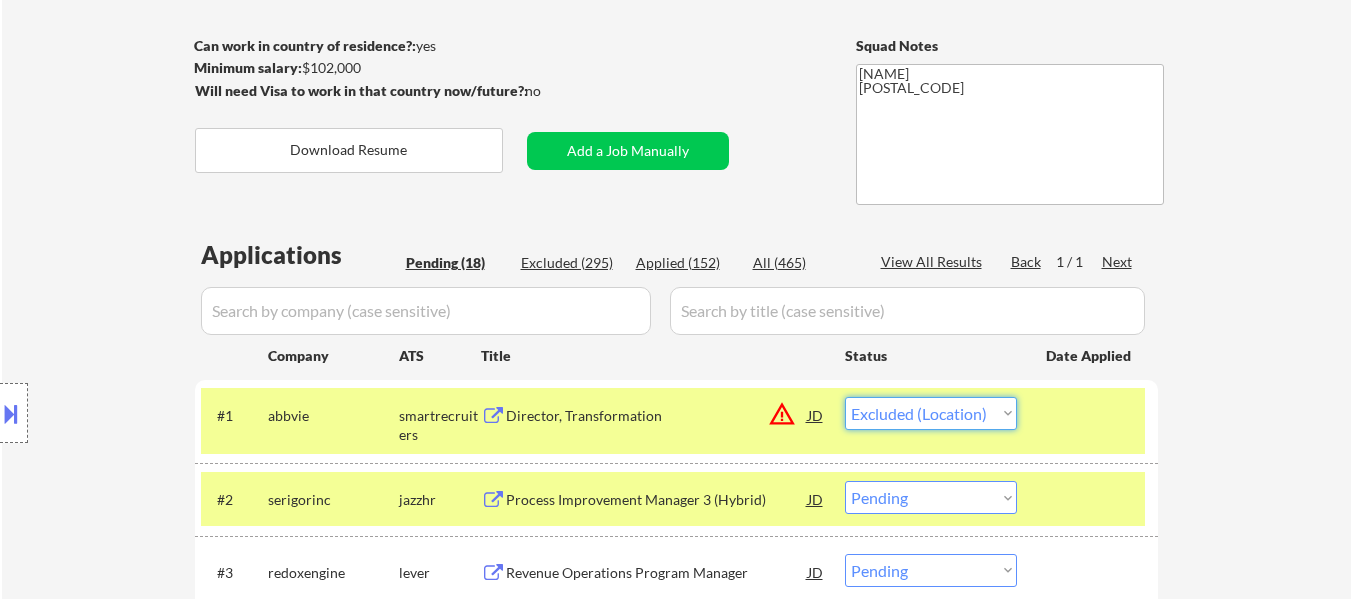 click on "Choose an option... Pending Applied Excluded (Questions) Excluded (Expired) Excluded (Location) Excluded (Bad Match) Excluded (Blocklist) Excluded (Salary) Excluded (Other)" at bounding box center [931, 413] 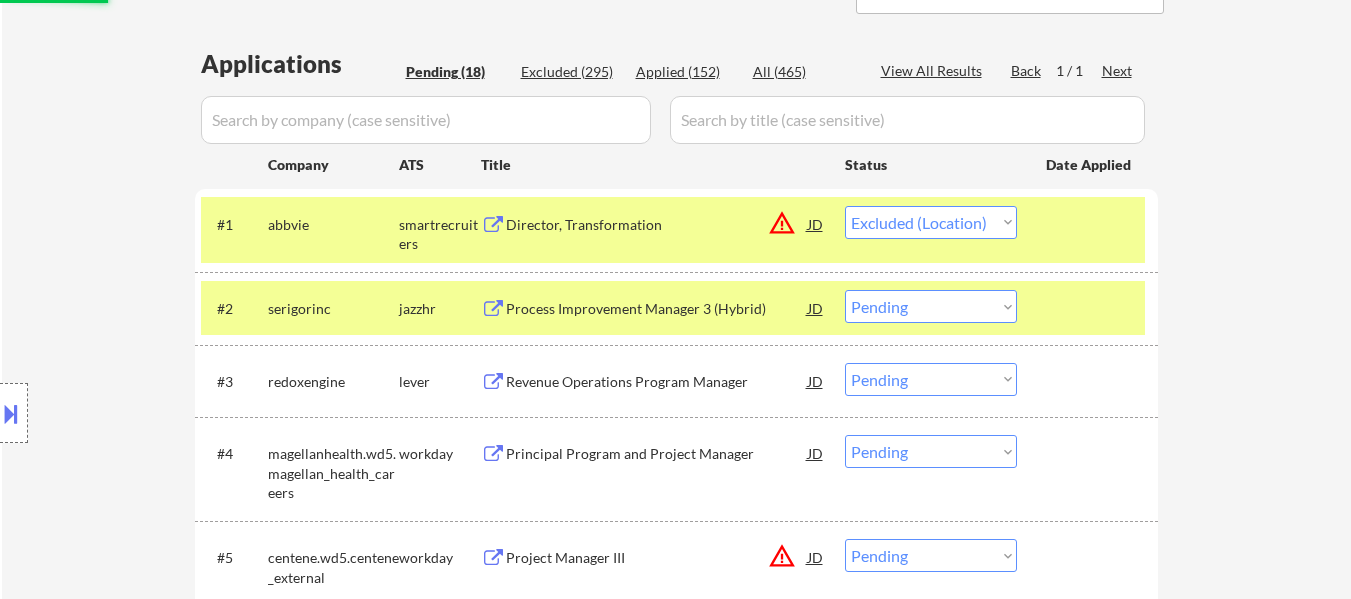 scroll, scrollTop: 500, scrollLeft: 0, axis: vertical 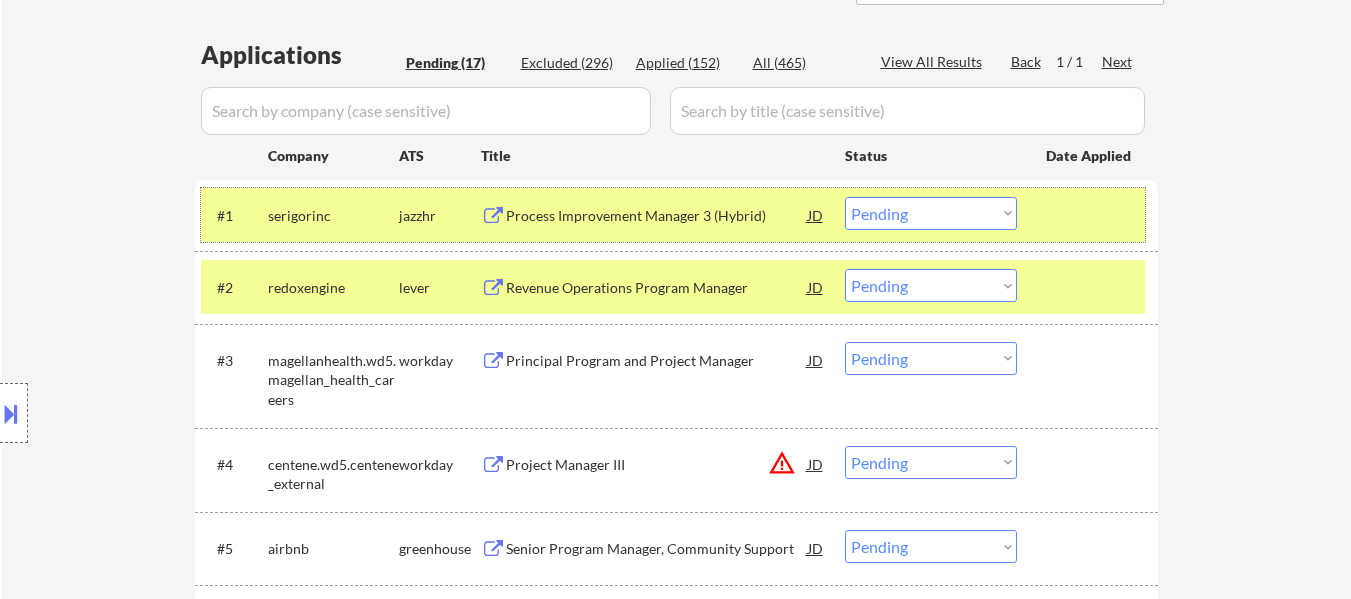 click at bounding box center [1090, 215] 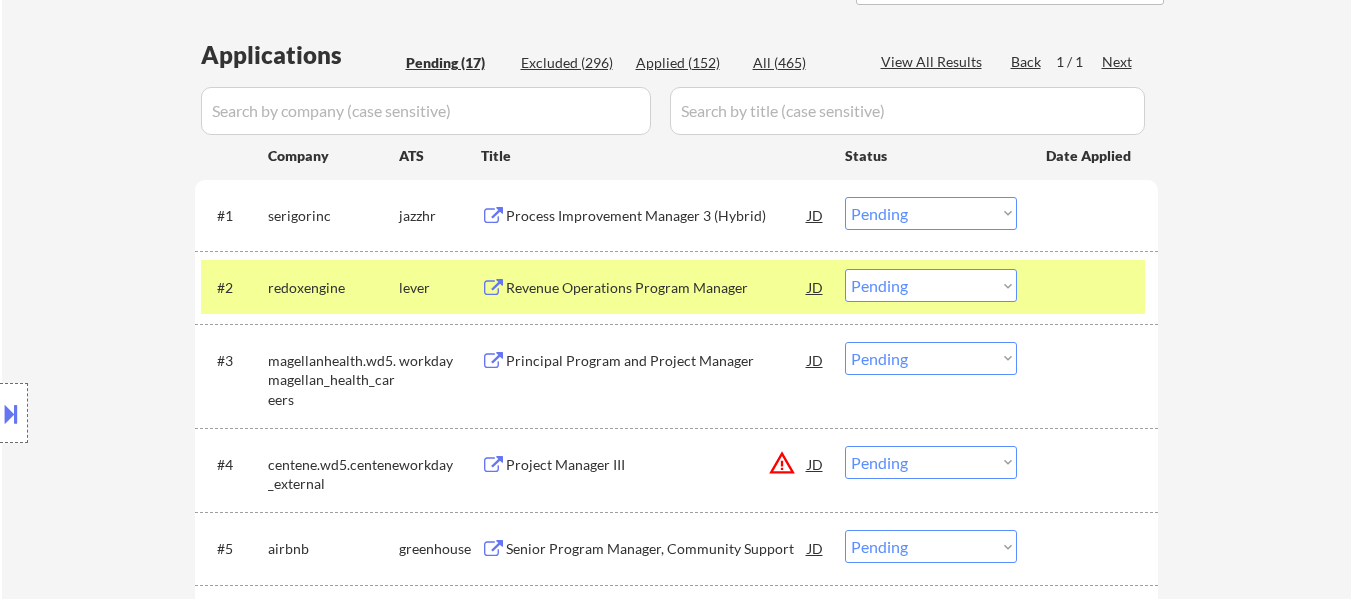 click at bounding box center [1090, 287] 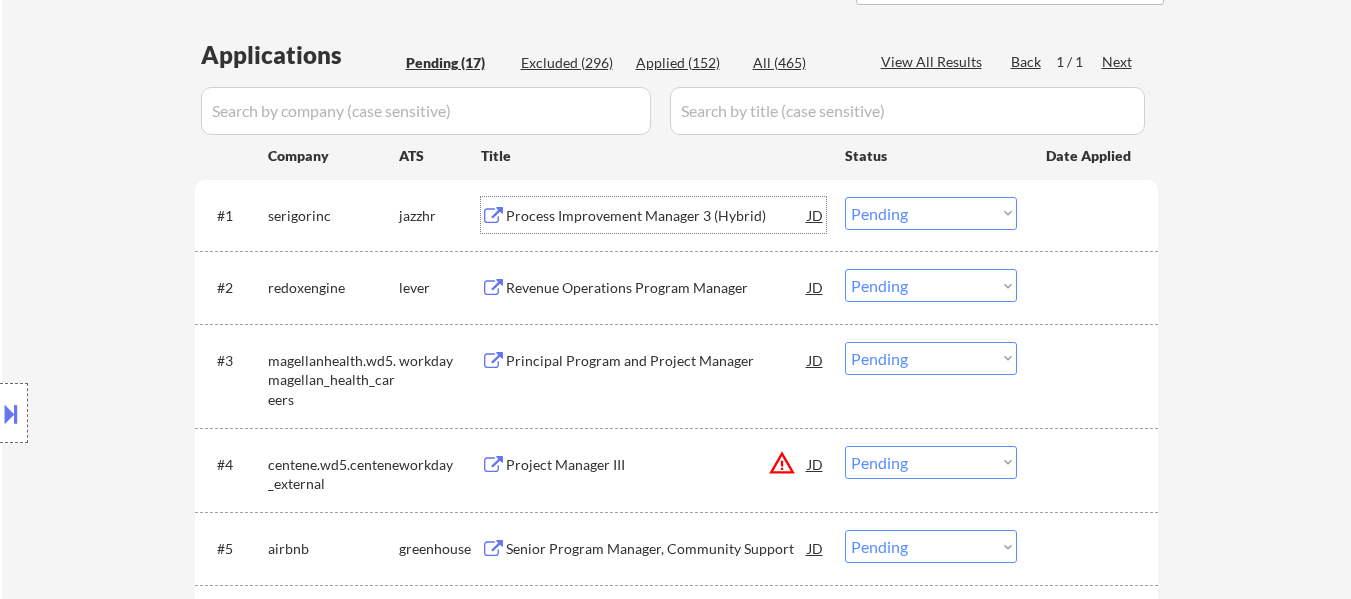 click on "Process Improvement Manager 3 (Hybrid)" at bounding box center (657, 216) 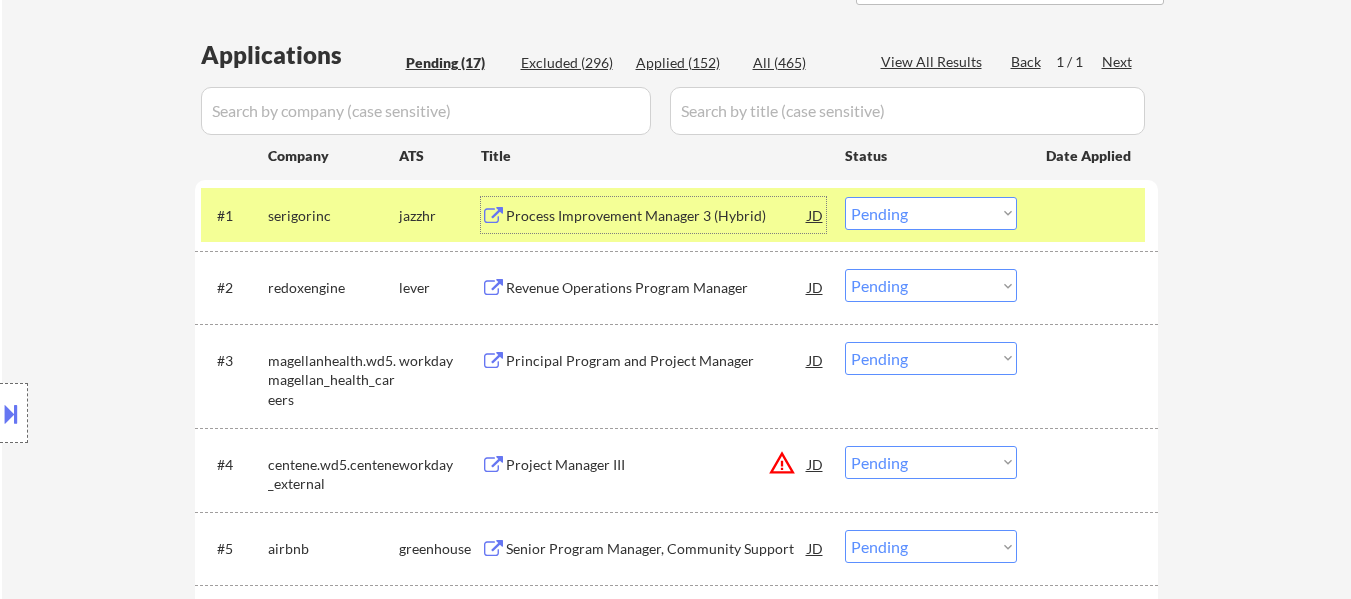 click on "Revenue Operations Program Manager" at bounding box center (657, 288) 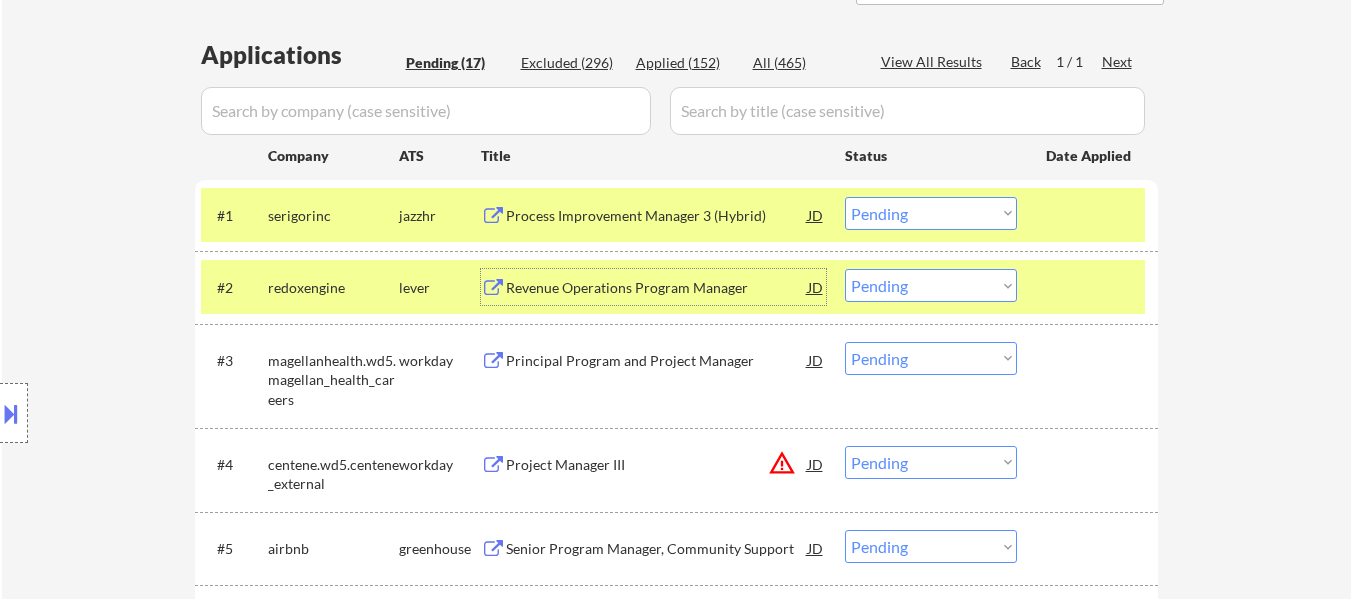 click on "Choose an option... Pending Applied Excluded (Questions) Excluded (Expired) Excluded (Location) Excluded (Bad Match) Excluded (Blocklist) Excluded (Salary) Excluded (Other)" at bounding box center (931, 213) 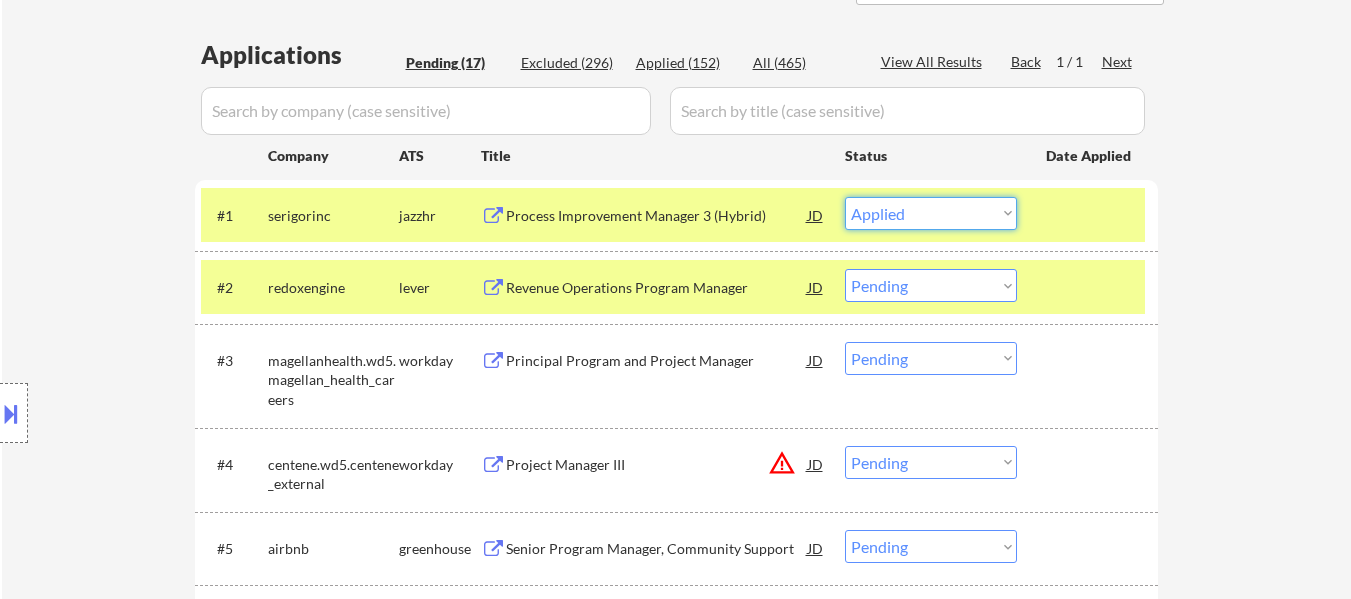 click on "Choose an option... Pending Applied Excluded (Questions) Excluded (Expired) Excluded (Location) Excluded (Bad Match) Excluded (Blocklist) Excluded (Salary) Excluded (Other)" at bounding box center (931, 213) 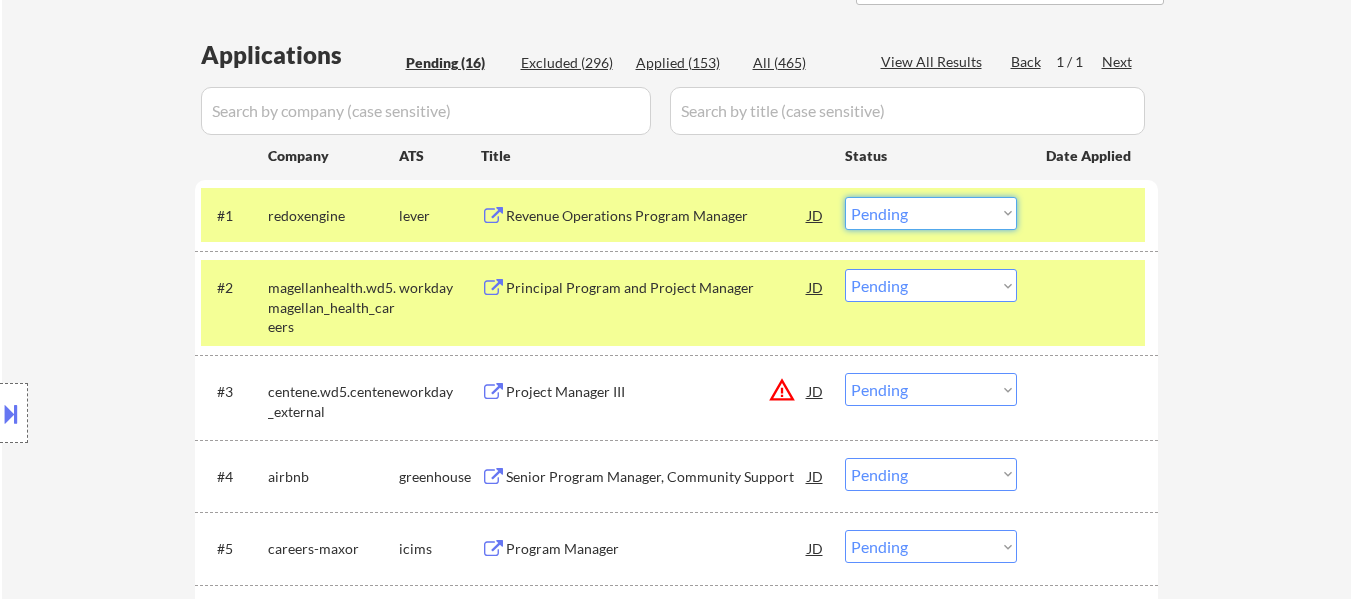click on "Choose an option... Pending Applied Excluded (Questions) Excluded (Expired) Excluded (Location) Excluded (Bad Match) Excluded (Blocklist) Excluded (Salary) Excluded (Other)" at bounding box center (931, 213) 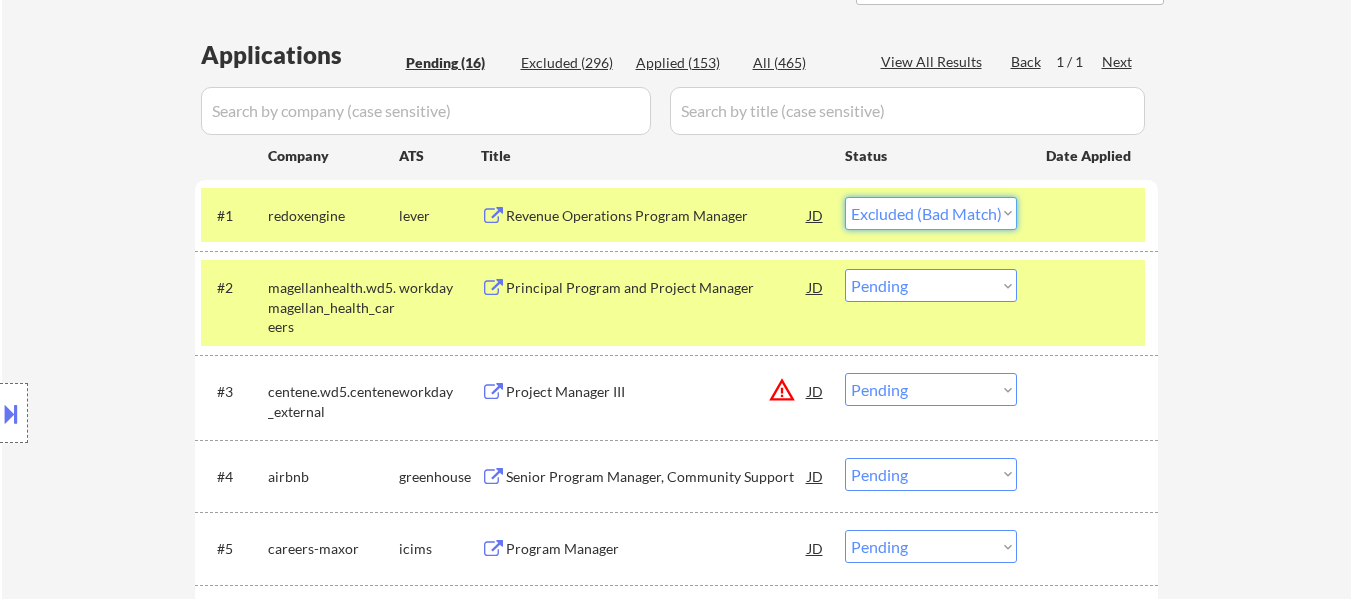 click on "Choose an option... Pending Applied Excluded (Questions) Excluded (Expired) Excluded (Location) Excluded (Bad Match) Excluded (Blocklist) Excluded (Salary) Excluded (Other)" at bounding box center [931, 213] 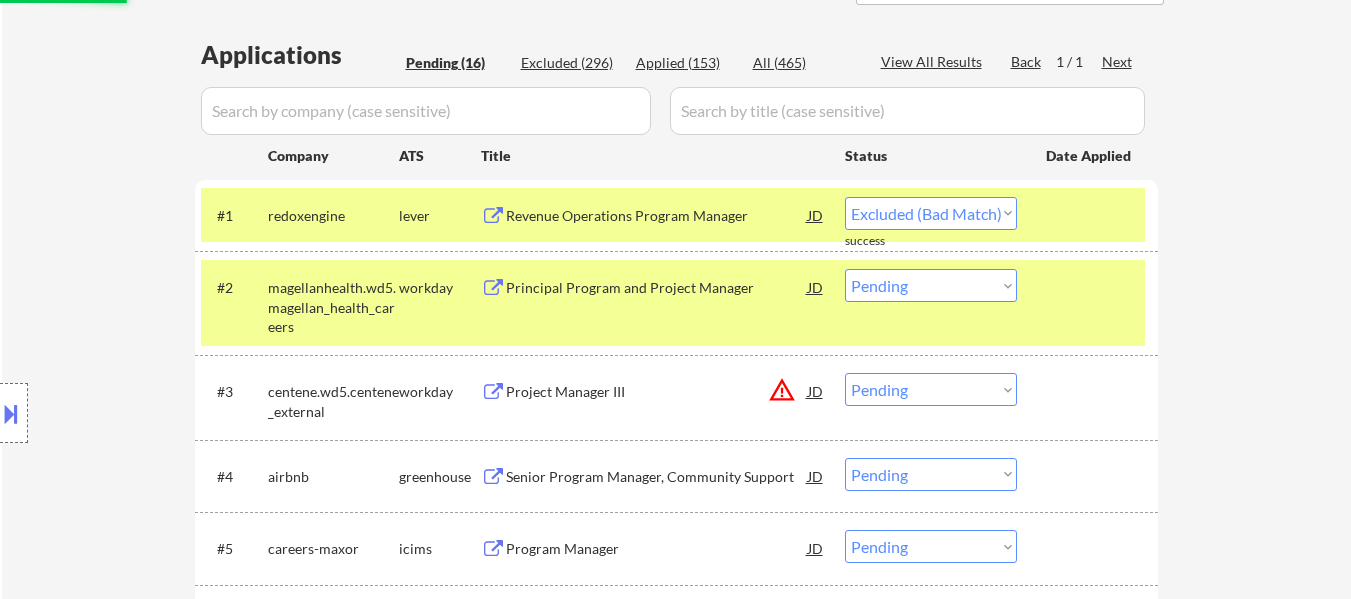 select on ""pending"" 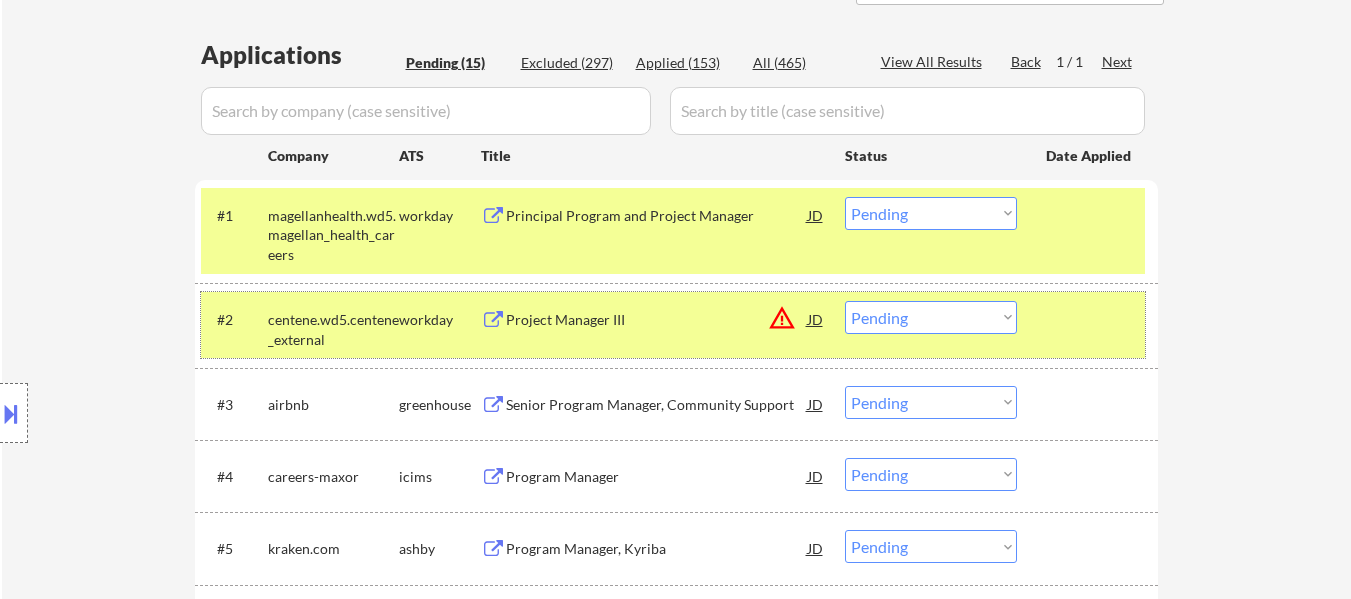 click at bounding box center (1090, 319) 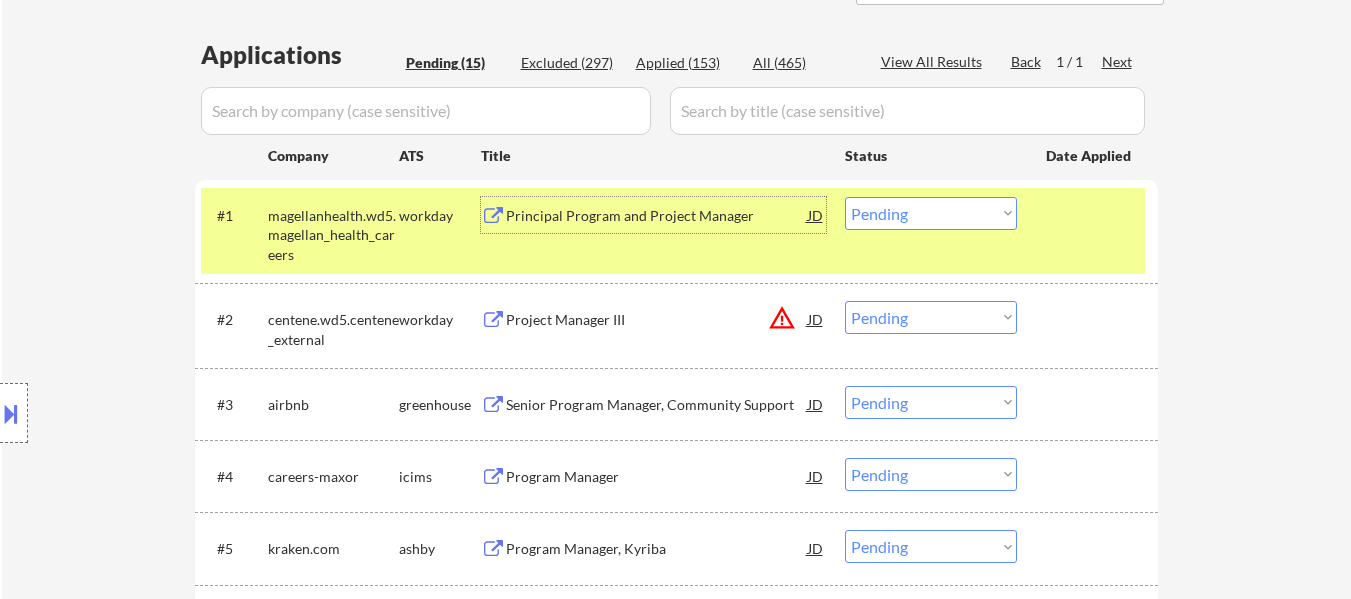 click on "Principal Program and Project Manager" at bounding box center (657, 216) 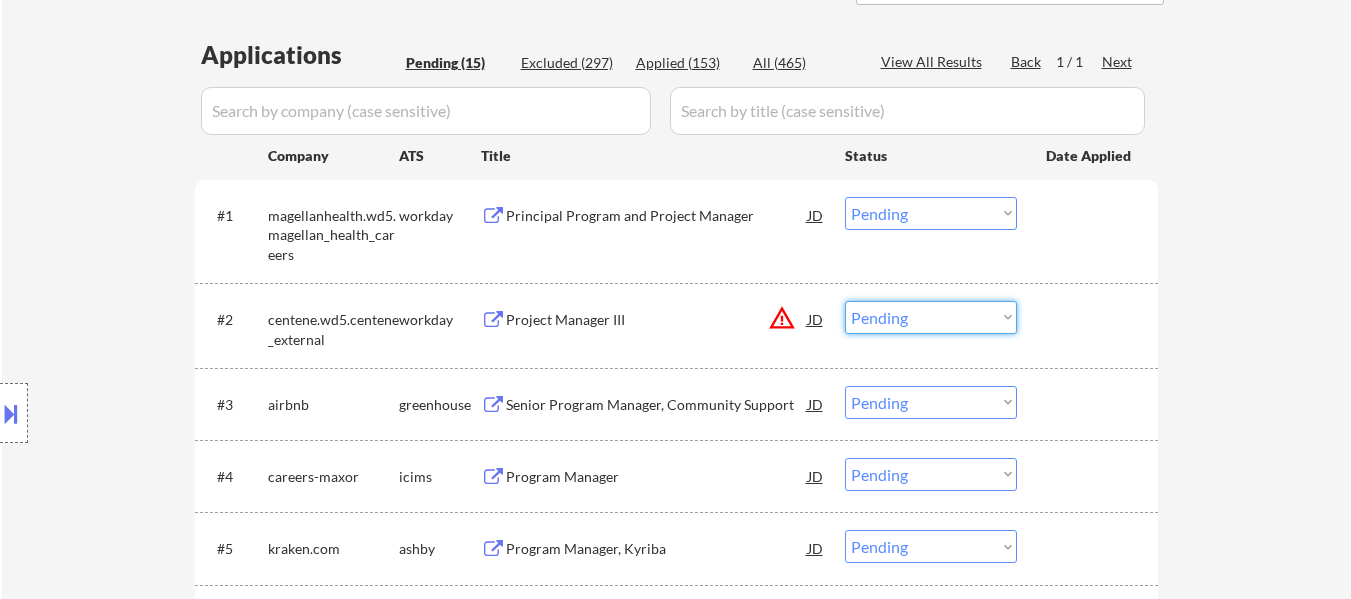 drag, startPoint x: 911, startPoint y: 317, endPoint x: 920, endPoint y: 326, distance: 12.727922 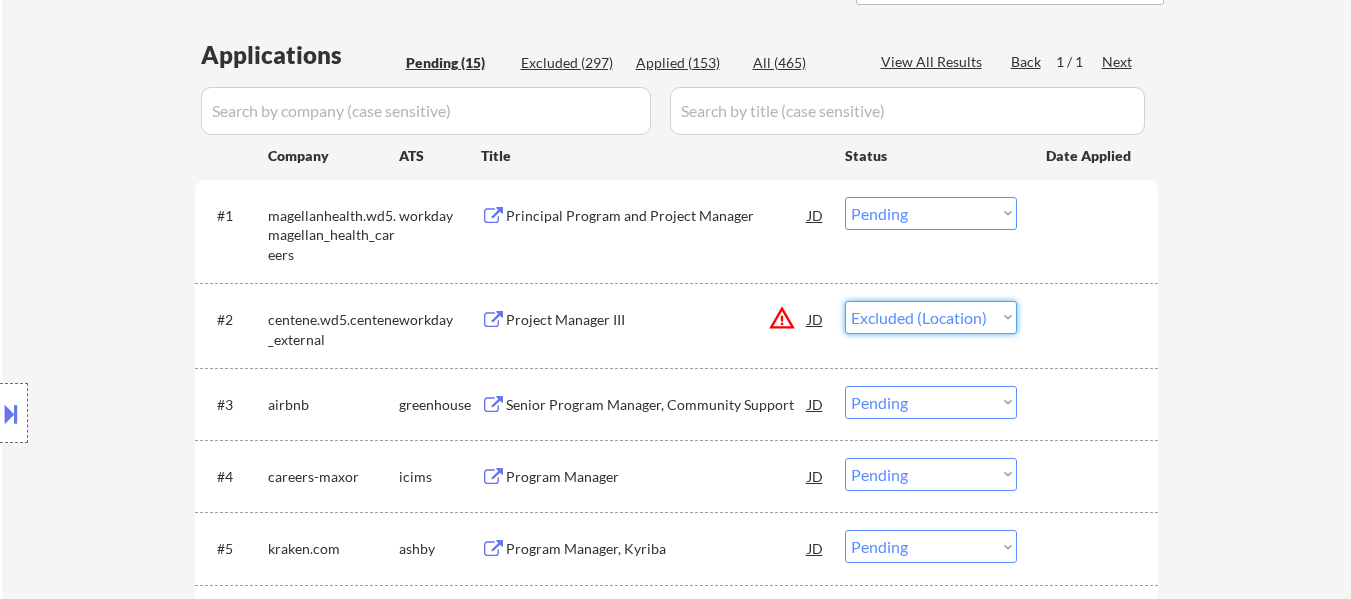 click on "Choose an option... Pending Applied Excluded (Questions) Excluded (Expired) Excluded (Location) Excluded (Bad Match) Excluded (Blocklist) Excluded (Salary) Excluded (Other)" at bounding box center (931, 317) 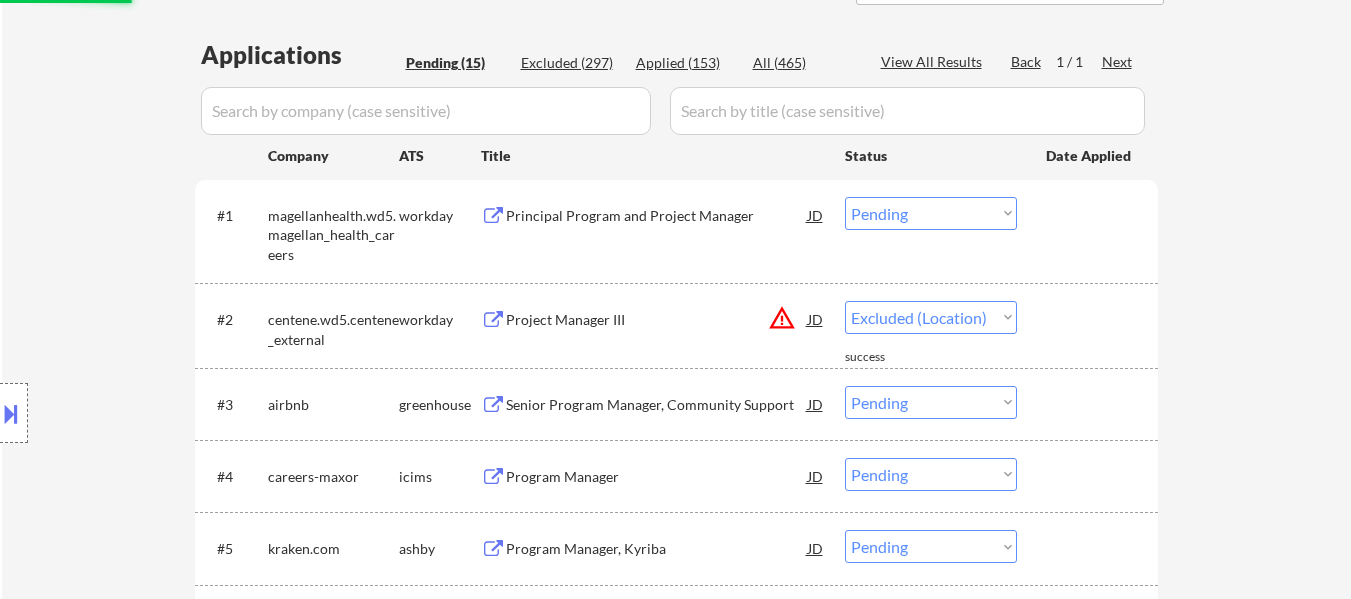 select on ""pending"" 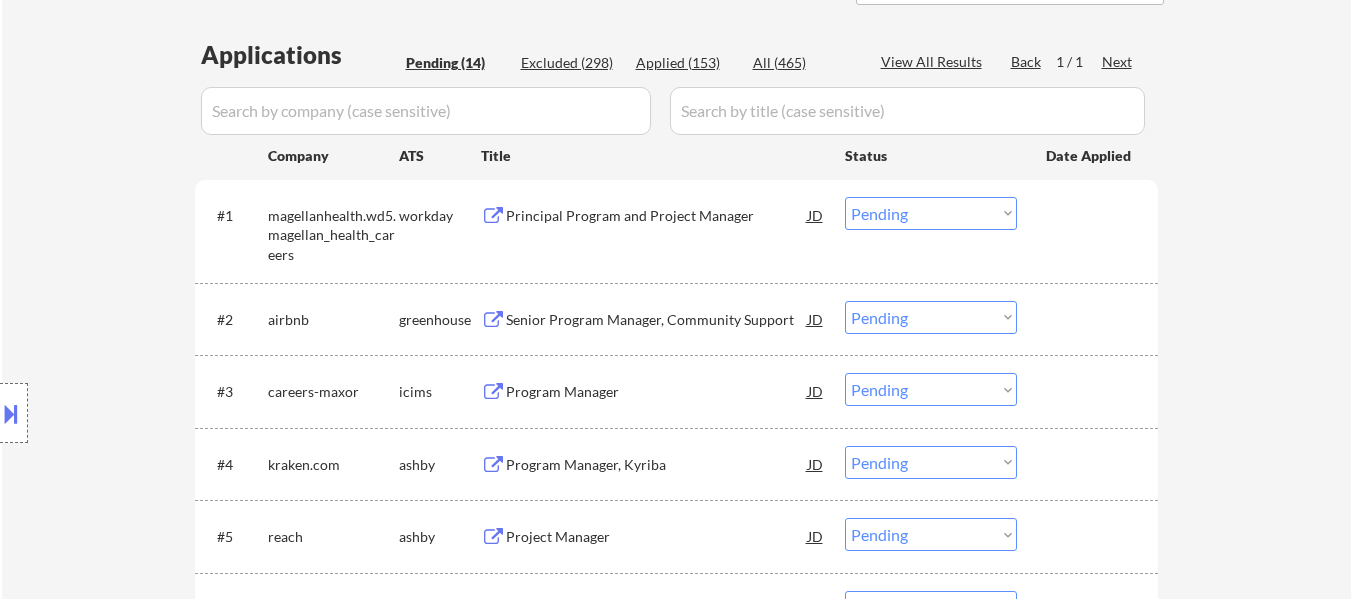 click on "Choose an option... Pending Applied Excluded (Questions) Excluded (Expired) Excluded (Location) Excluded (Bad Match) Excluded (Blocklist) Excluded (Salary) Excluded (Other)" at bounding box center (931, 213) 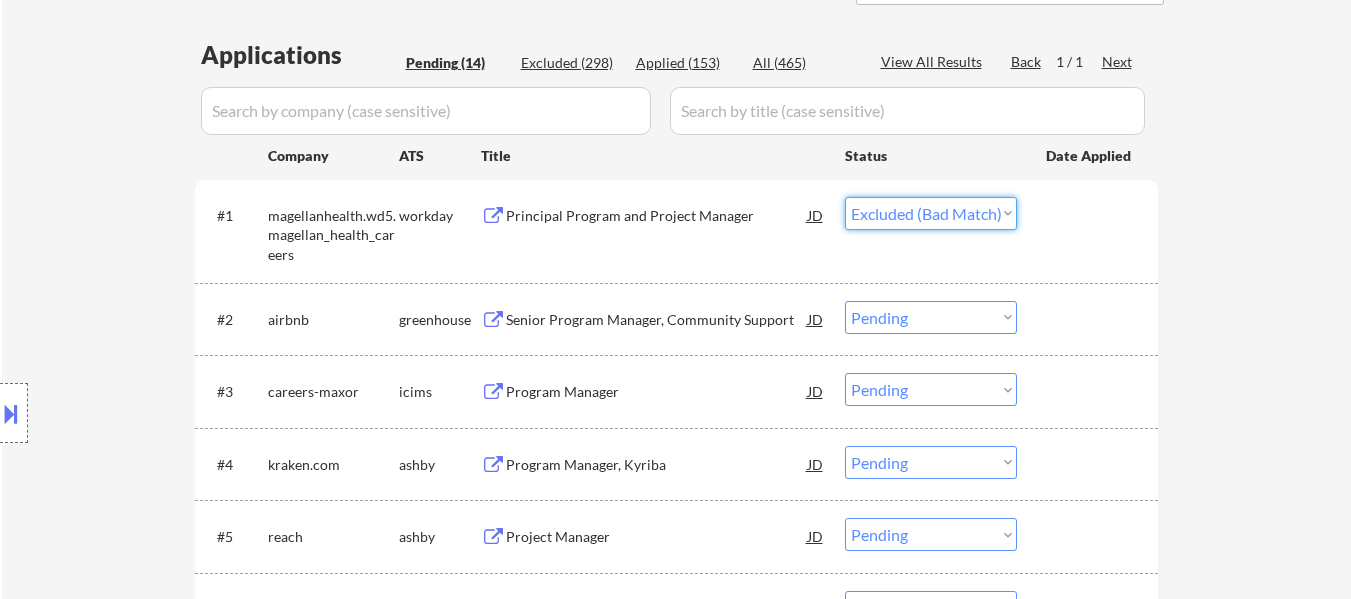 click on "Choose an option... Pending Applied Excluded (Questions) Excluded (Expired) Excluded (Location) Excluded (Bad Match) Excluded (Blocklist) Excluded (Salary) Excluded (Other)" at bounding box center [931, 213] 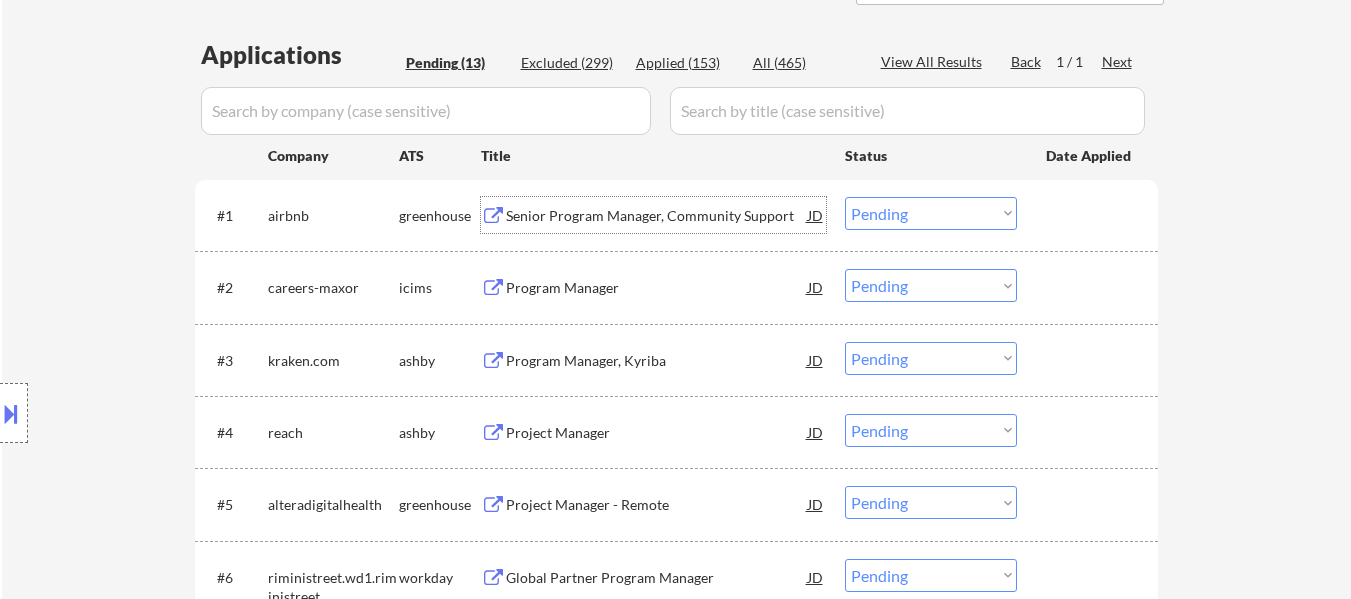 click on "Senior Program Manager, Community Support" at bounding box center (657, 216) 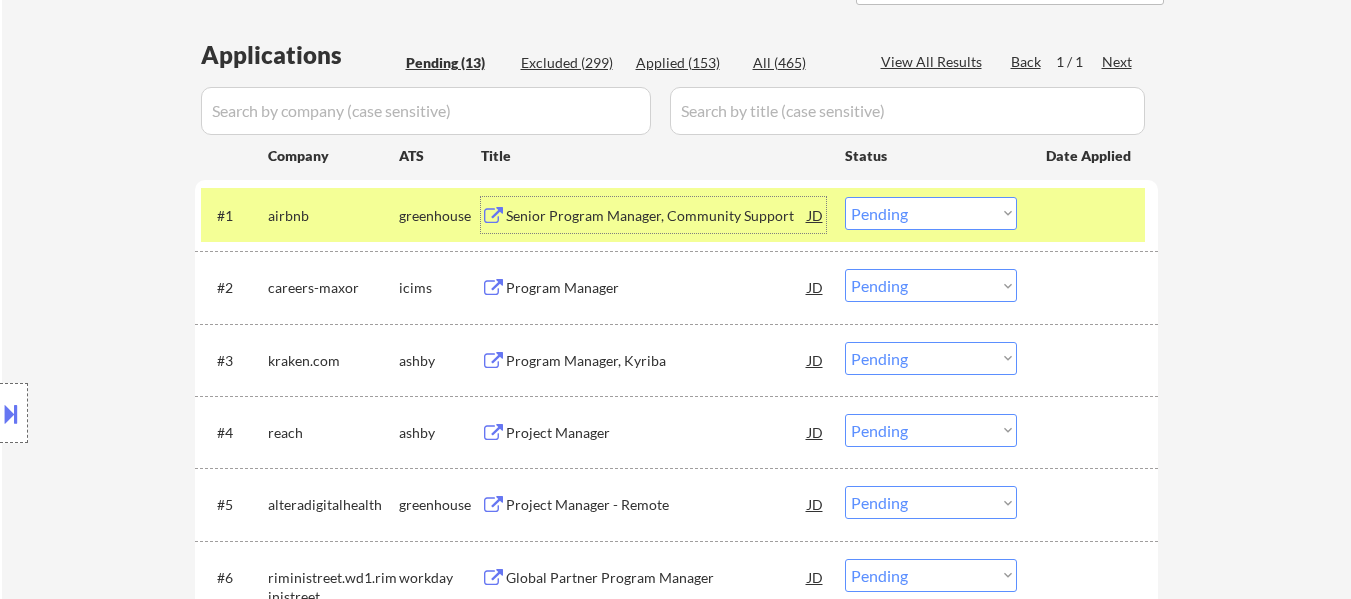 click on "JD" at bounding box center (816, 215) 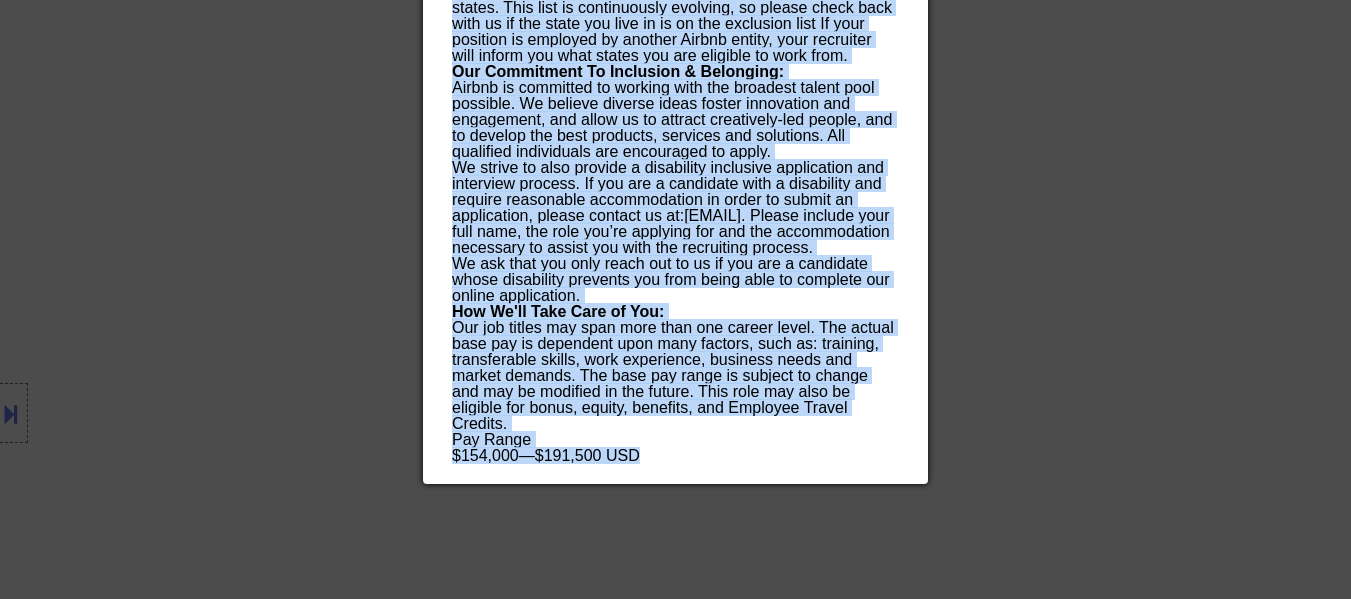 scroll, scrollTop: 2170, scrollLeft: 0, axis: vertical 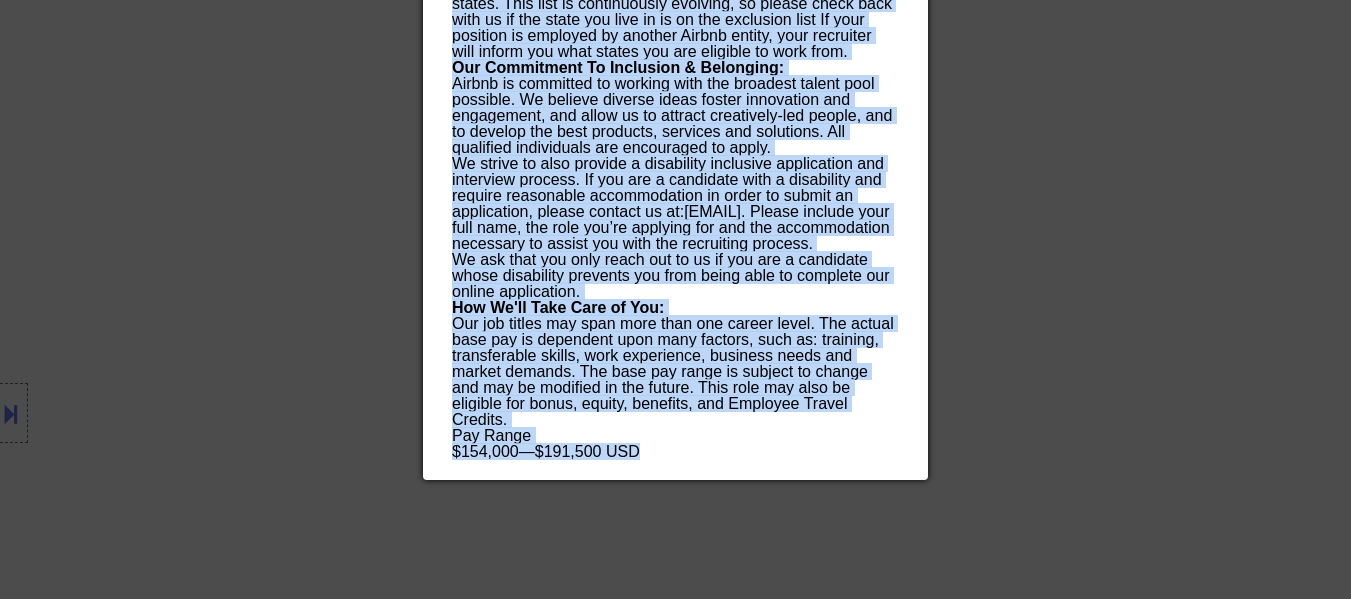 drag, startPoint x: 454, startPoint y: 89, endPoint x: 681, endPoint y: 313, distance: 318.9122 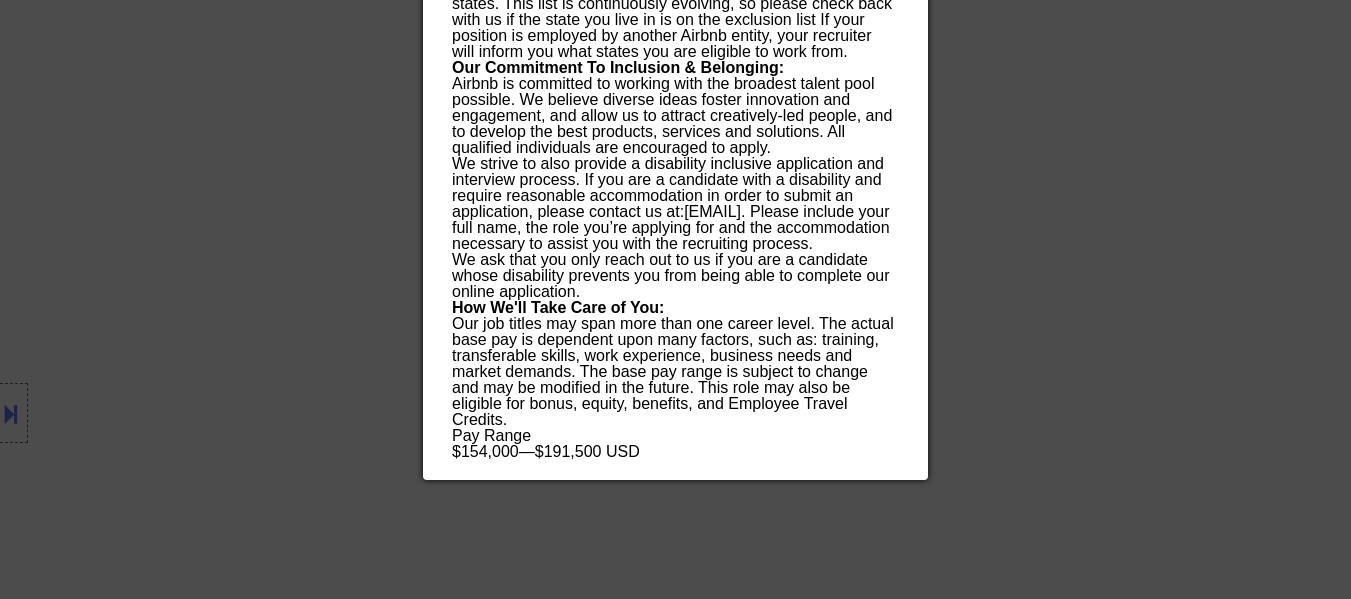 drag, startPoint x: 1190, startPoint y: 133, endPoint x: 1102, endPoint y: 198, distance: 109.40292 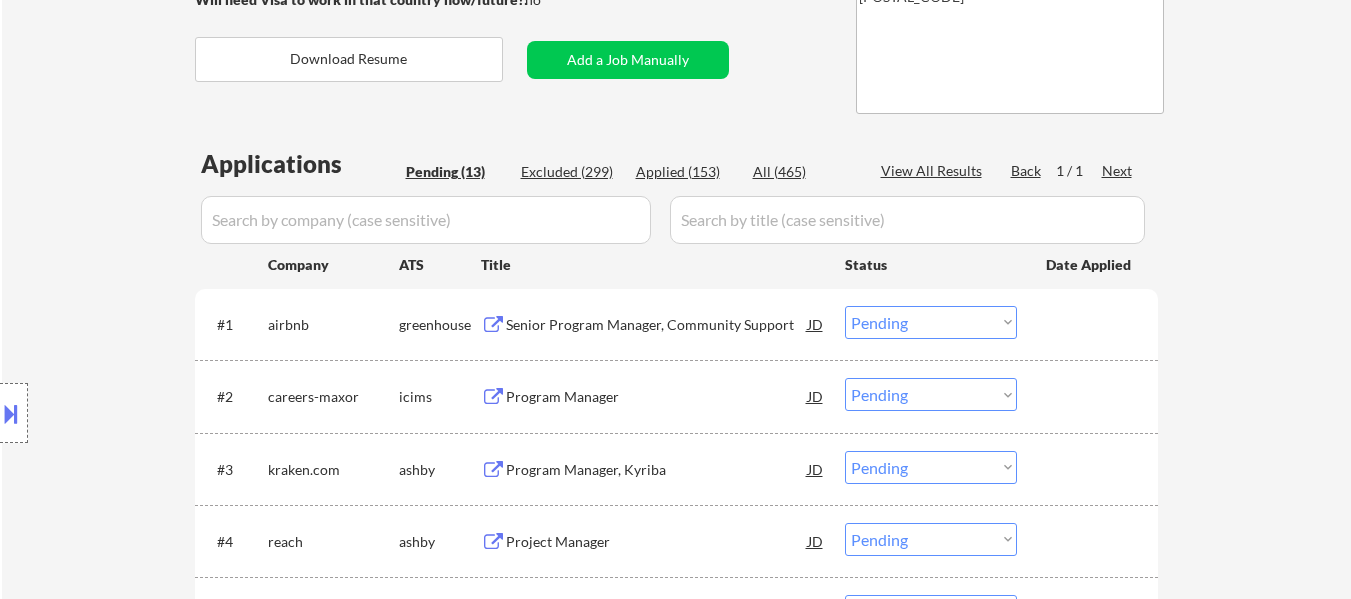 scroll, scrollTop: 370, scrollLeft: 0, axis: vertical 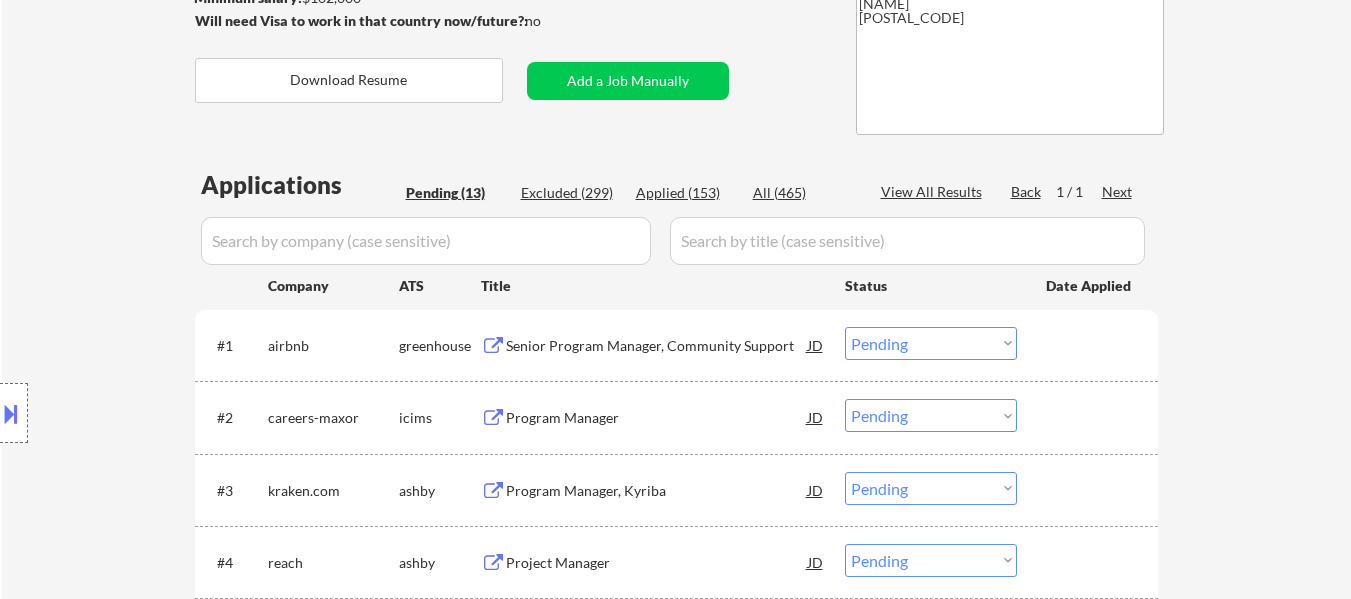click on "Choose an option... Pending Applied Excluded (Questions) Excluded (Expired) Excluded (Location) Excluded (Bad Match) Excluded (Blocklist) Excluded (Salary) Excluded (Other)" at bounding box center (931, 343) 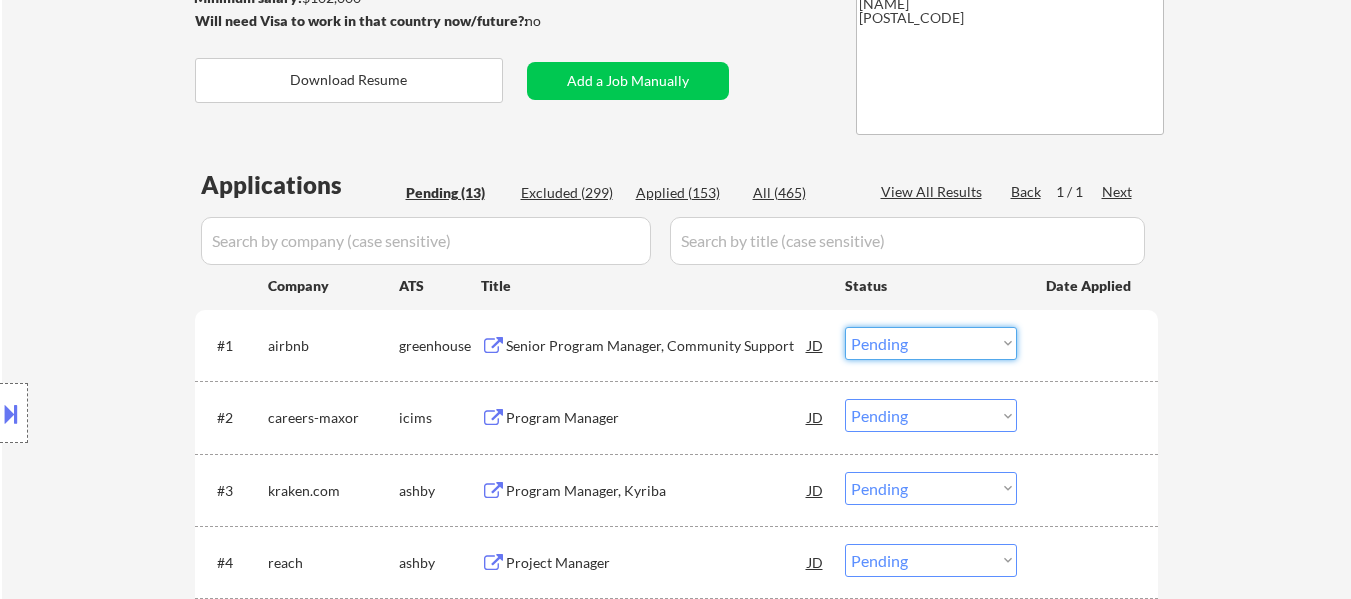 select on ""applied"" 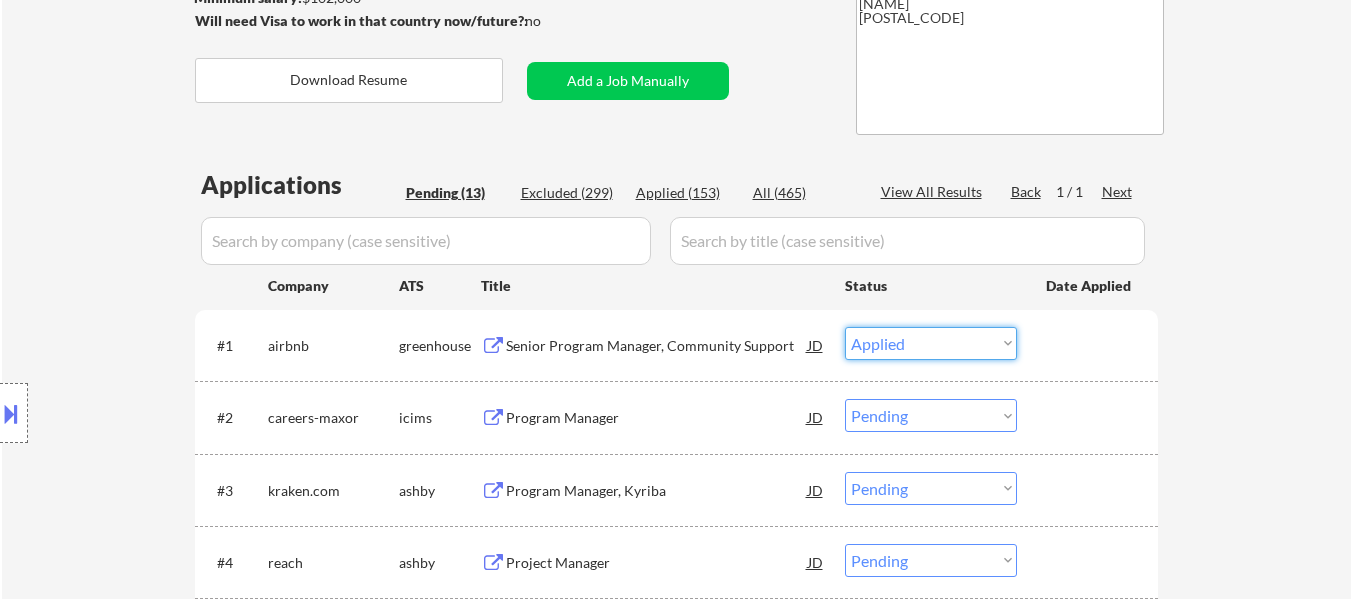 click on "Choose an option... Pending Applied Excluded (Questions) Excluded (Expired) Excluded (Location) Excluded (Bad Match) Excluded (Blocklist) Excluded (Salary) Excluded (Other)" at bounding box center [931, 343] 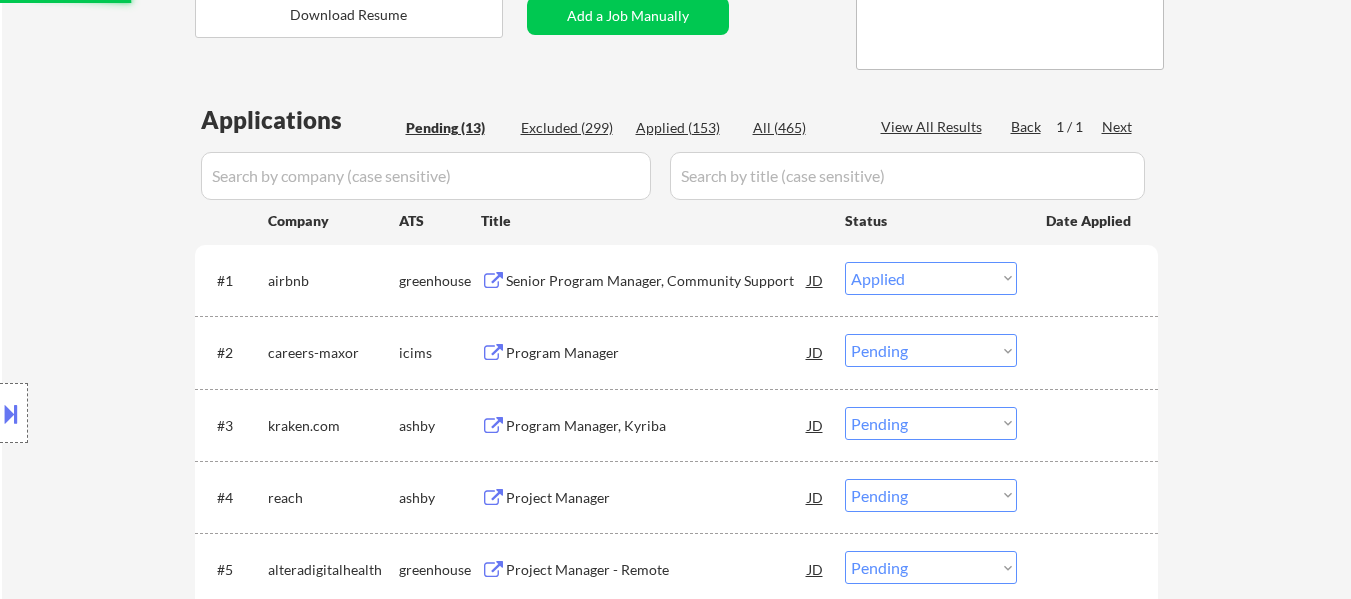 scroll, scrollTop: 470, scrollLeft: 0, axis: vertical 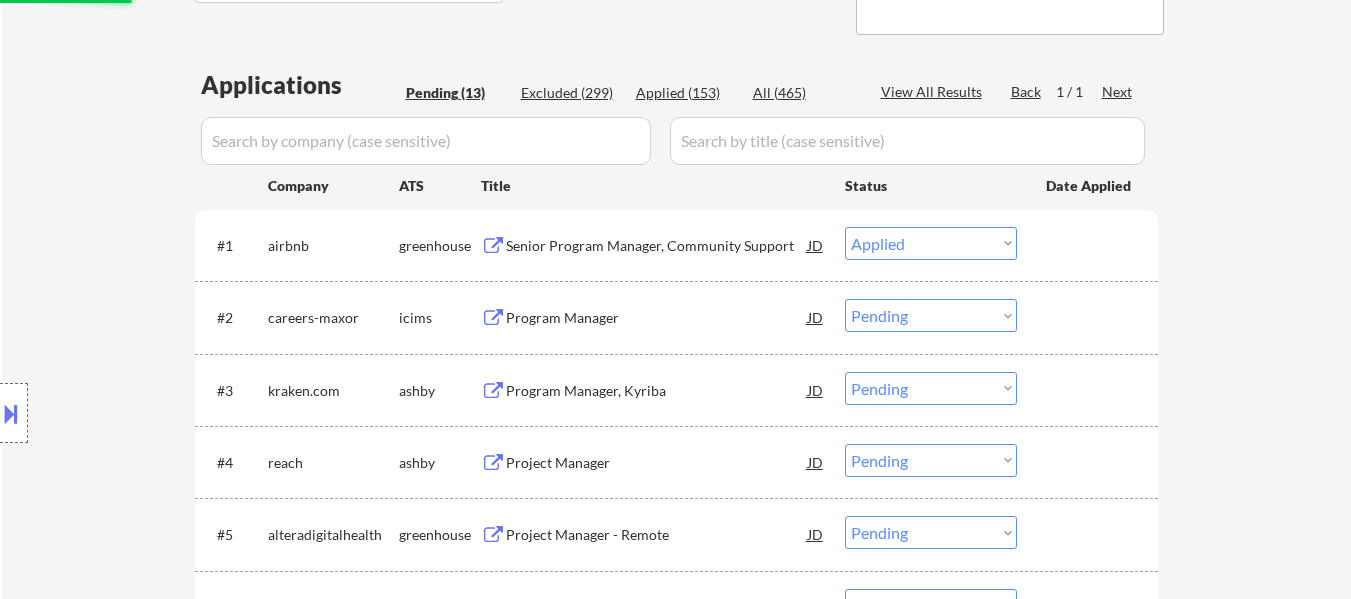 click on "Program Manager" at bounding box center (657, 318) 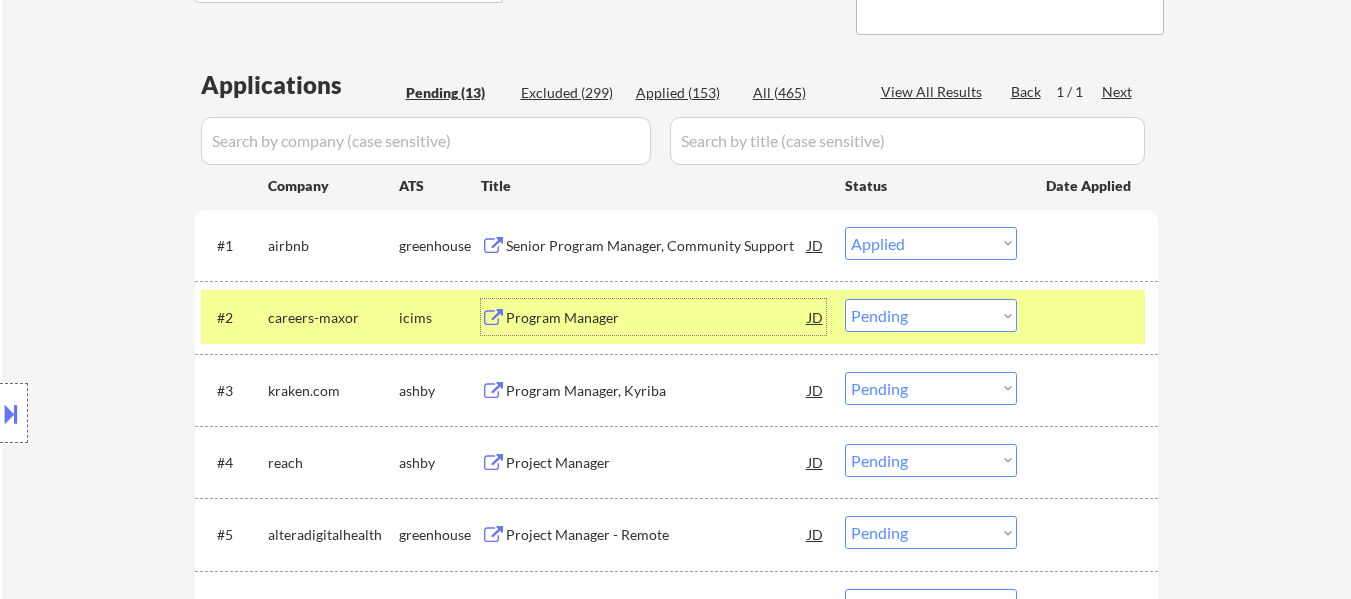click on "Choose an option... Pending Applied Excluded (Questions) Excluded (Expired) Excluded (Location) Excluded (Bad Match) Excluded (Blocklist) Excluded (Salary) Excluded (Other)" at bounding box center [931, 315] 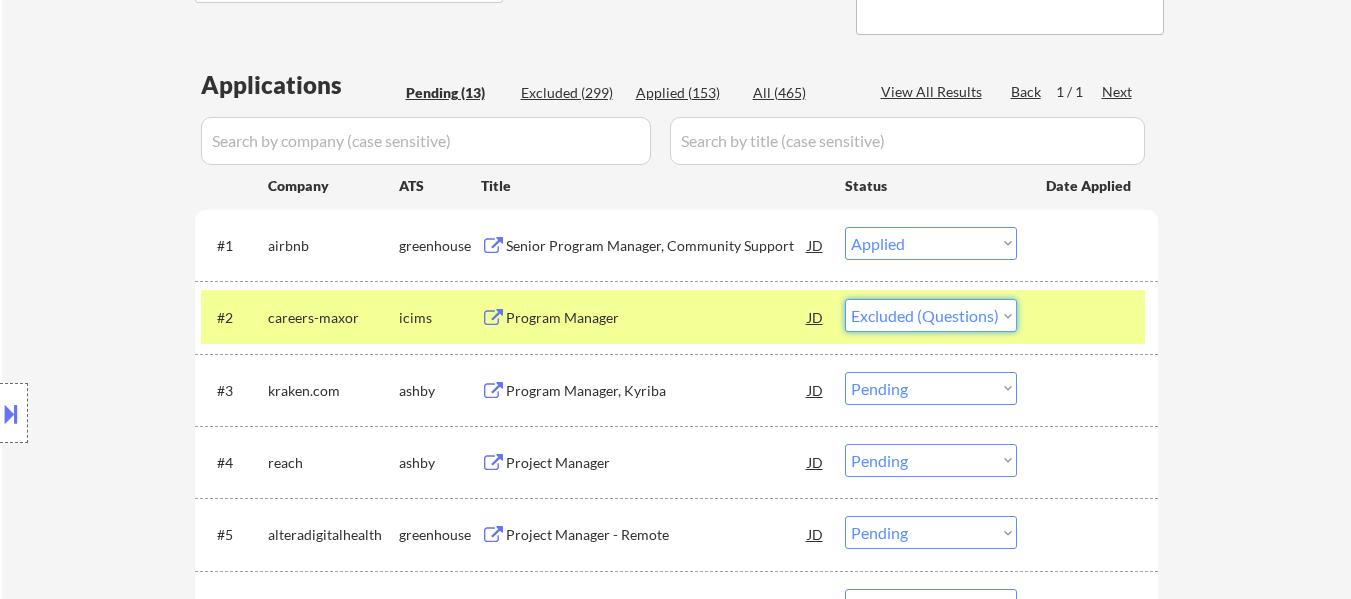 click on "Choose an option... Pending Applied Excluded (Questions) Excluded (Expired) Excluded (Location) Excluded (Bad Match) Excluded (Blocklist) Excluded (Salary) Excluded (Other)" at bounding box center [931, 315] 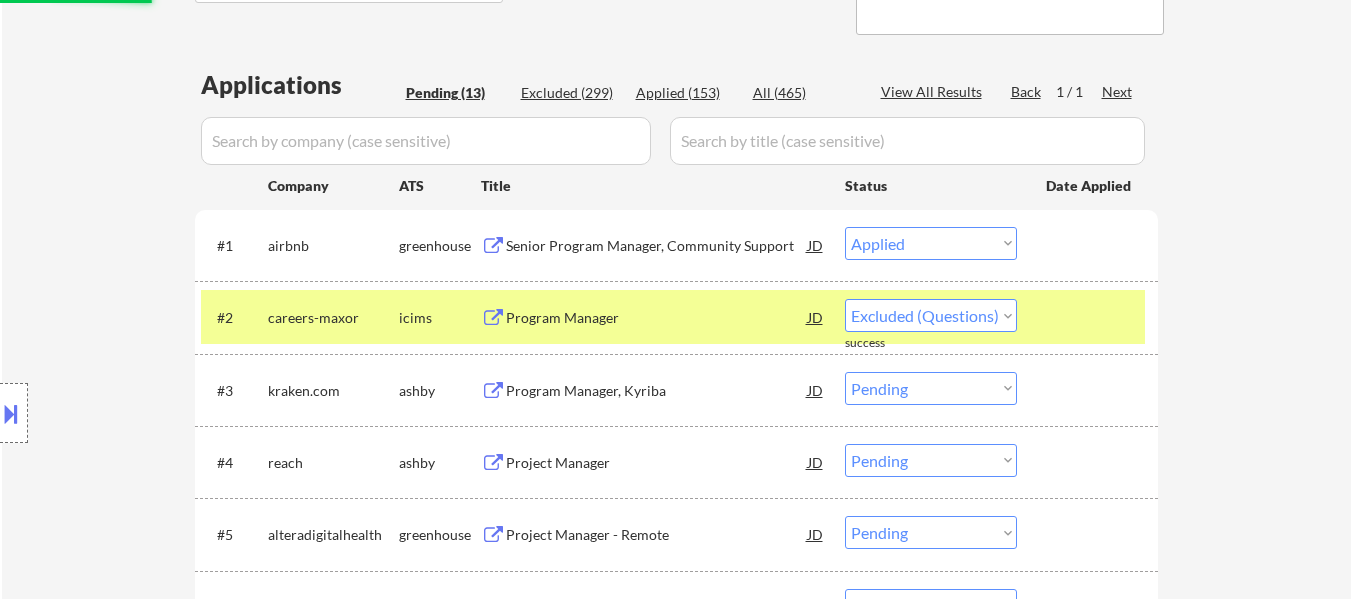 select on ""pending"" 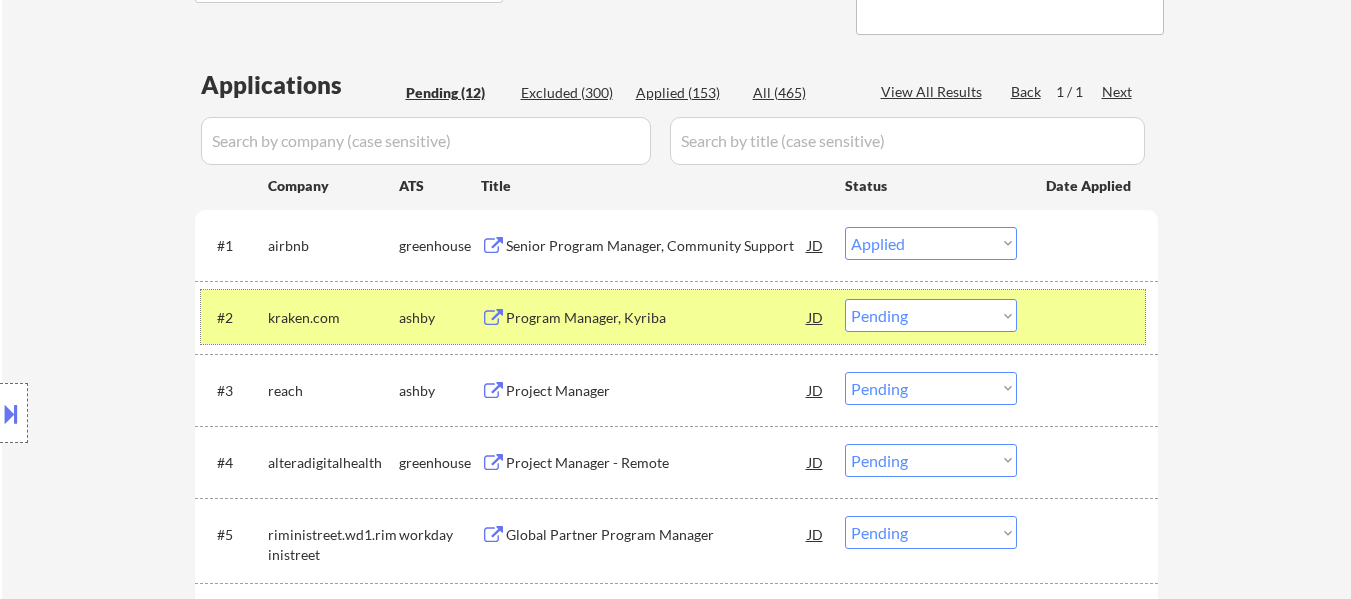 click at bounding box center (1090, 317) 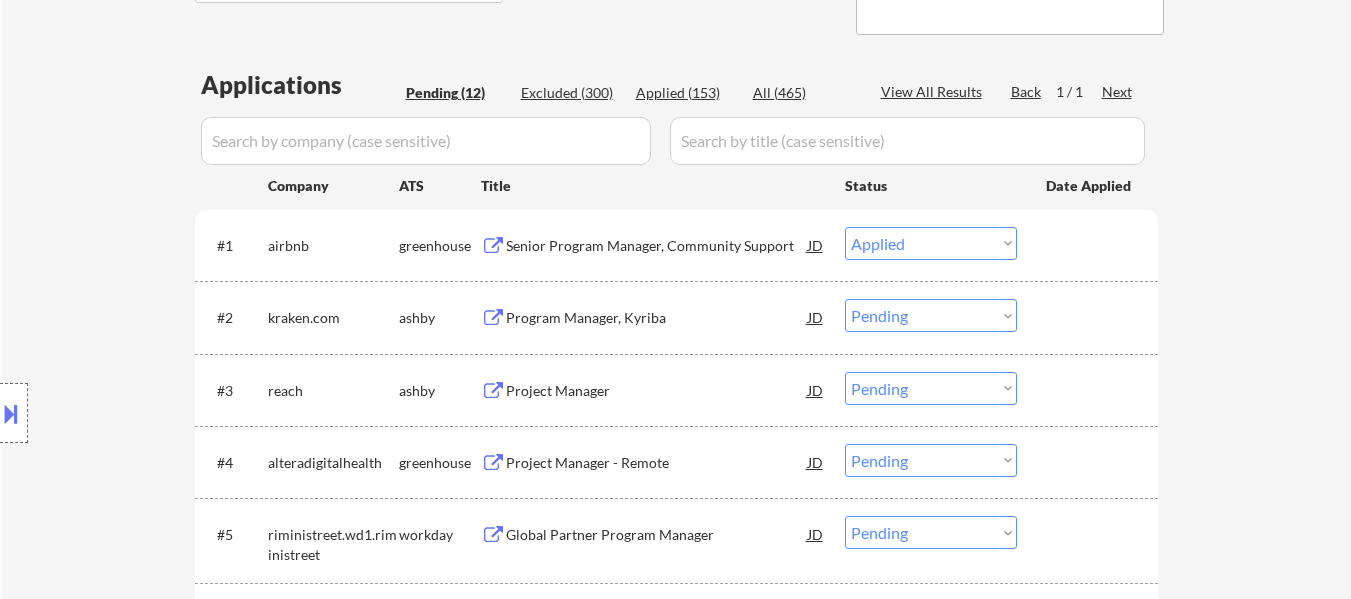 click on "Program Manager, Kyriba" at bounding box center [657, 318] 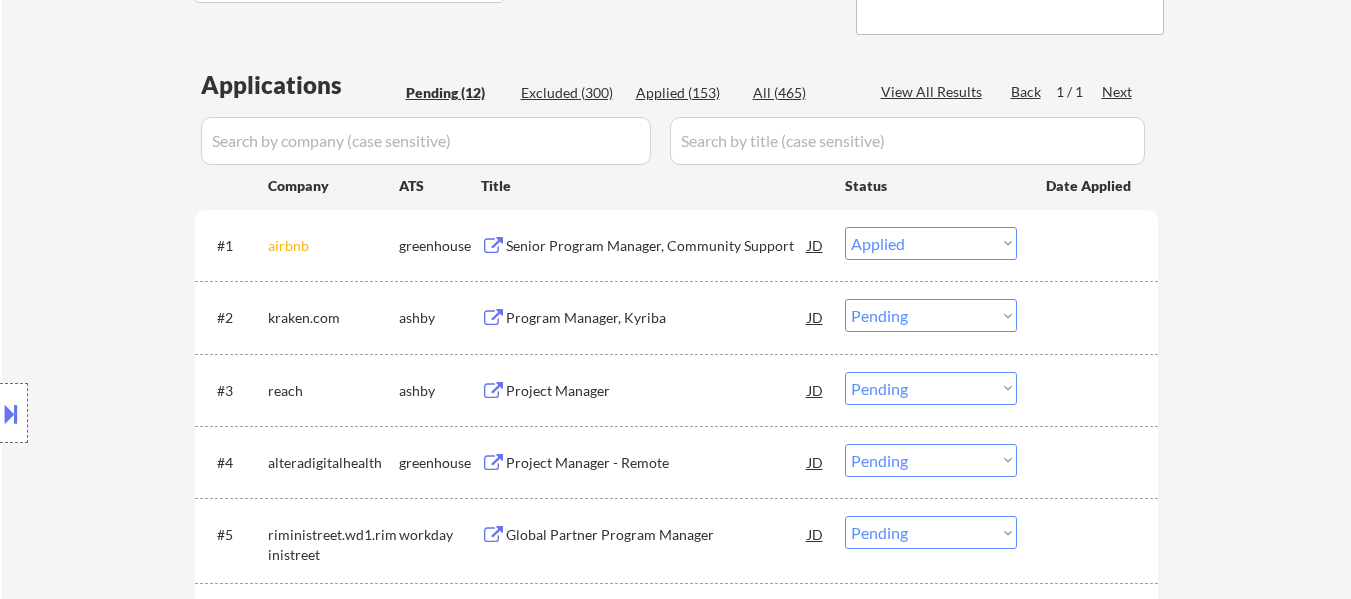 select on ""pending"" 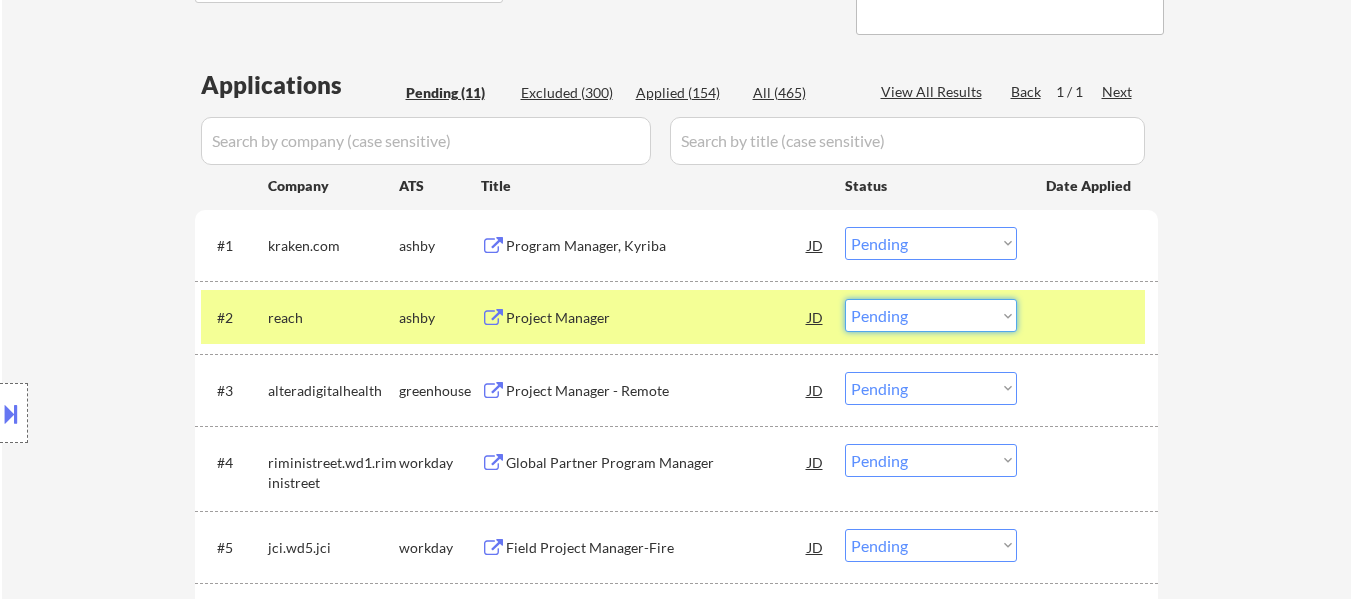 click on "Choose an option... Pending Applied Excluded (Questions) Excluded (Expired) Excluded (Location) Excluded (Bad Match) Excluded (Blocklist) Excluded (Salary) Excluded (Other)" at bounding box center (931, 315) 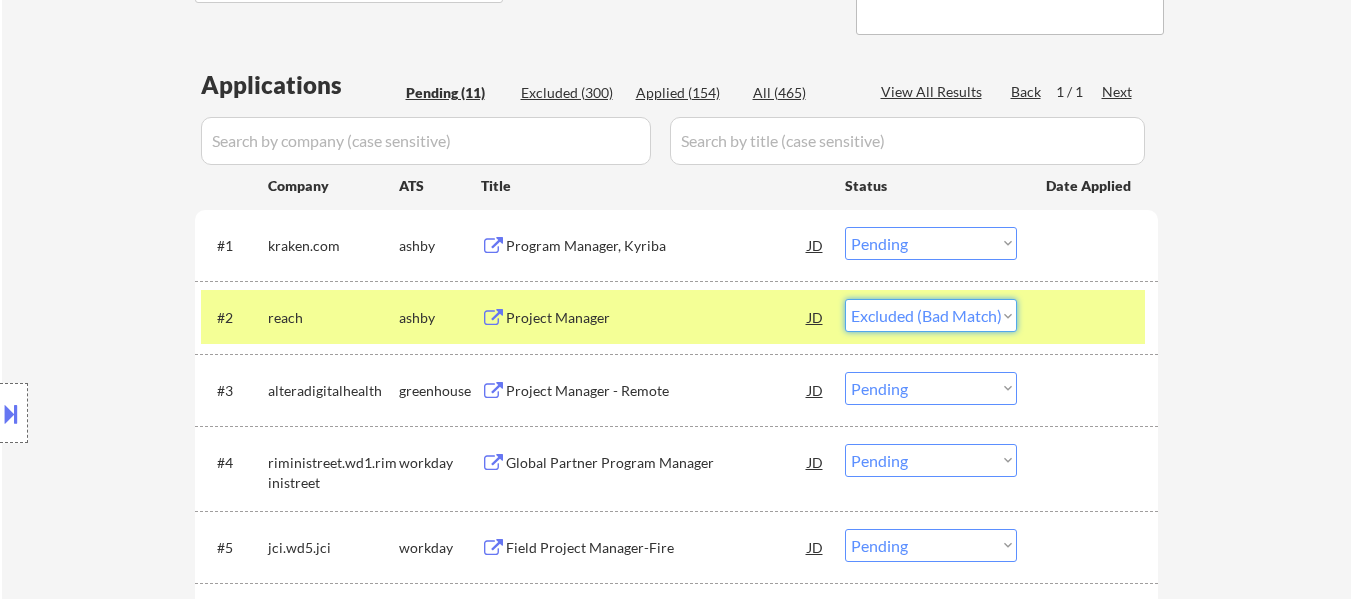 click on "Choose an option... Pending Applied Excluded (Questions) Excluded (Expired) Excluded (Location) Excluded (Bad Match) Excluded (Blocklist) Excluded (Salary) Excluded (Other)" at bounding box center [931, 315] 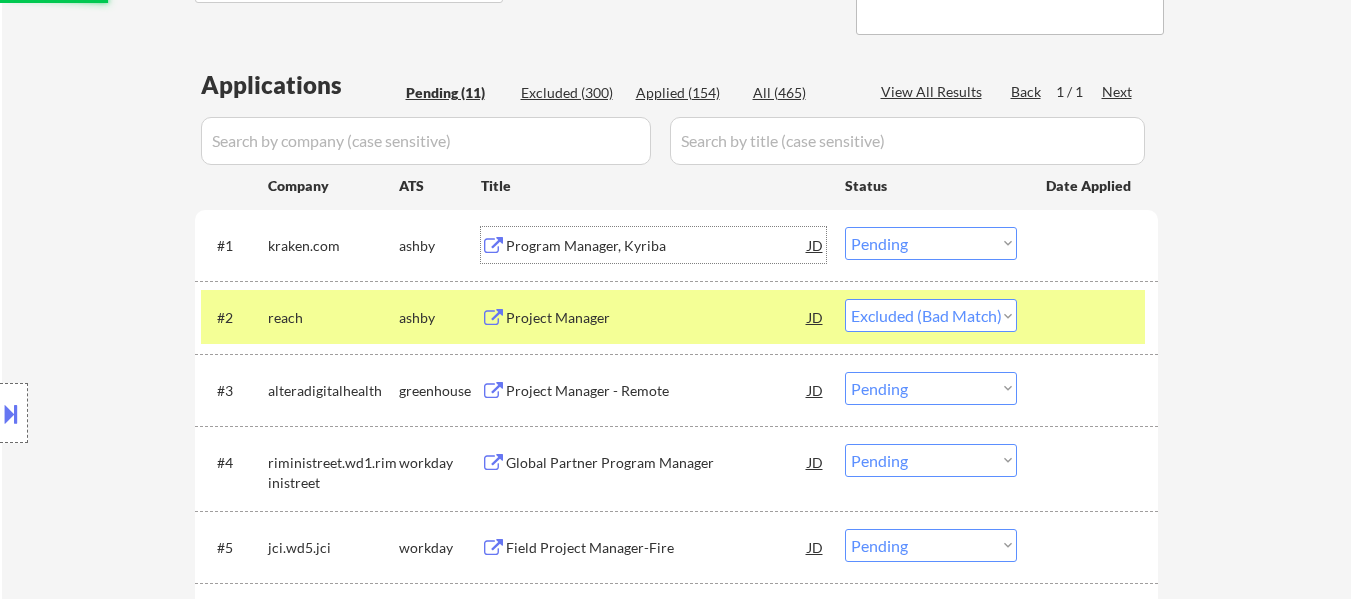 click on "Program Manager, Kyriba" at bounding box center [657, 245] 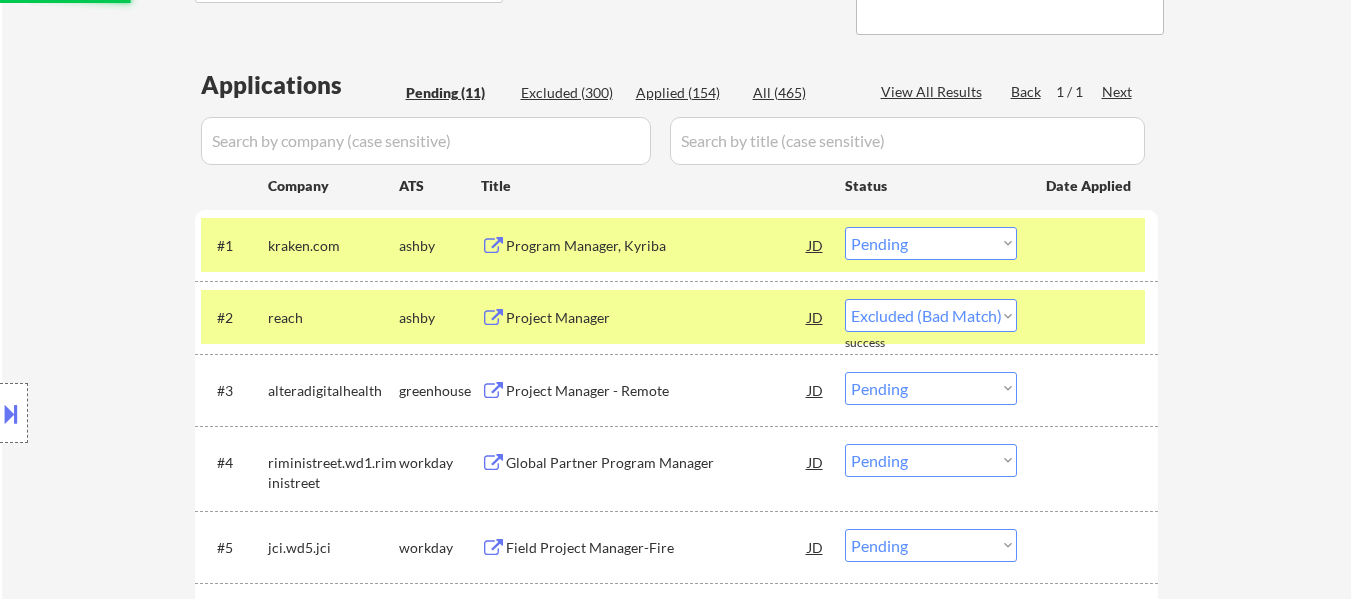 select on ""pending"" 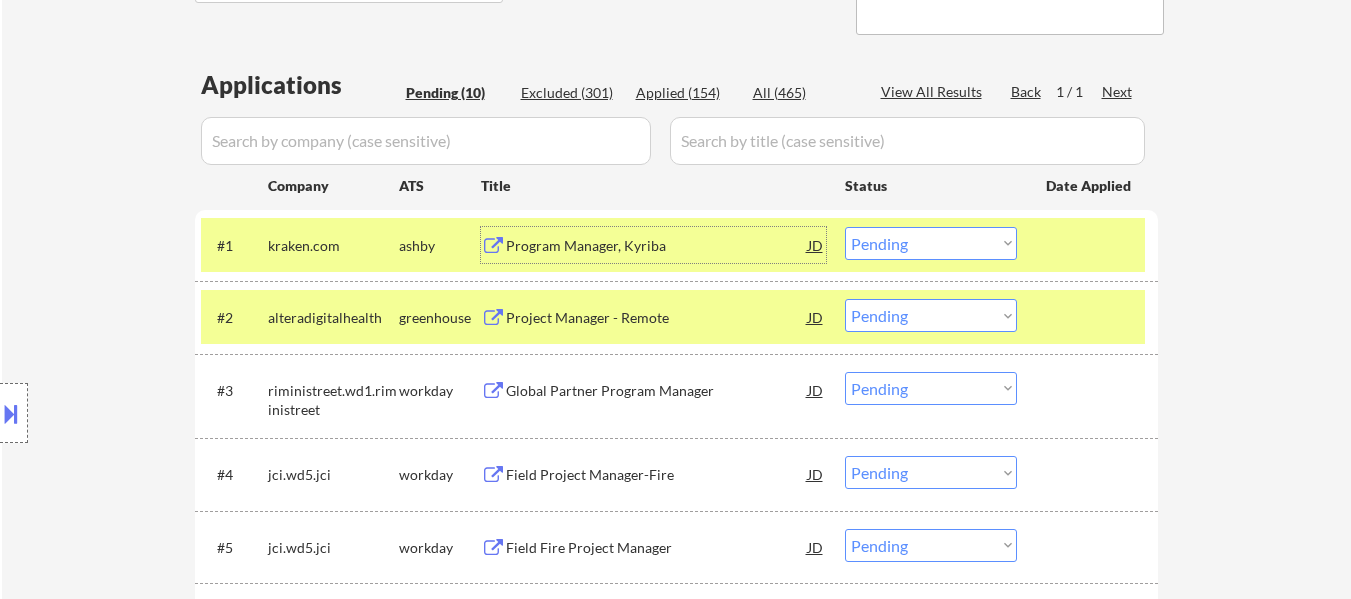 click on "Choose an option... Pending Applied Excluded (Questions) Excluded (Expired) Excluded (Location) Excluded (Bad Match) Excluded (Blocklist) Excluded (Salary) Excluded (Other)" at bounding box center [931, 243] 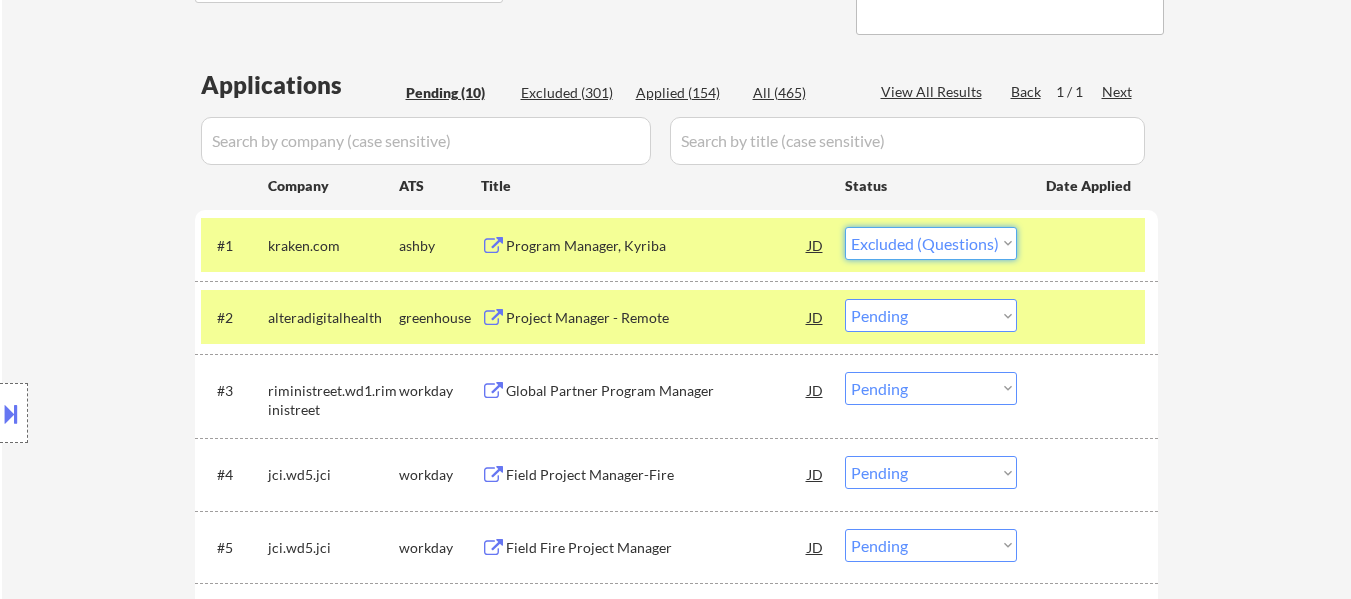 click on "Choose an option... Pending Applied Excluded (Questions) Excluded (Expired) Excluded (Location) Excluded (Bad Match) Excluded (Blocklist) Excluded (Salary) Excluded (Other)" at bounding box center (931, 243) 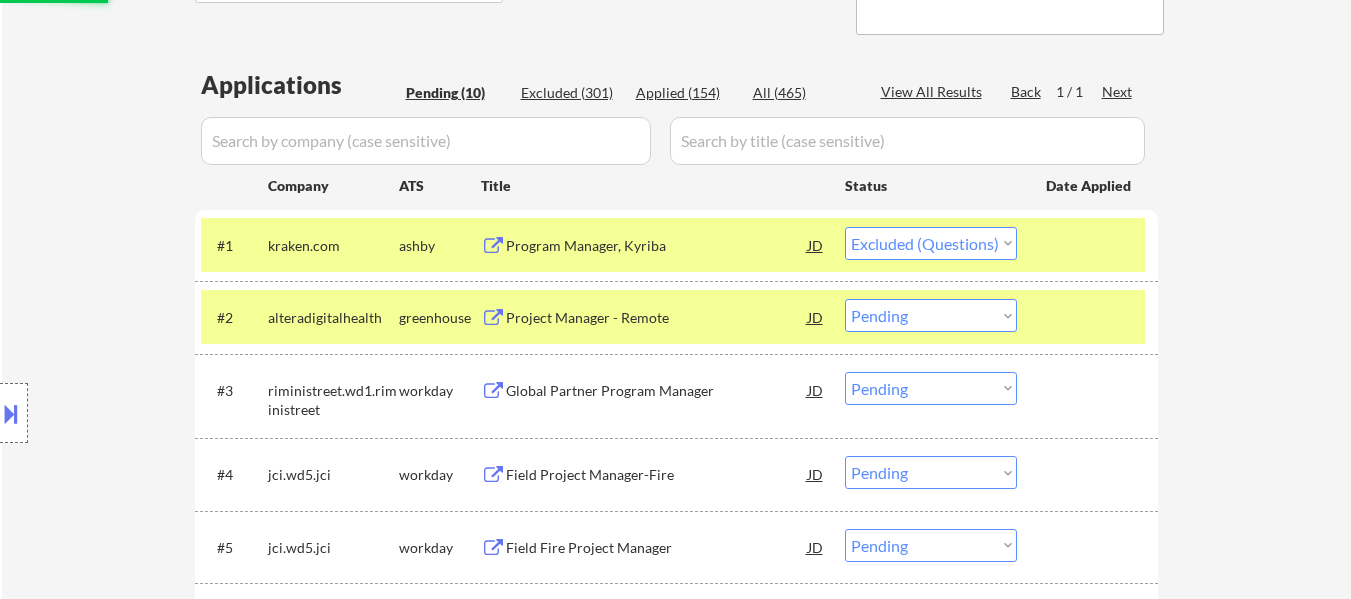 click on "Project Manager - Remote" at bounding box center [657, 318] 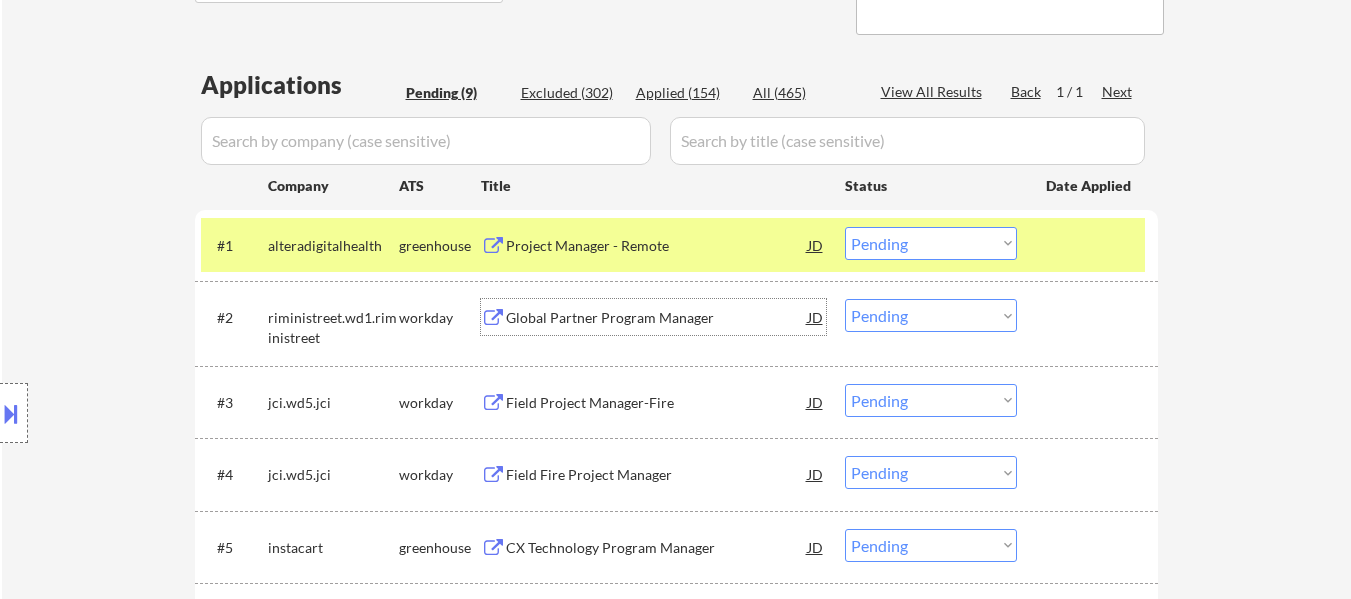 click on "Choose an option... Pending Applied Excluded (Questions) Excluded (Expired) Excluded (Location) Excluded (Bad Match) Excluded (Blocklist) Excluded (Salary) Excluded (Other)" at bounding box center (931, 243) 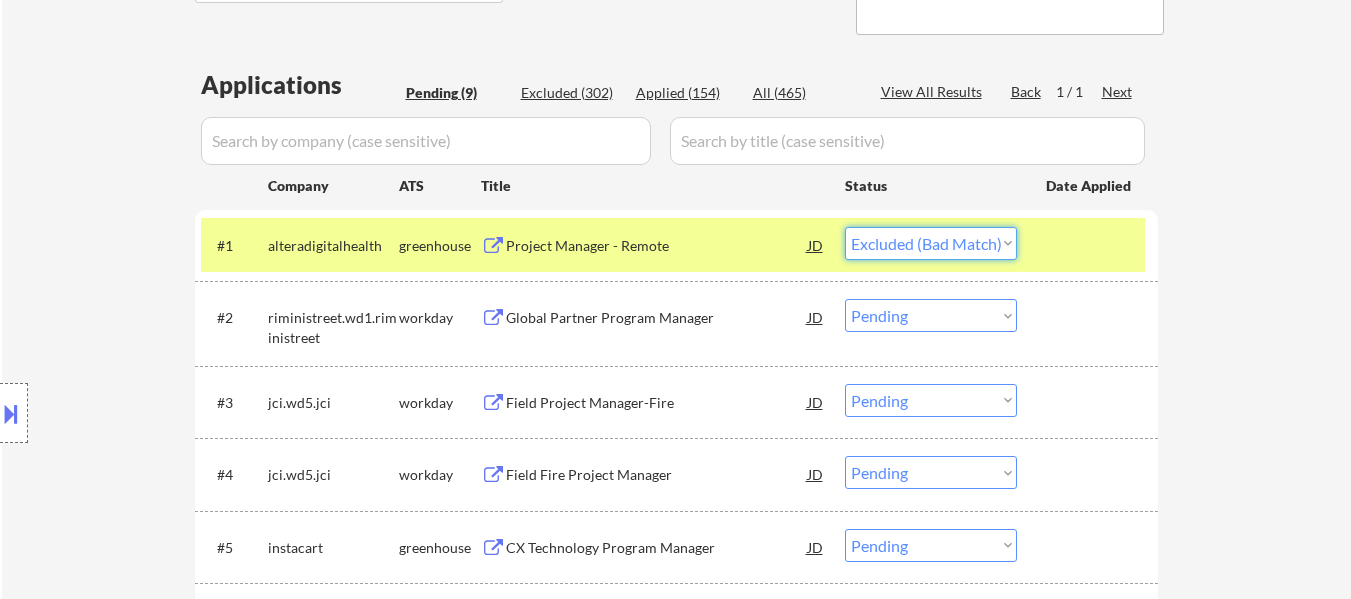 click on "Choose an option... Pending Applied Excluded (Questions) Excluded (Expired) Excluded (Location) Excluded (Bad Match) Excluded (Blocklist) Excluded (Salary) Excluded (Other)" at bounding box center [931, 243] 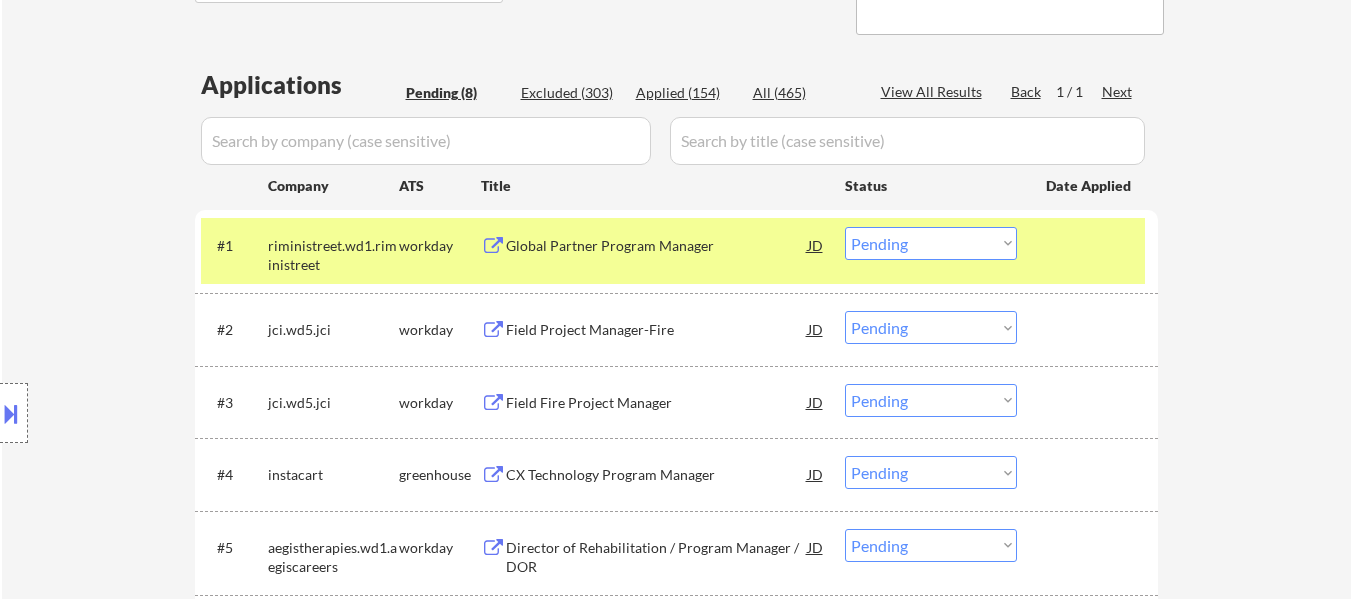 click at bounding box center [1090, 245] 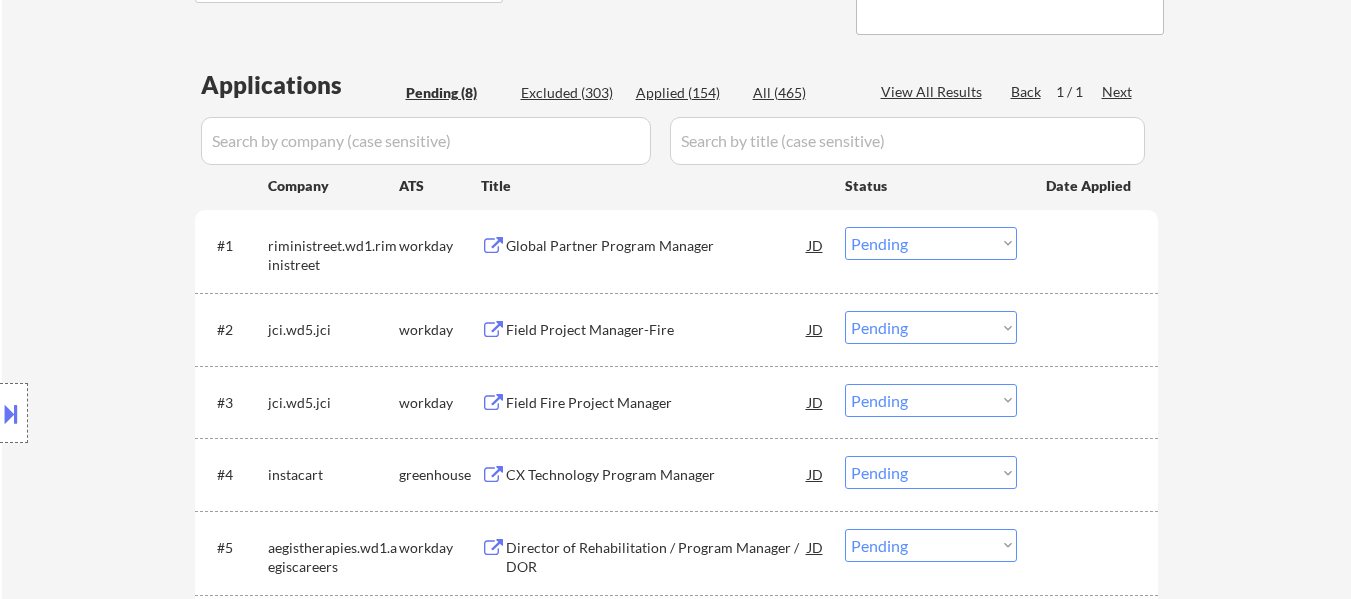 click on "Global Partner Program Manager" at bounding box center (657, 246) 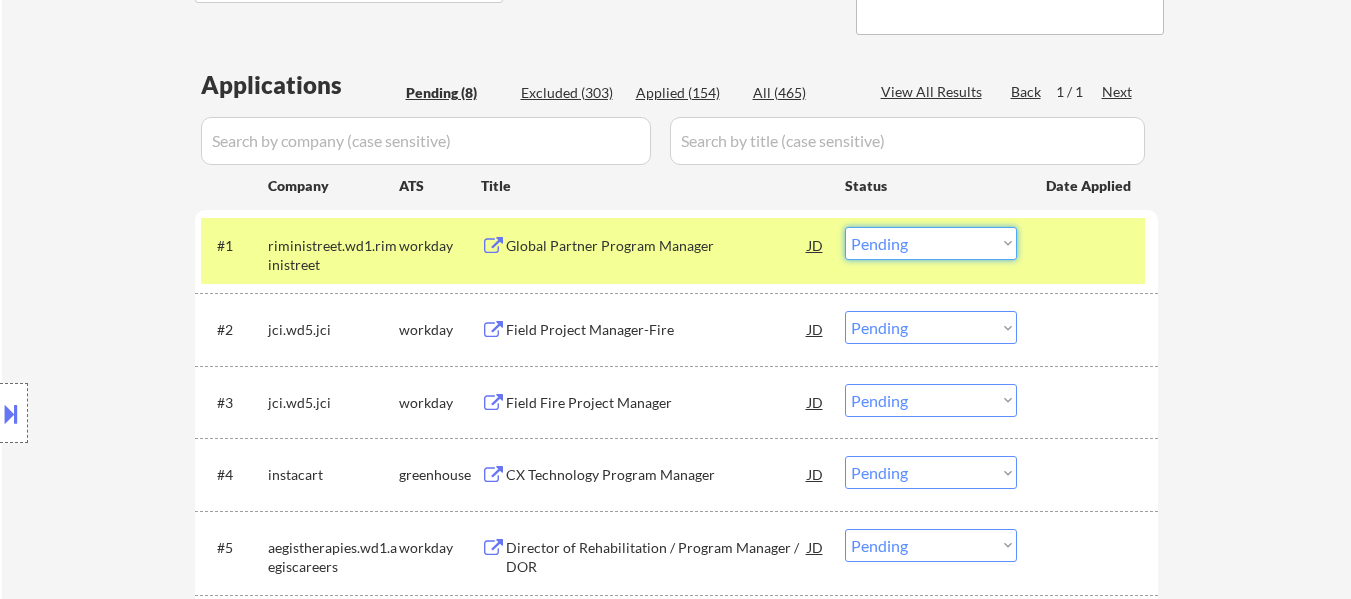 drag, startPoint x: 922, startPoint y: 238, endPoint x: 933, endPoint y: 258, distance: 22.825424 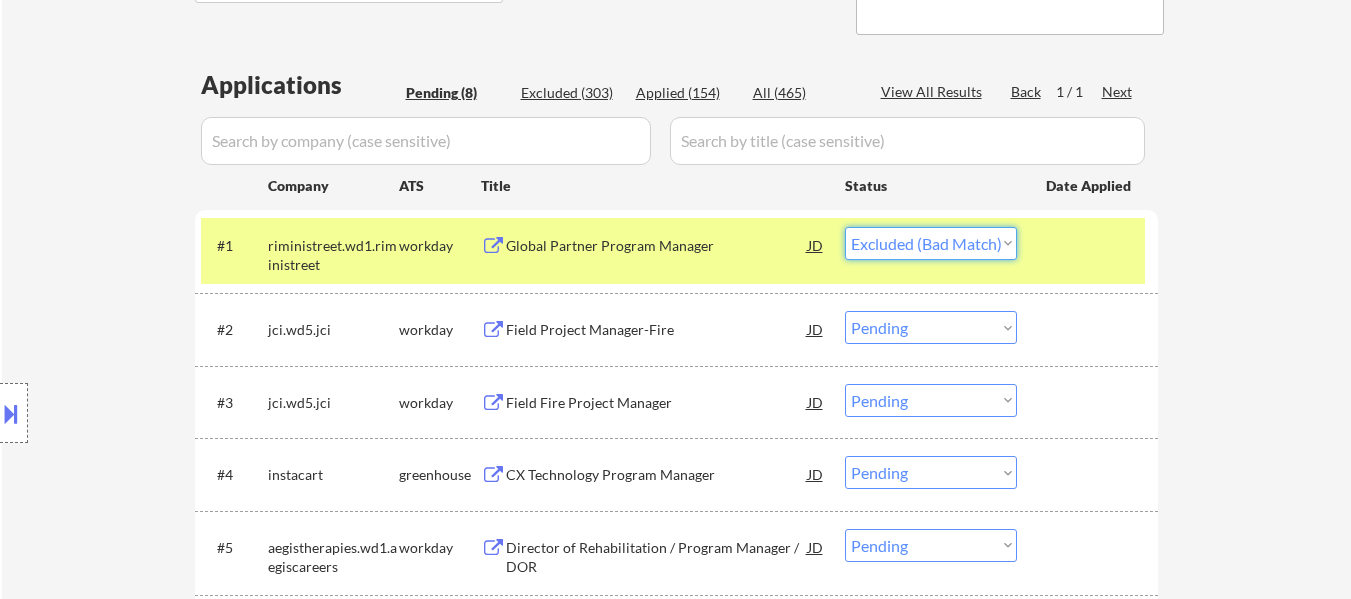 click on "Choose an option... Pending Applied Excluded (Questions) Excluded (Expired) Excluded (Location) Excluded (Bad Match) Excluded (Blocklist) Excluded (Salary) Excluded (Other)" at bounding box center [931, 243] 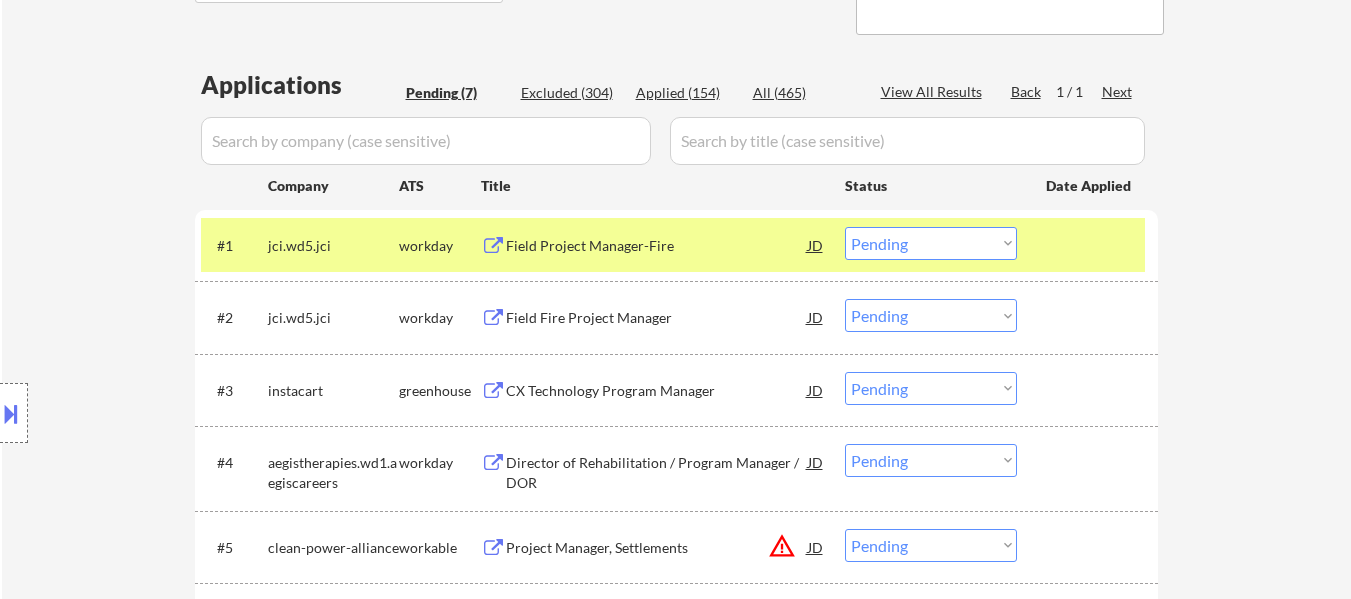 click on "Field Project Manager-Fire" at bounding box center (657, 246) 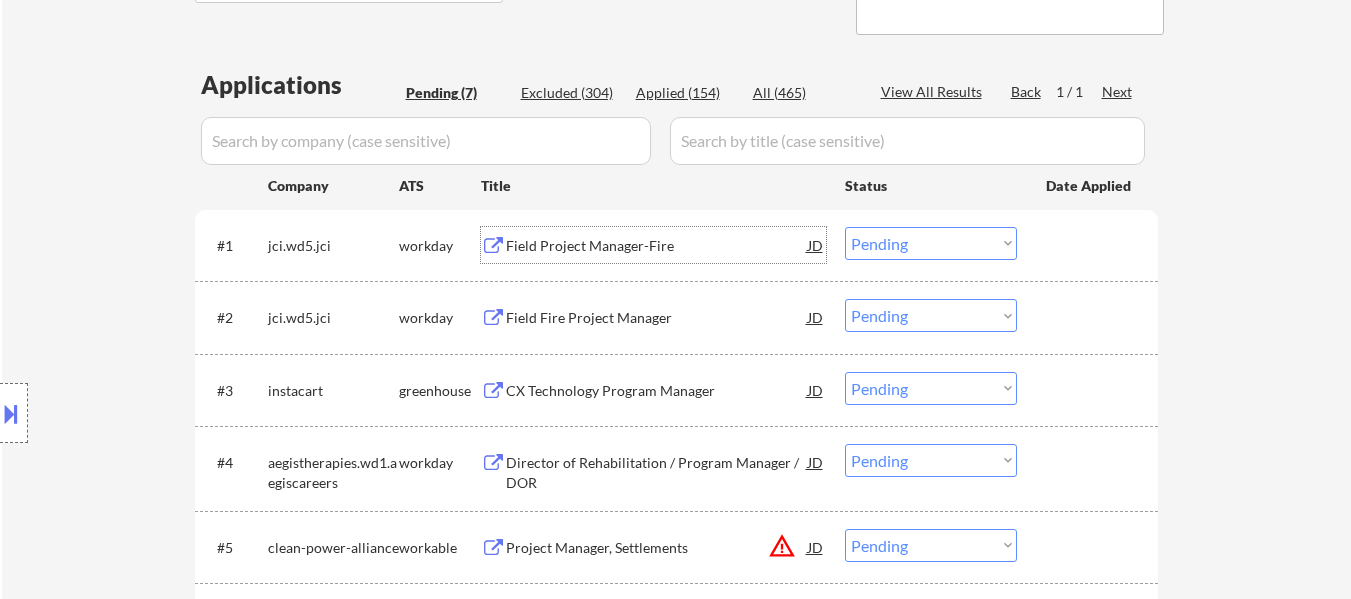 click on "Field Fire Project Manager" at bounding box center (657, 318) 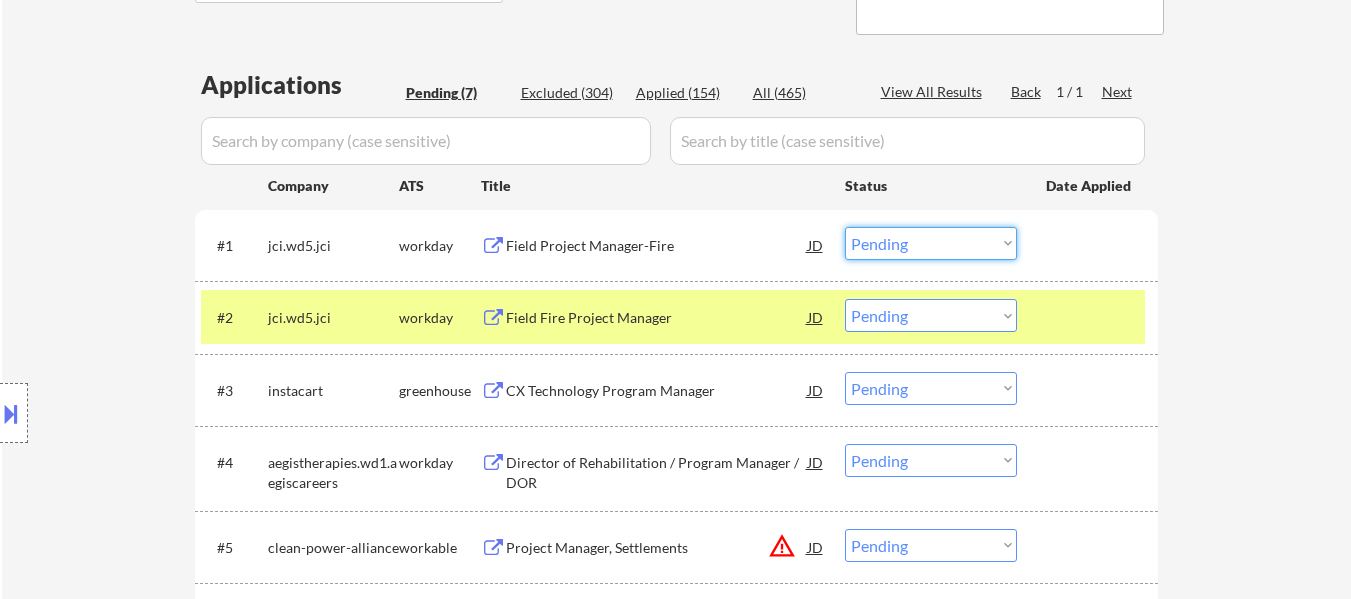 drag, startPoint x: 900, startPoint y: 242, endPoint x: 906, endPoint y: 252, distance: 11.661903 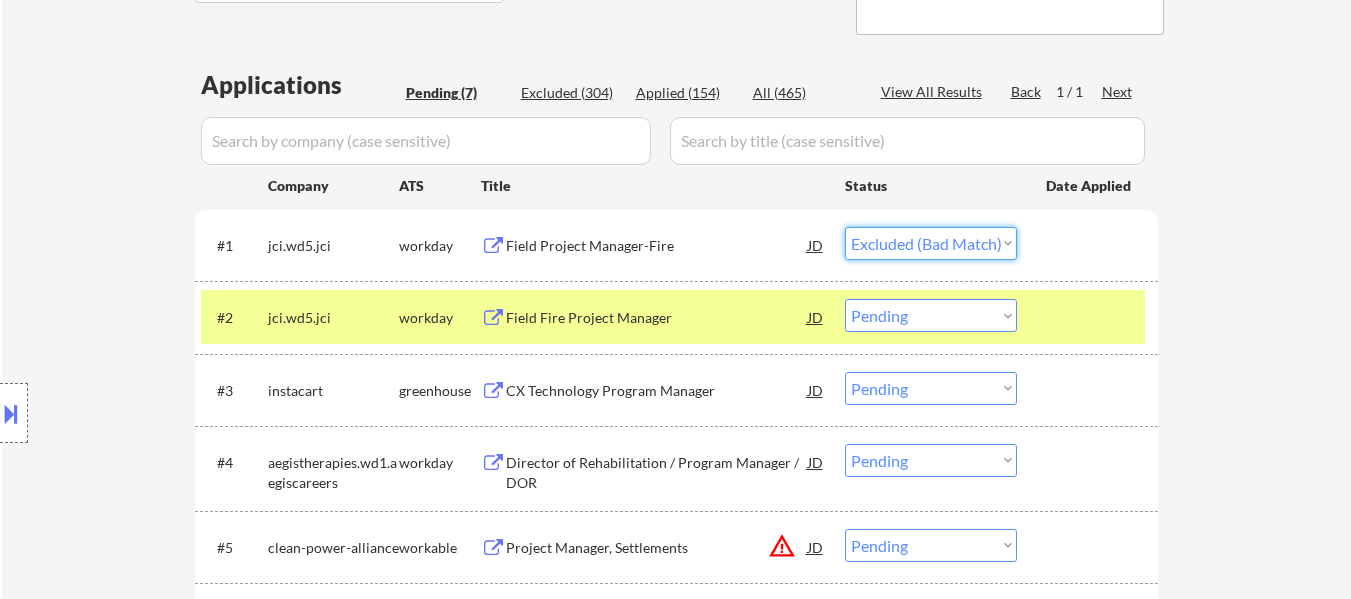 click on "Choose an option... Pending Applied Excluded (Questions) Excluded (Expired) Excluded (Location) Excluded (Bad Match) Excluded (Blocklist) Excluded (Salary) Excluded (Other)" at bounding box center [931, 243] 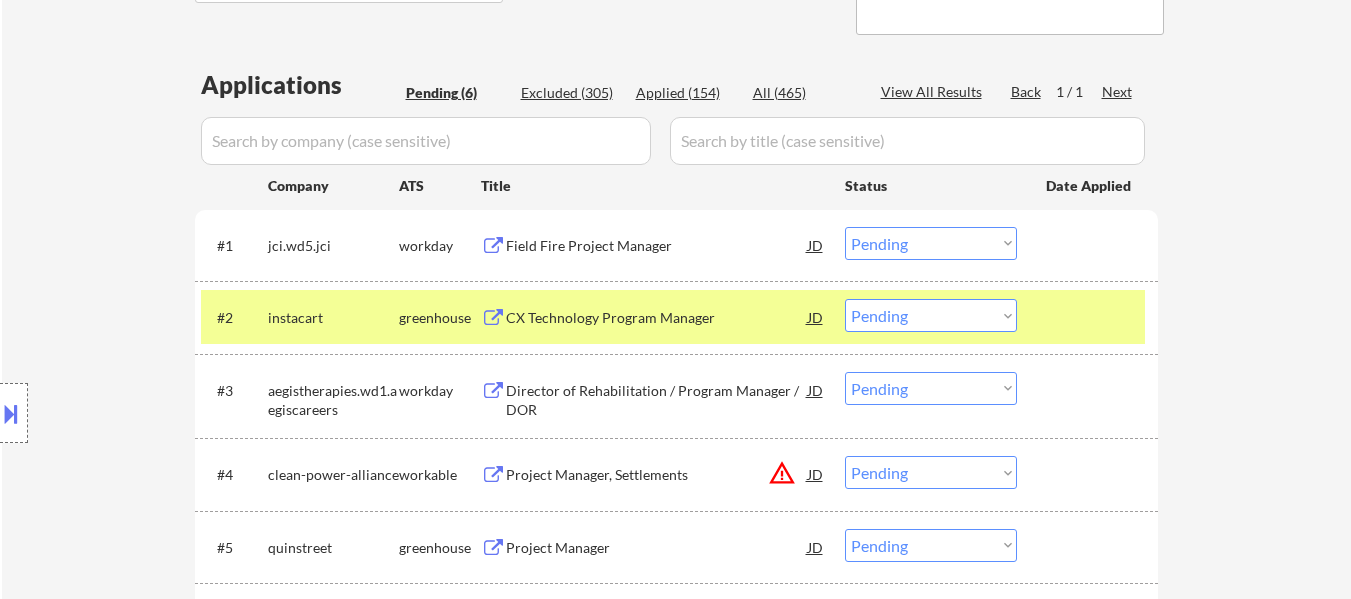 drag, startPoint x: 940, startPoint y: 240, endPoint x: 940, endPoint y: 251, distance: 11 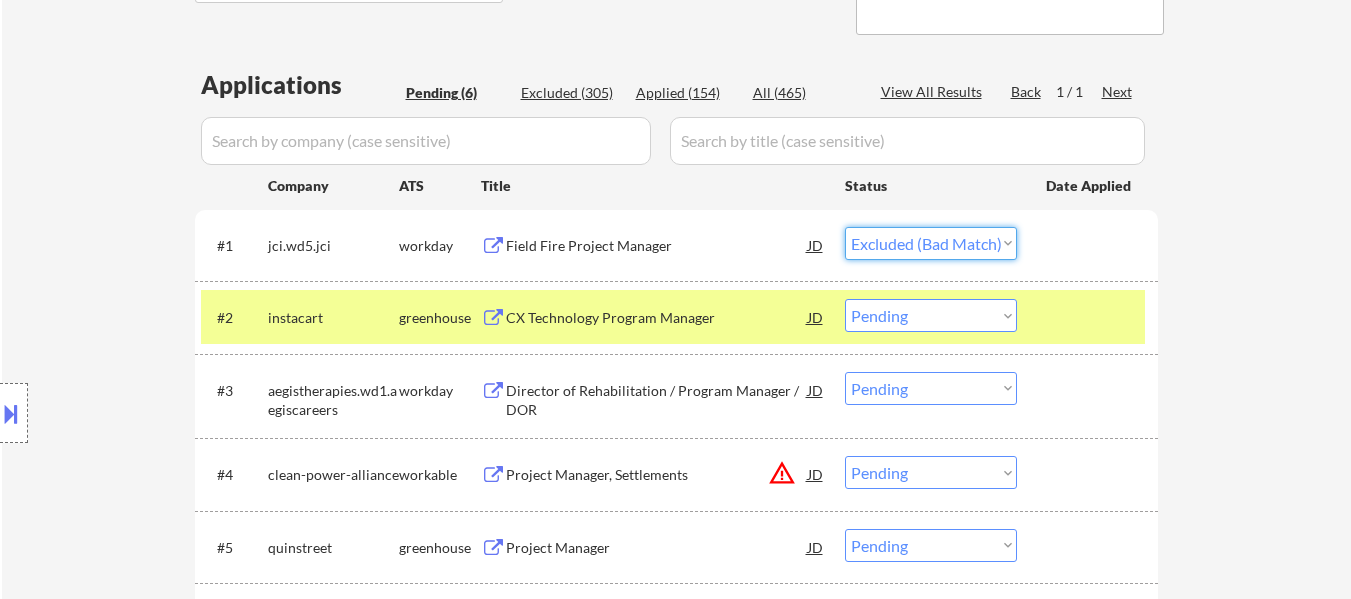 click on "Choose an option... Pending Applied Excluded (Questions) Excluded (Expired) Excluded (Location) Excluded (Bad Match) Excluded (Blocklist) Excluded (Salary) Excluded (Other)" at bounding box center (931, 243) 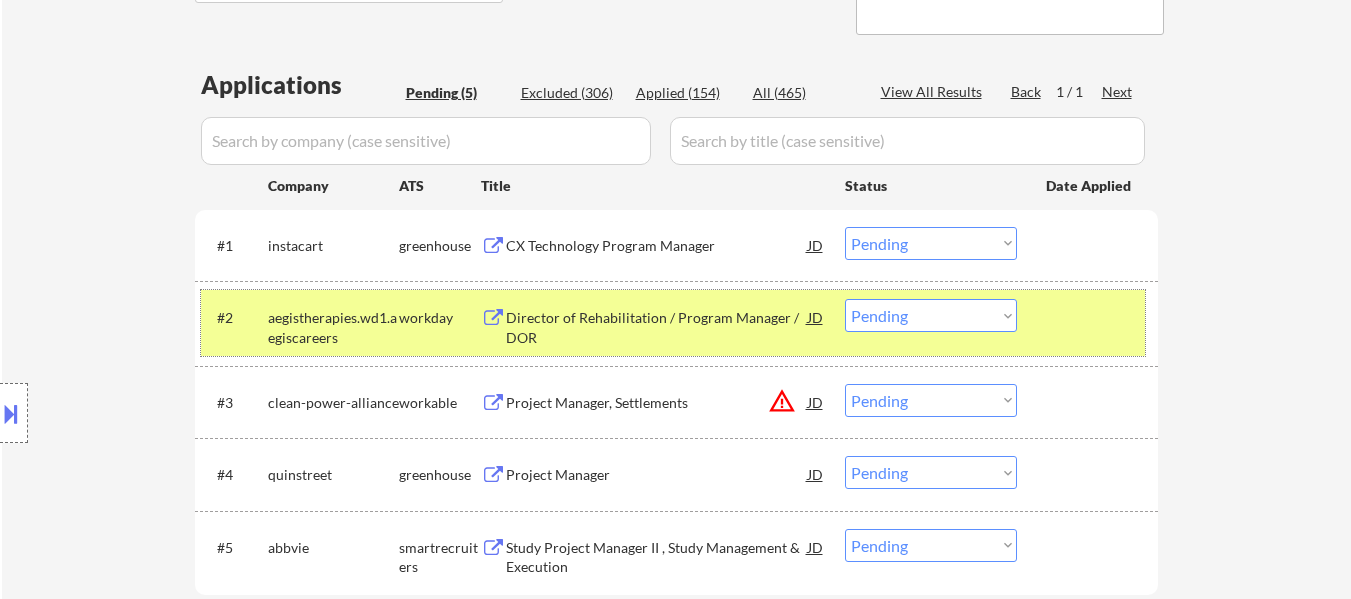 click at bounding box center (1090, 317) 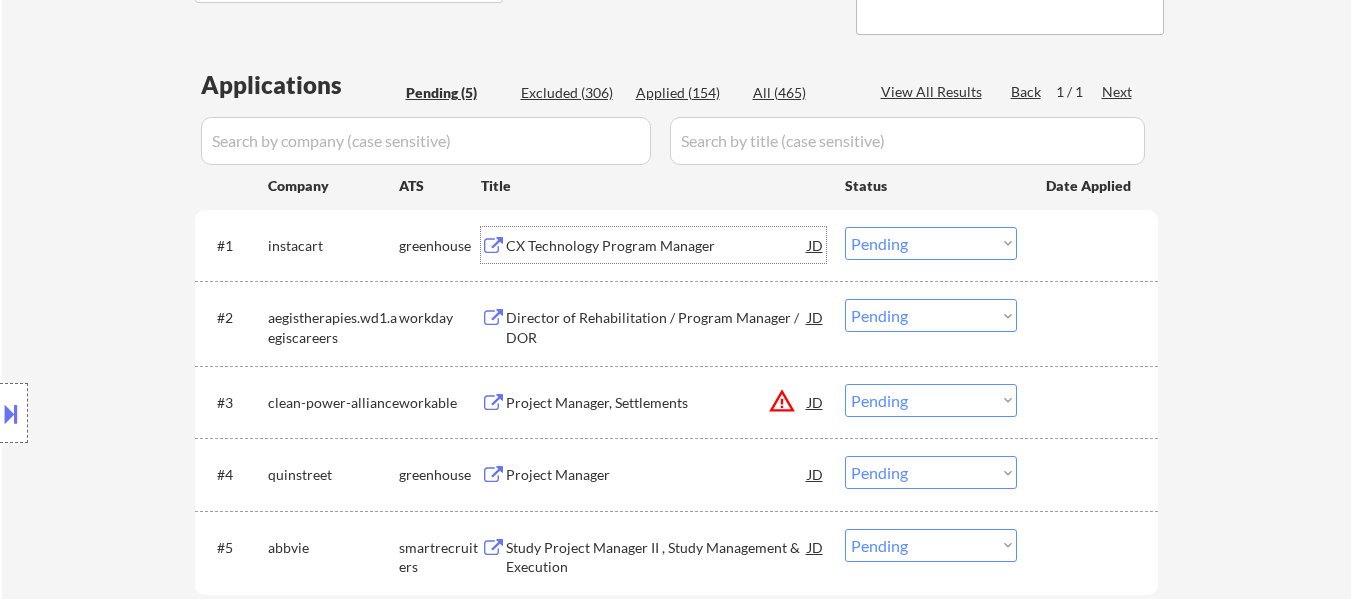 click on "CX Technology Program Manager" at bounding box center (657, 246) 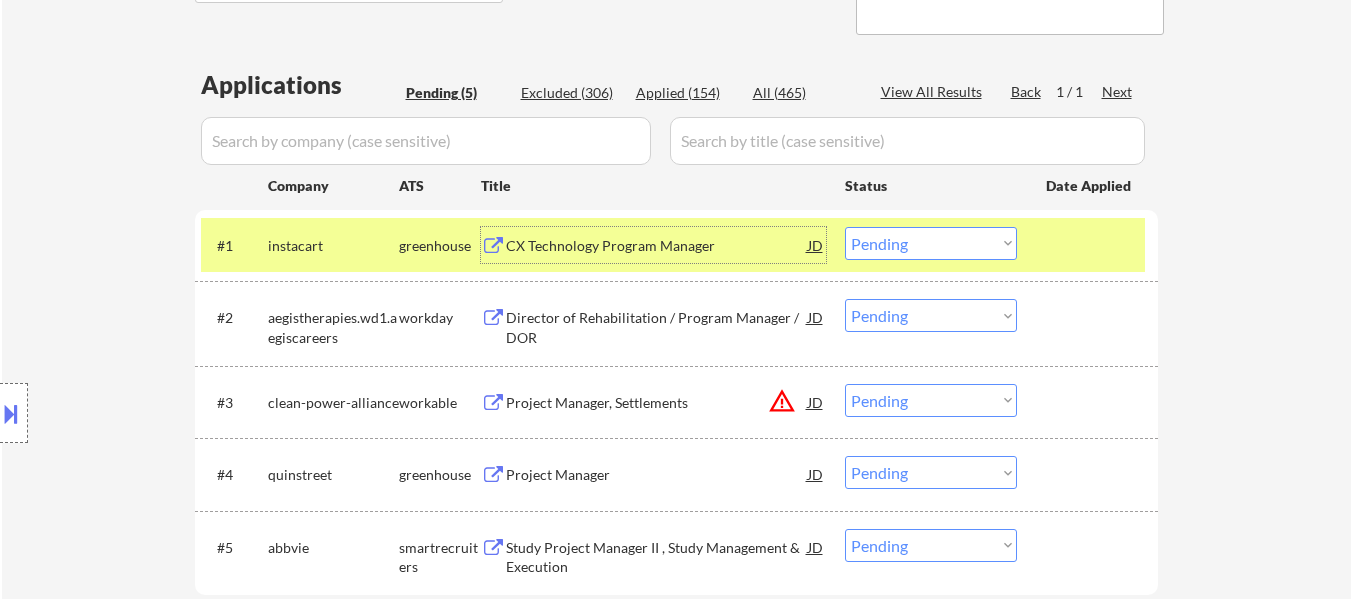 drag, startPoint x: 921, startPoint y: 239, endPoint x: 921, endPoint y: 254, distance: 15 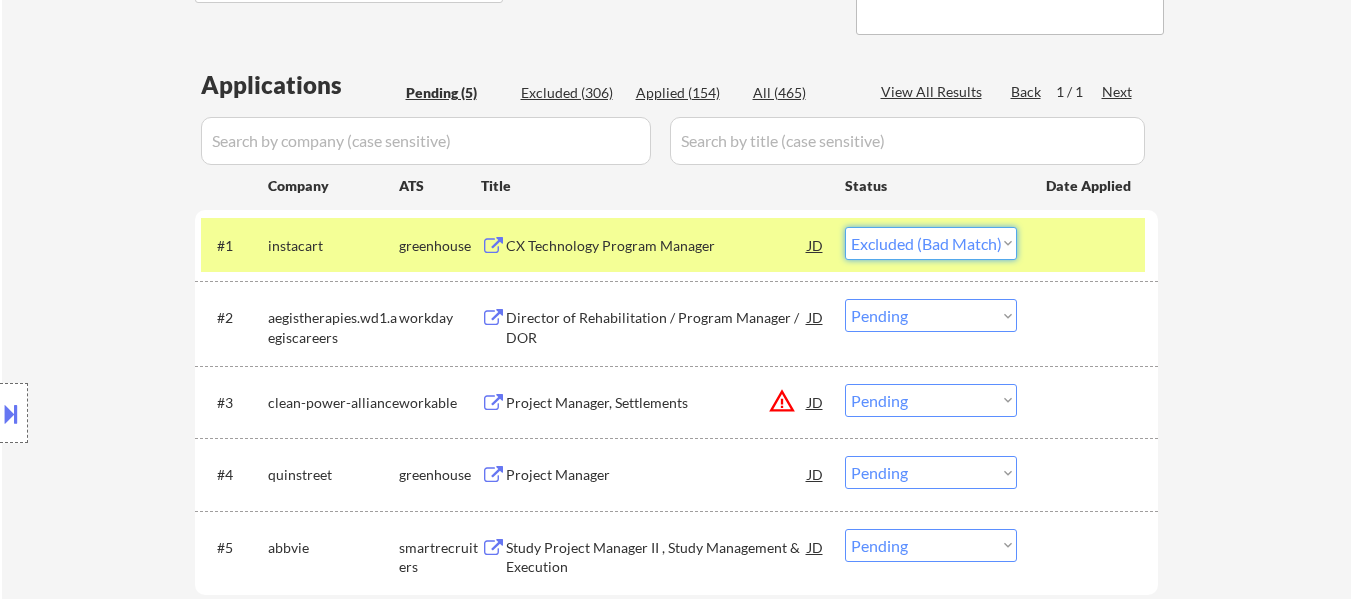 click on "Choose an option... Pending Applied Excluded (Questions) Excluded (Expired) Excluded (Location) Excluded (Bad Match) Excluded (Blocklist) Excluded (Salary) Excluded (Other)" at bounding box center (931, 243) 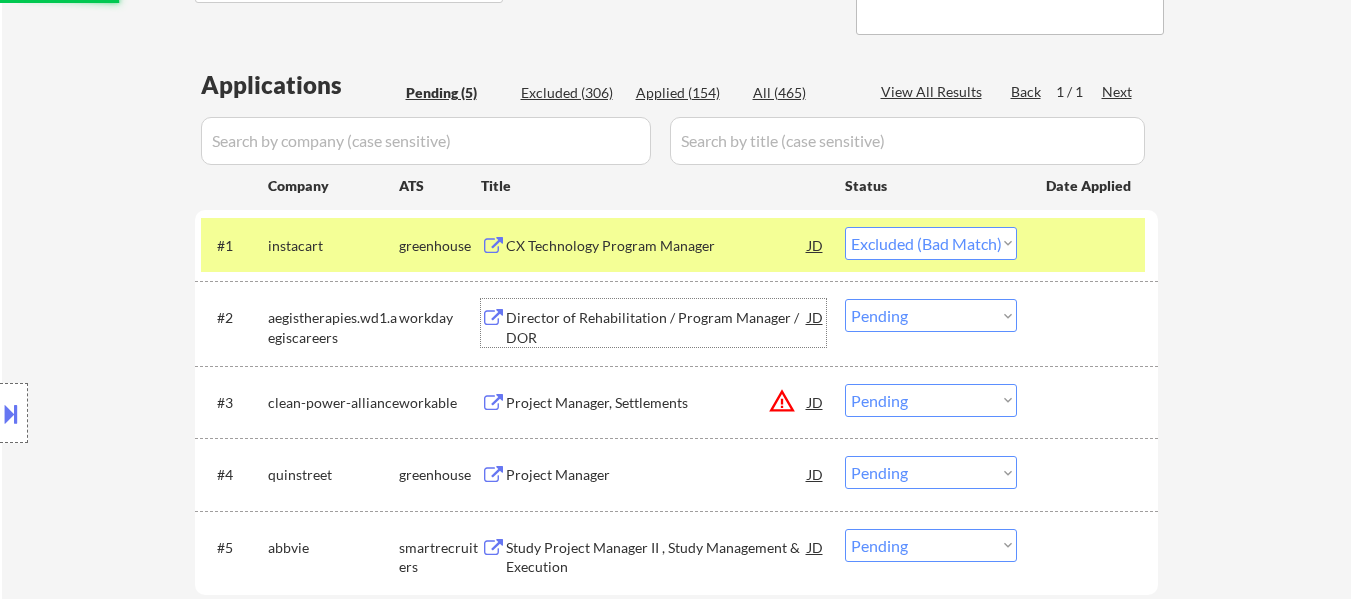 click on "Director of Rehabilitation / Program Manager / DOR" at bounding box center [657, 327] 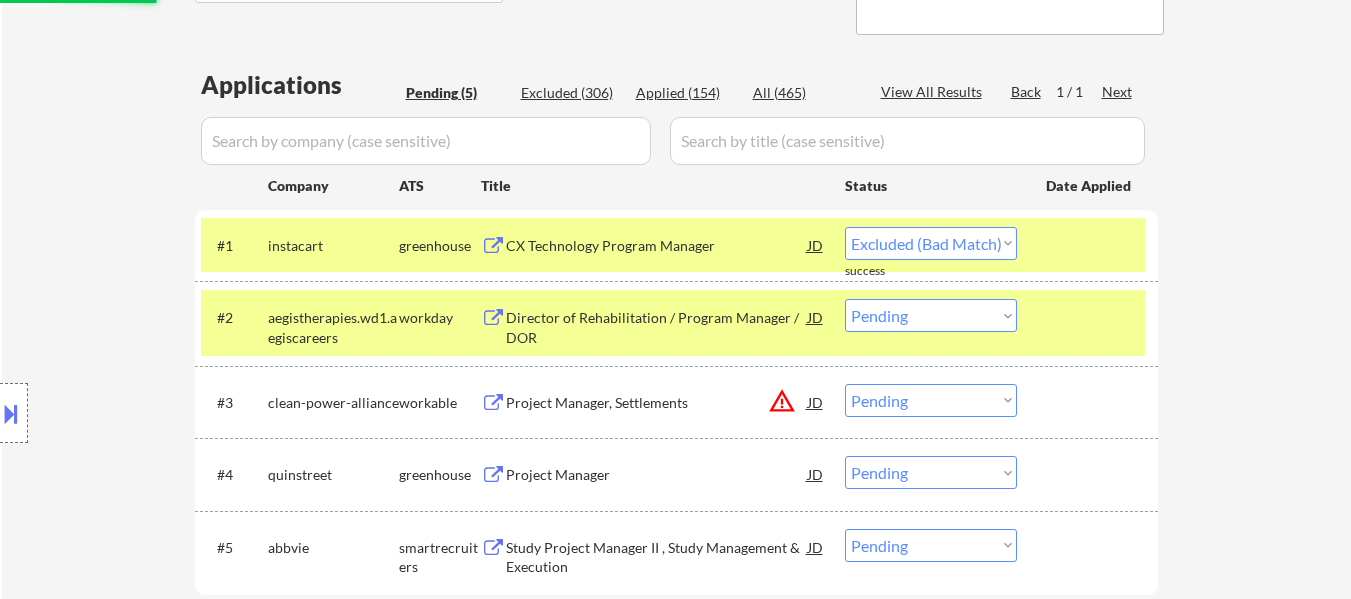 select on ""pending"" 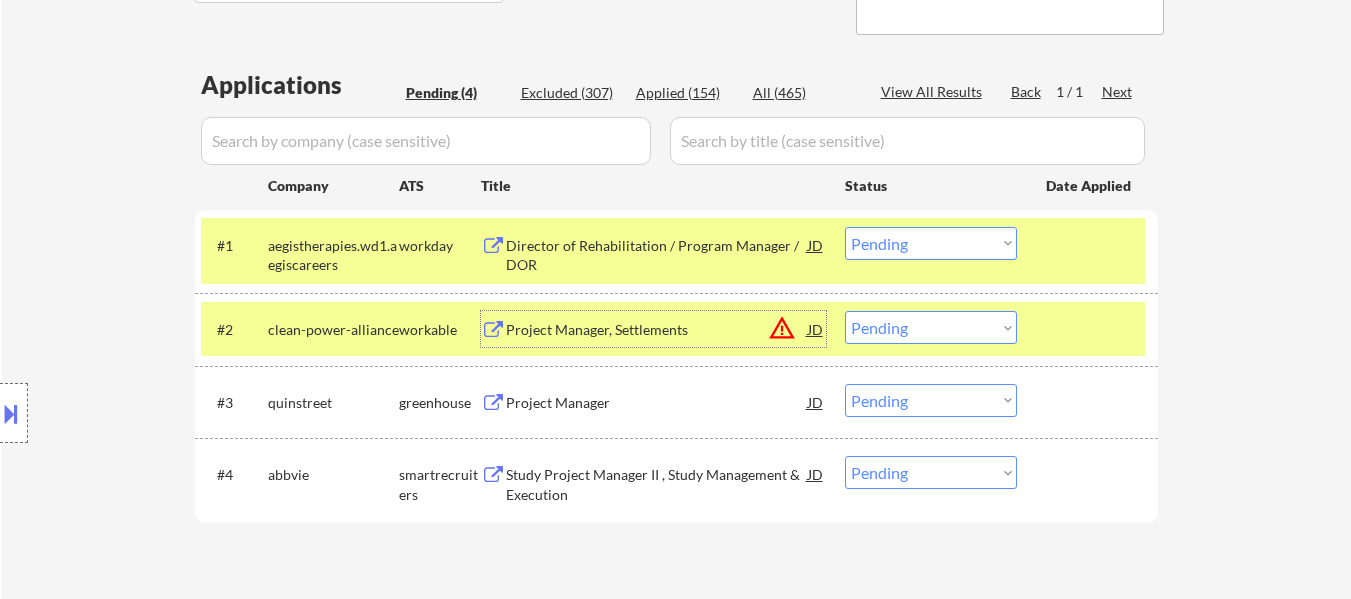 click on "#2 clean-power-alliance workable Project Manager, Settlements JD warning_amber Choose an option... Pending Applied Excluded (Questions) Excluded (Expired) Excluded (Location) Excluded (Bad Match) Excluded (Blocklist) Excluded (Salary) Excluded (Other)" at bounding box center (673, 329) 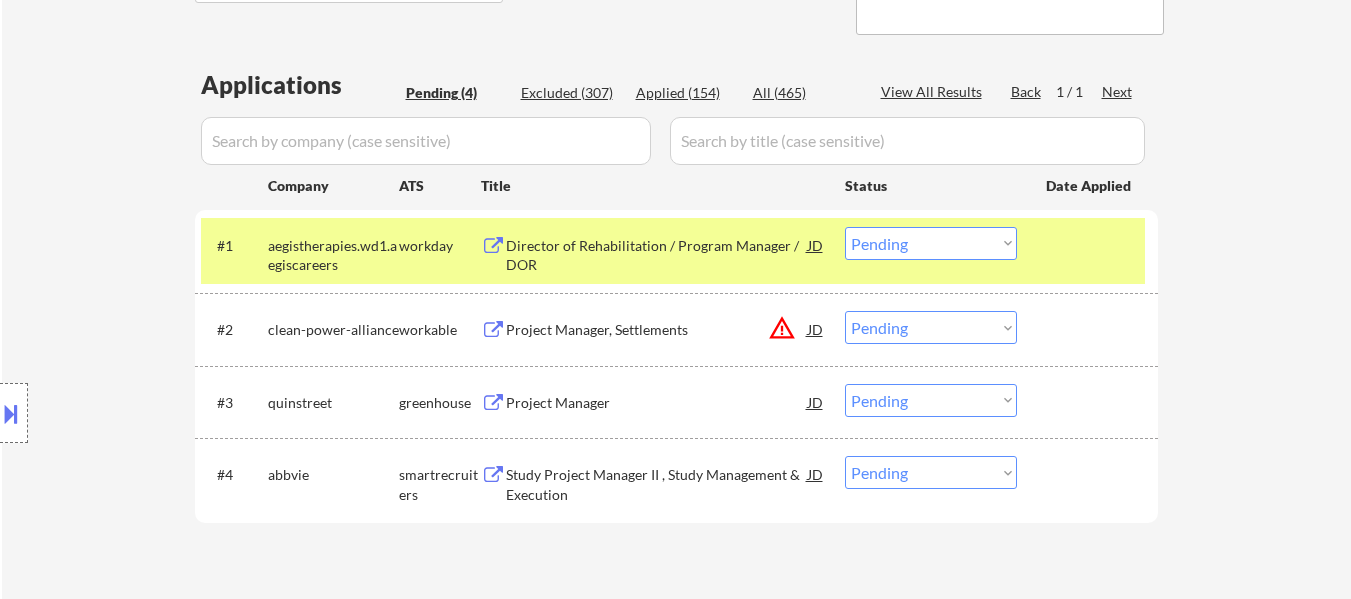 click on "Project Manager, Settlements" at bounding box center [657, 330] 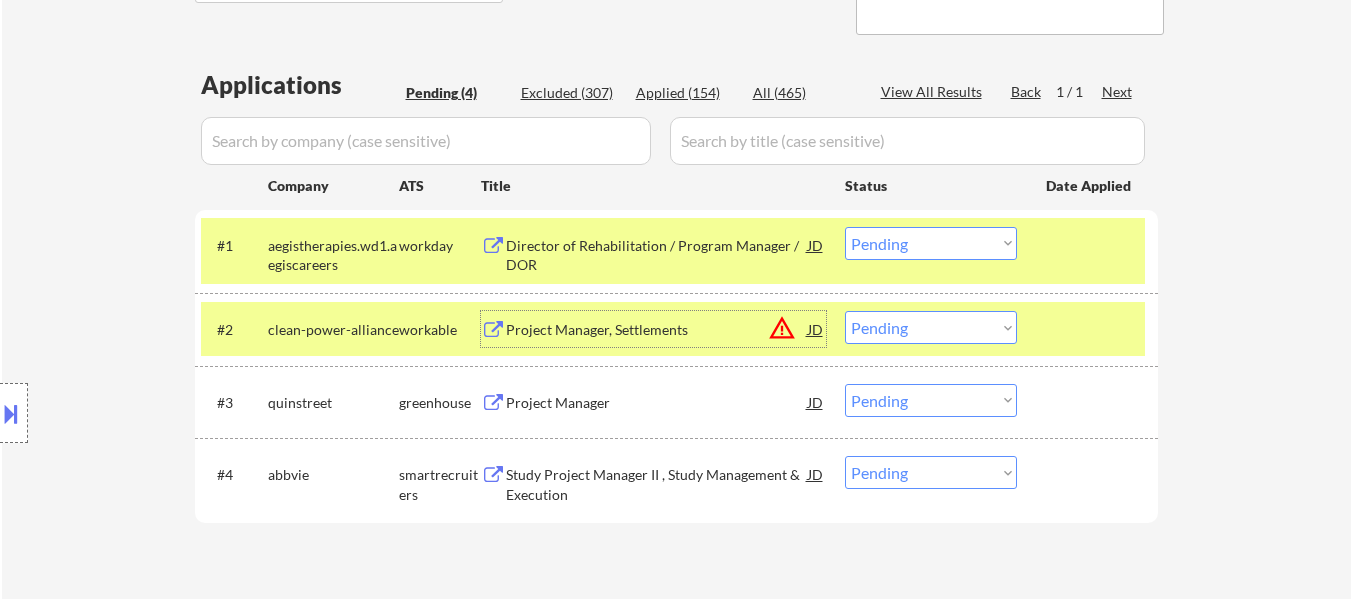 click on "Project Manager" at bounding box center (657, 402) 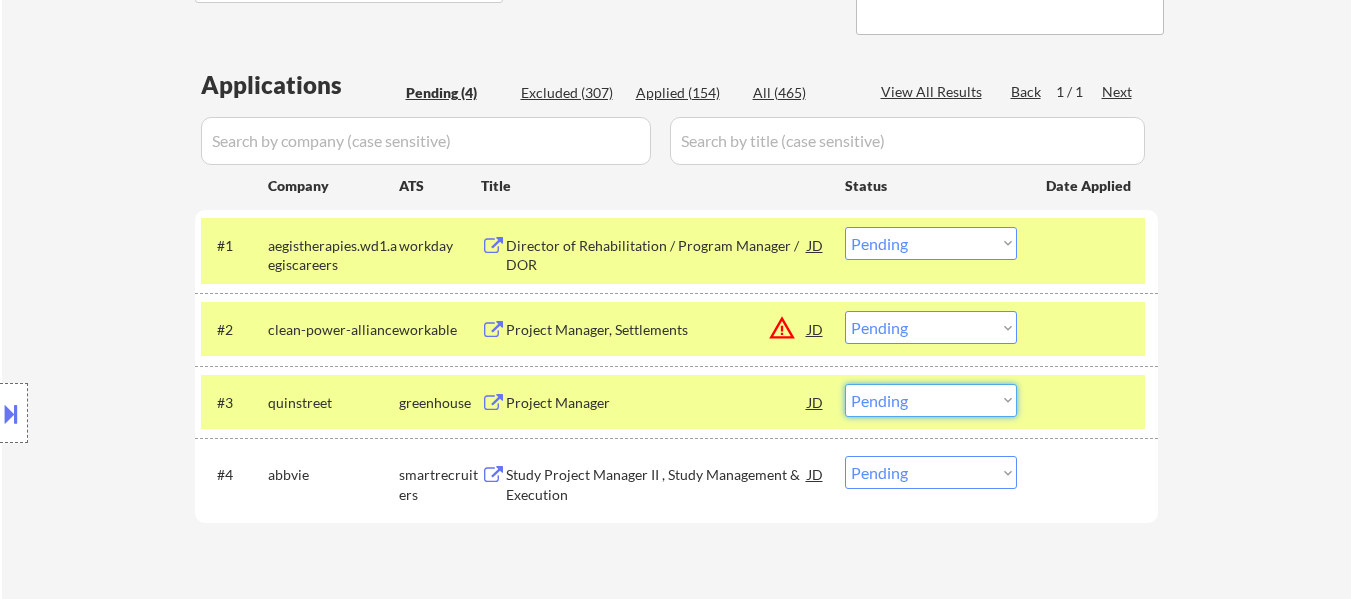 click on "Choose an option... Pending Applied Excluded (Questions) Excluded (Expired) Excluded (Location) Excluded (Bad Match) Excluded (Blocklist) Excluded (Salary) Excluded (Other)" at bounding box center (931, 400) 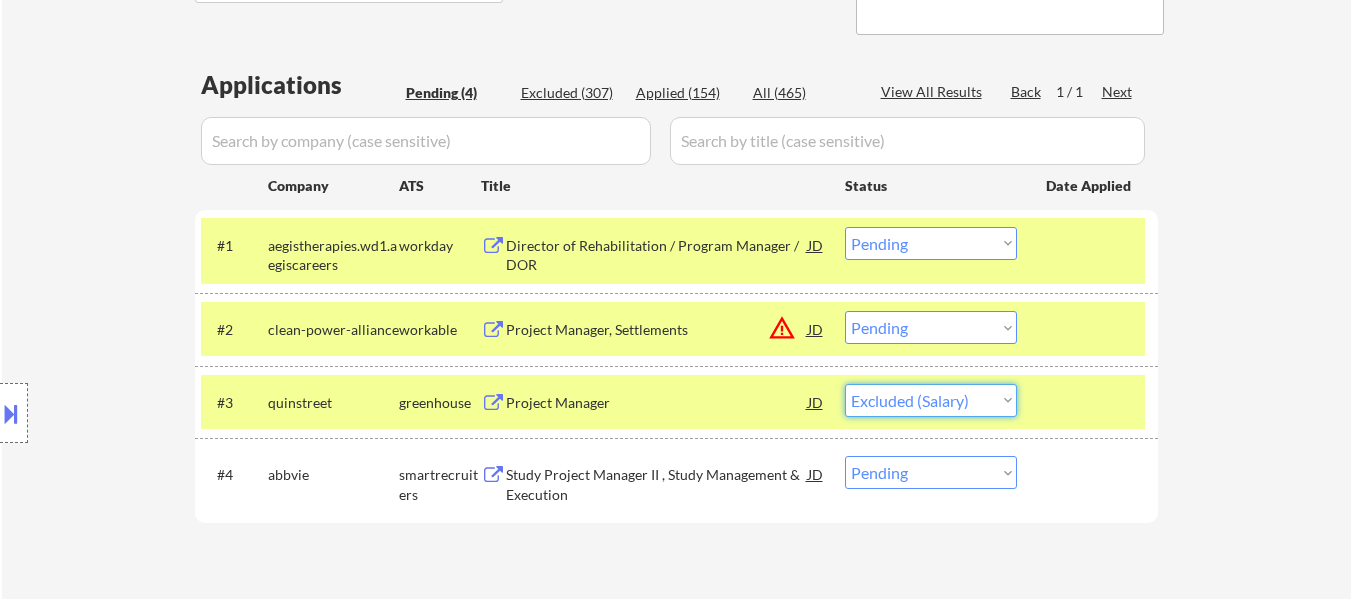 click on "Choose an option... Pending Applied Excluded (Questions) Excluded (Expired) Excluded (Location) Excluded (Bad Match) Excluded (Blocklist) Excluded (Salary) Excluded (Other)" at bounding box center [931, 400] 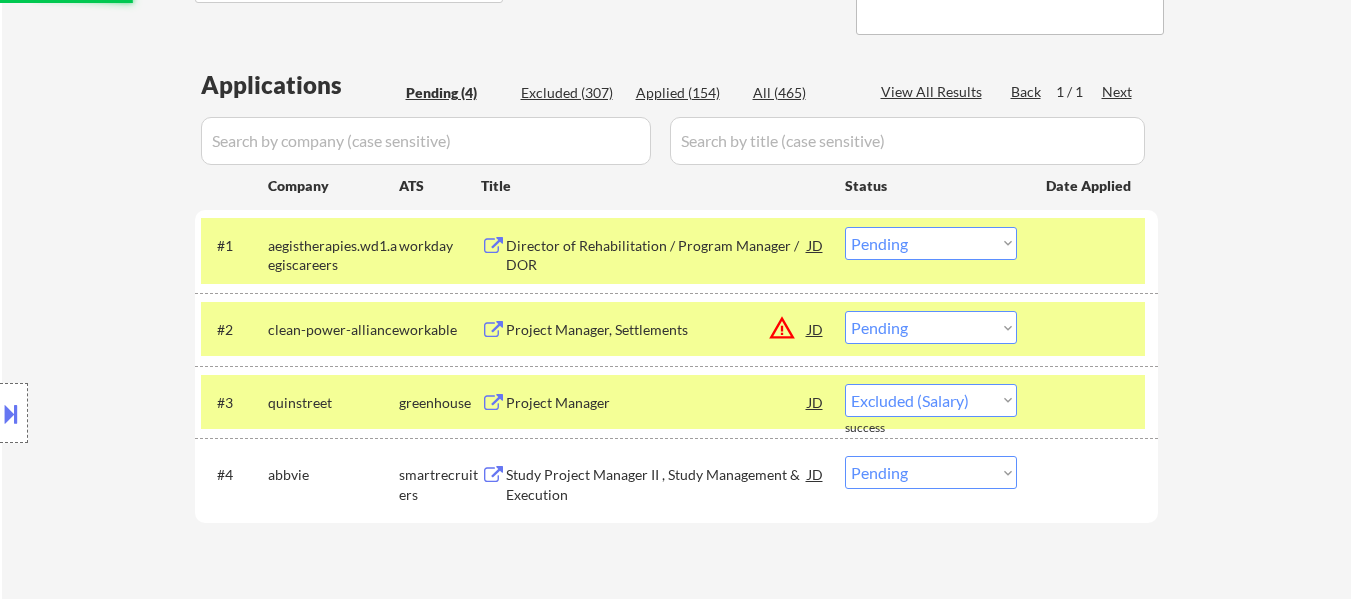 select on ""pending"" 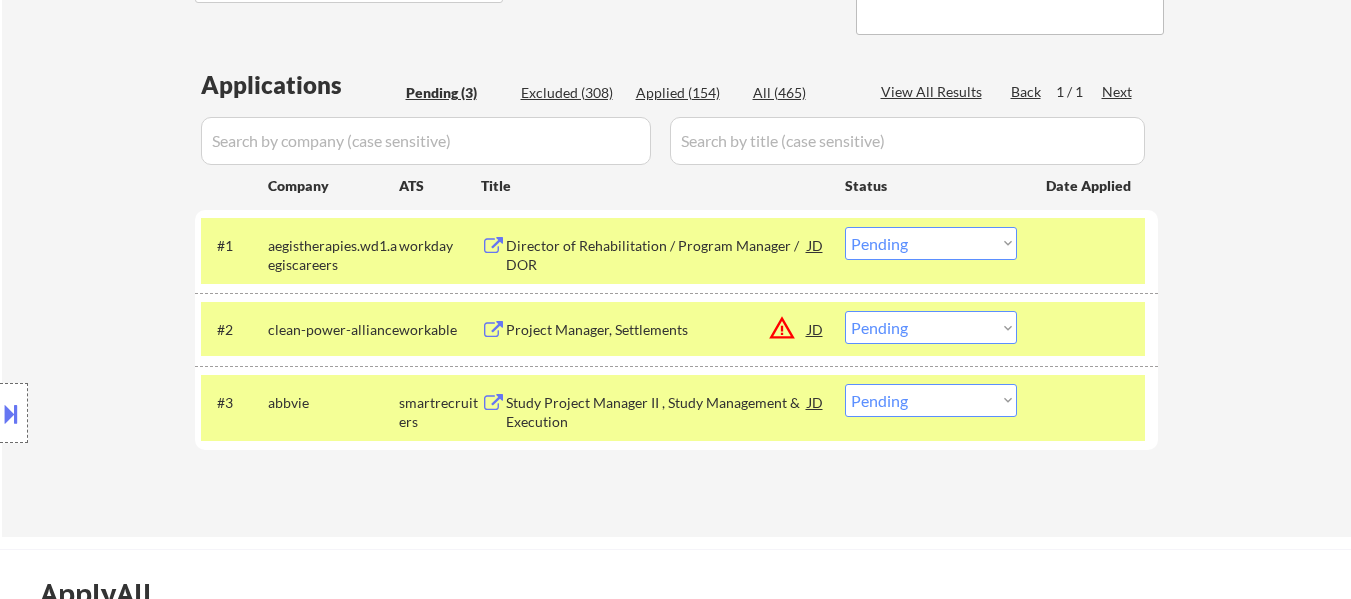 click at bounding box center (1090, 402) 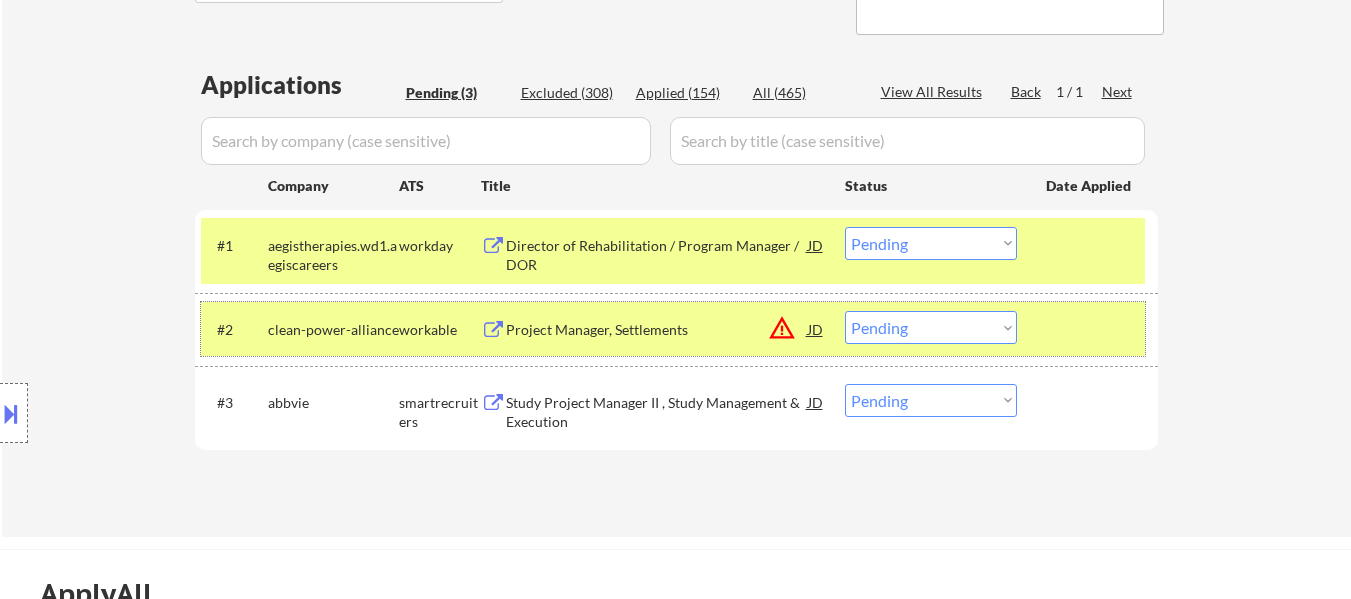 drag, startPoint x: 1086, startPoint y: 326, endPoint x: 1094, endPoint y: 310, distance: 17.888544 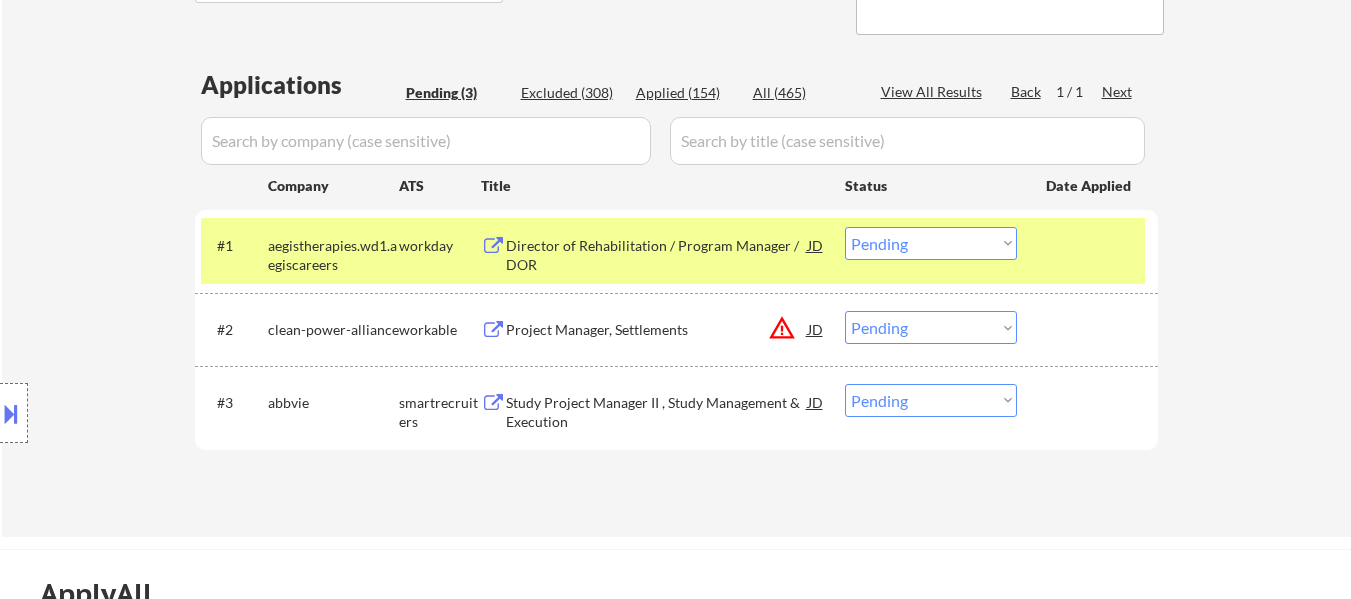 click at bounding box center (1090, 245) 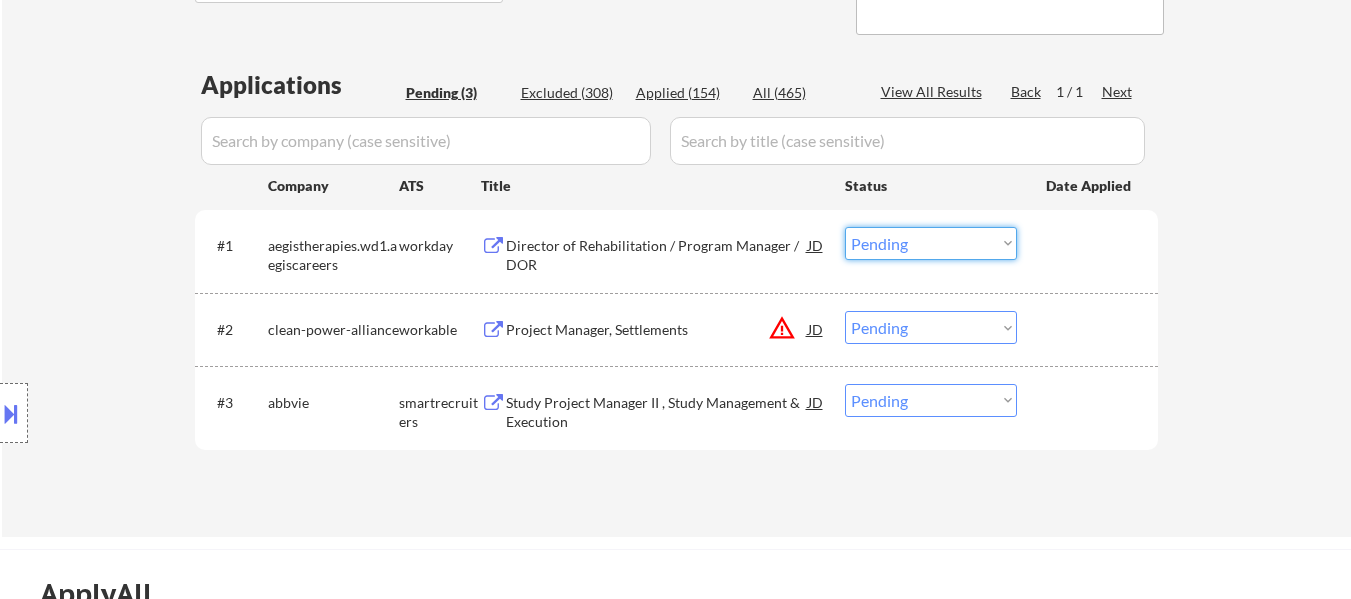 click on "Choose an option... Pending Applied Excluded (Questions) Excluded (Expired) Excluded (Location) Excluded (Bad Match) Excluded (Blocklist) Excluded (Salary) Excluded (Other)" at bounding box center [931, 243] 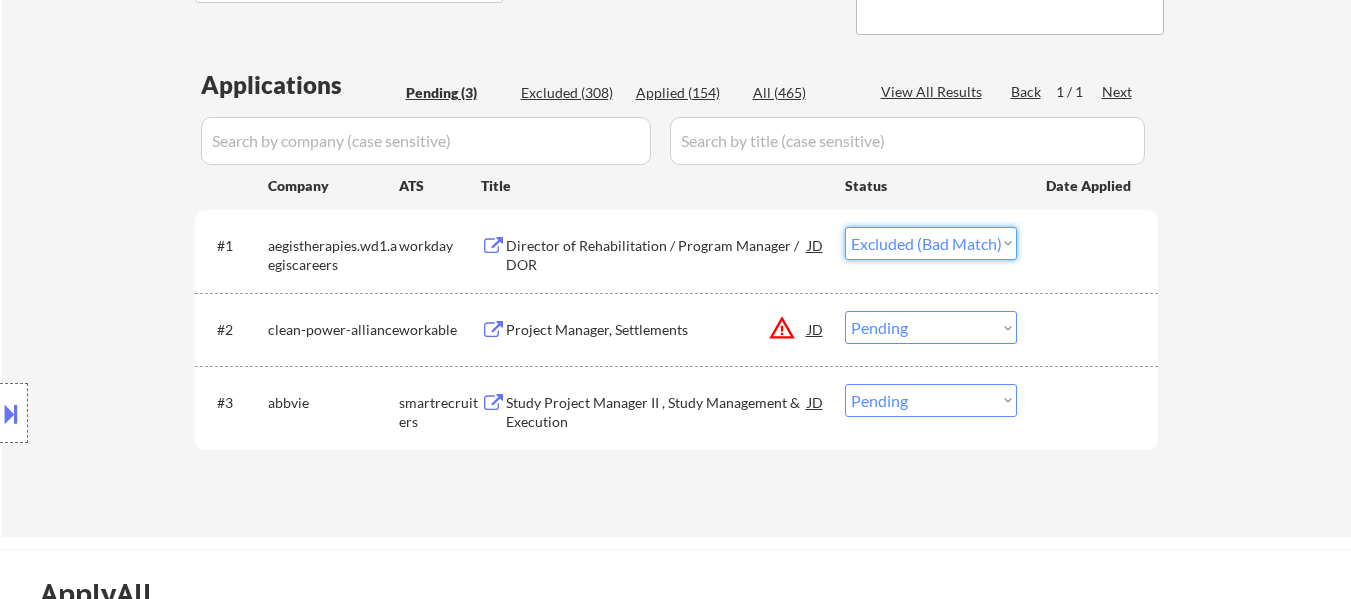 click on "Choose an option... Pending Applied Excluded (Questions) Excluded (Expired) Excluded (Location) Excluded (Bad Match) Excluded (Blocklist) Excluded (Salary) Excluded (Other)" at bounding box center (931, 243) 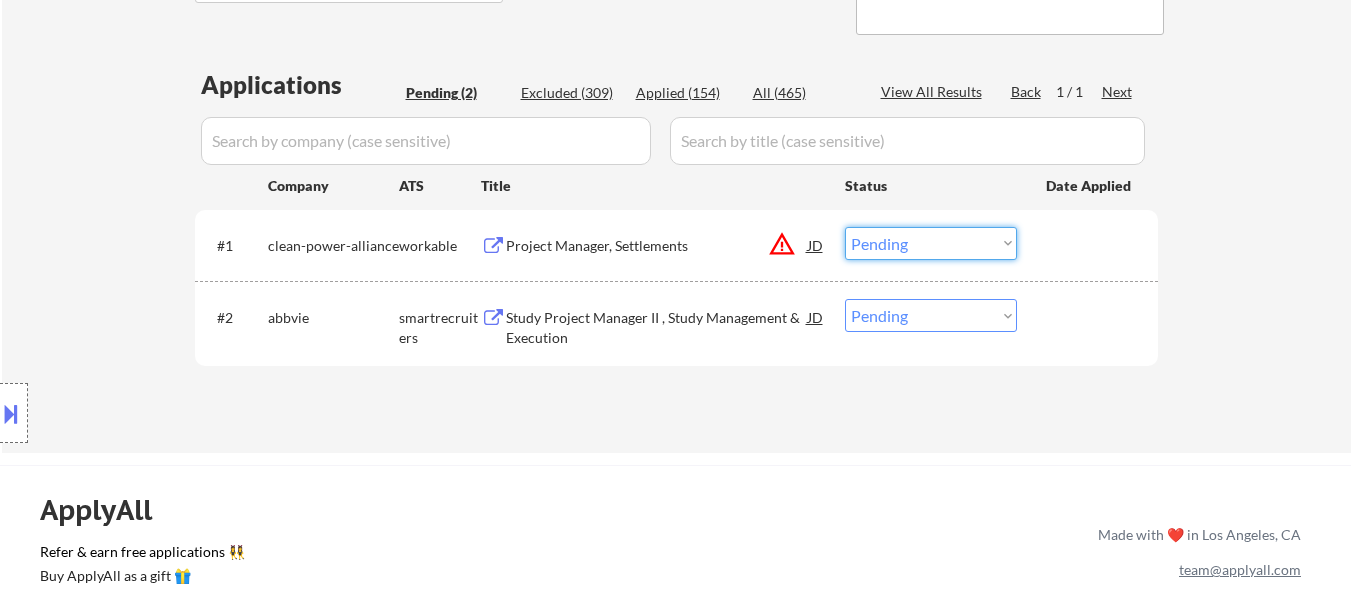 click on "Choose an option... Pending Applied Excluded (Questions) Excluded (Expired) Excluded (Location) Excluded (Bad Match) Excluded (Blocklist) Excluded (Salary) Excluded (Other)" at bounding box center (931, 243) 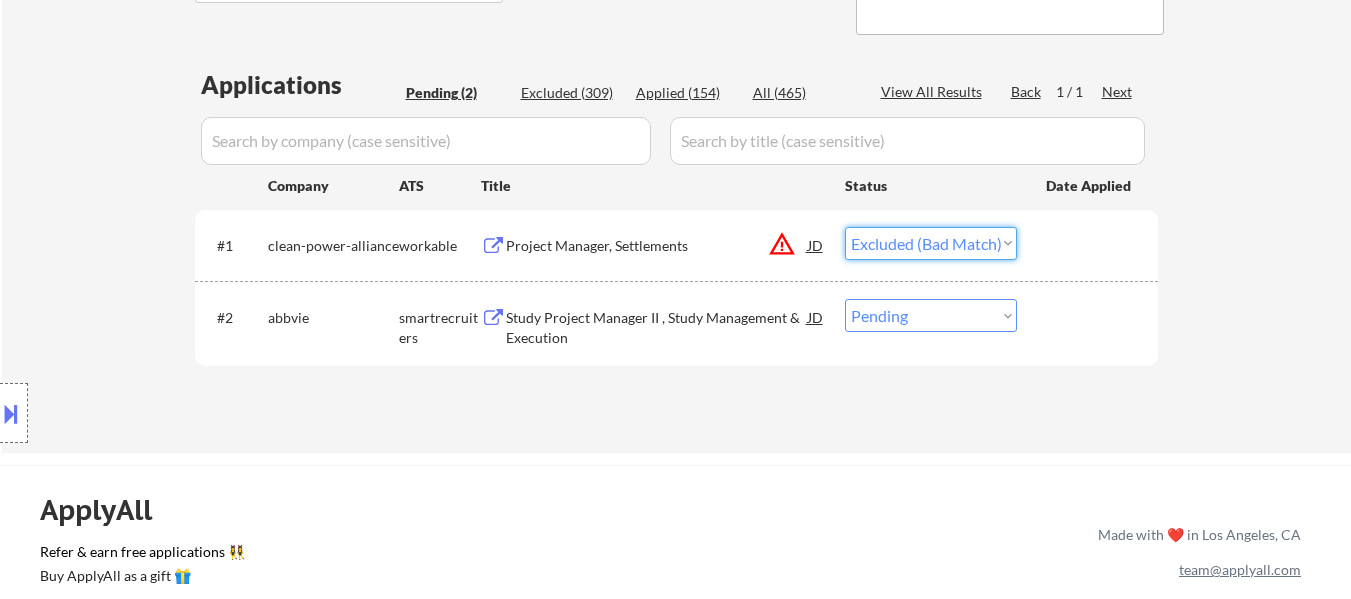 click on "Choose an option... Pending Applied Excluded (Questions) Excluded (Expired) Excluded (Location) Excluded (Bad Match) Excluded (Blocklist) Excluded (Salary) Excluded (Other)" at bounding box center [931, 243] 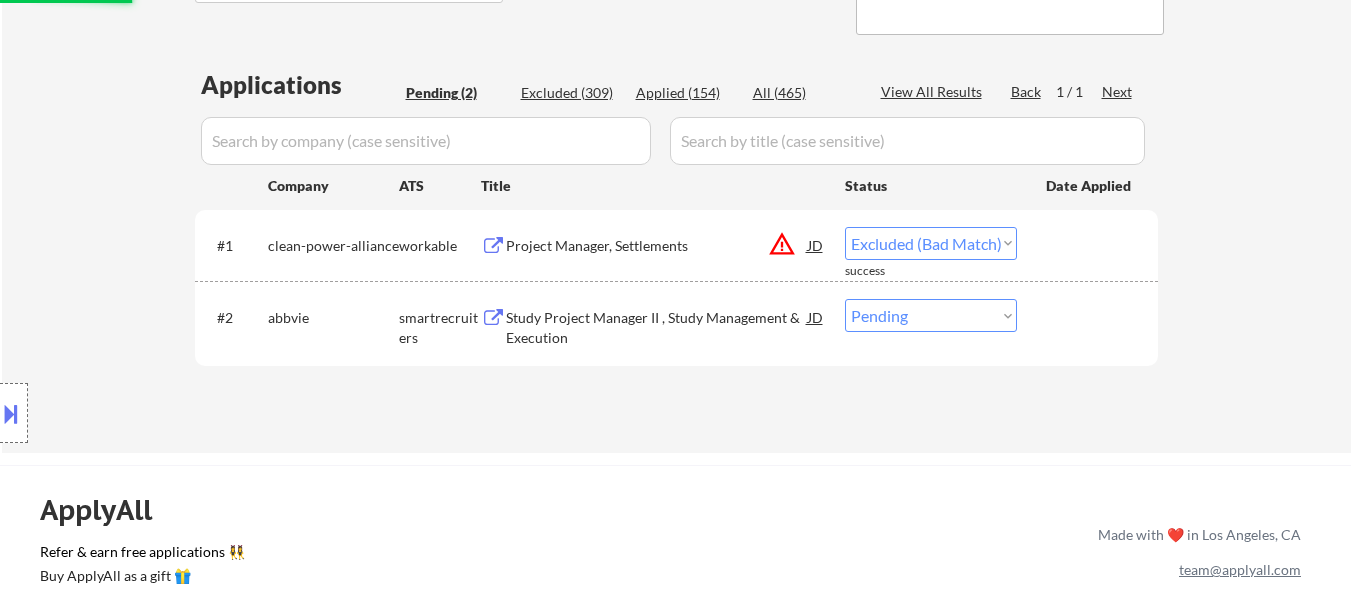 click on "Study Project Manager II , Study Management & Execution" at bounding box center [657, 327] 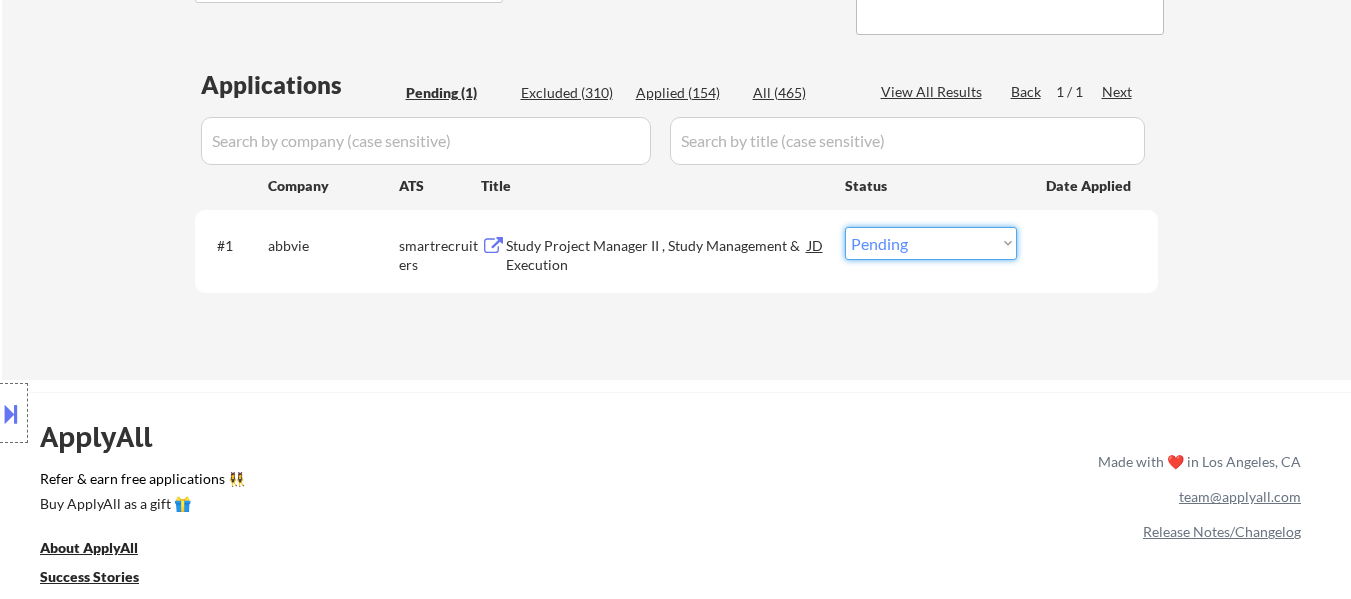 click on "Choose an option... Pending Applied Excluded (Questions) Excluded (Expired) Excluded (Location) Excluded (Bad Match) Excluded (Blocklist) Excluded (Salary) Excluded (Other)" at bounding box center (931, 243) 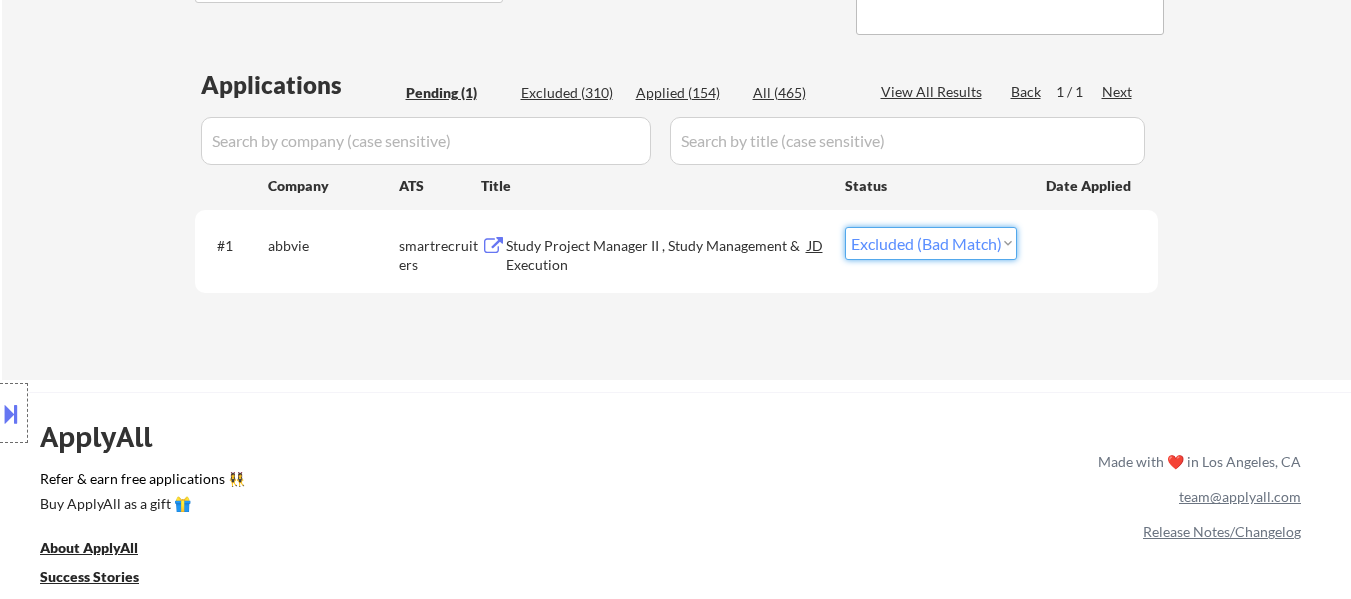 click on "Choose an option... Pending Applied Excluded (Questions) Excluded (Expired) Excluded (Location) Excluded (Bad Match) Excluded (Blocklist) Excluded (Salary) Excluded (Other)" at bounding box center (931, 243) 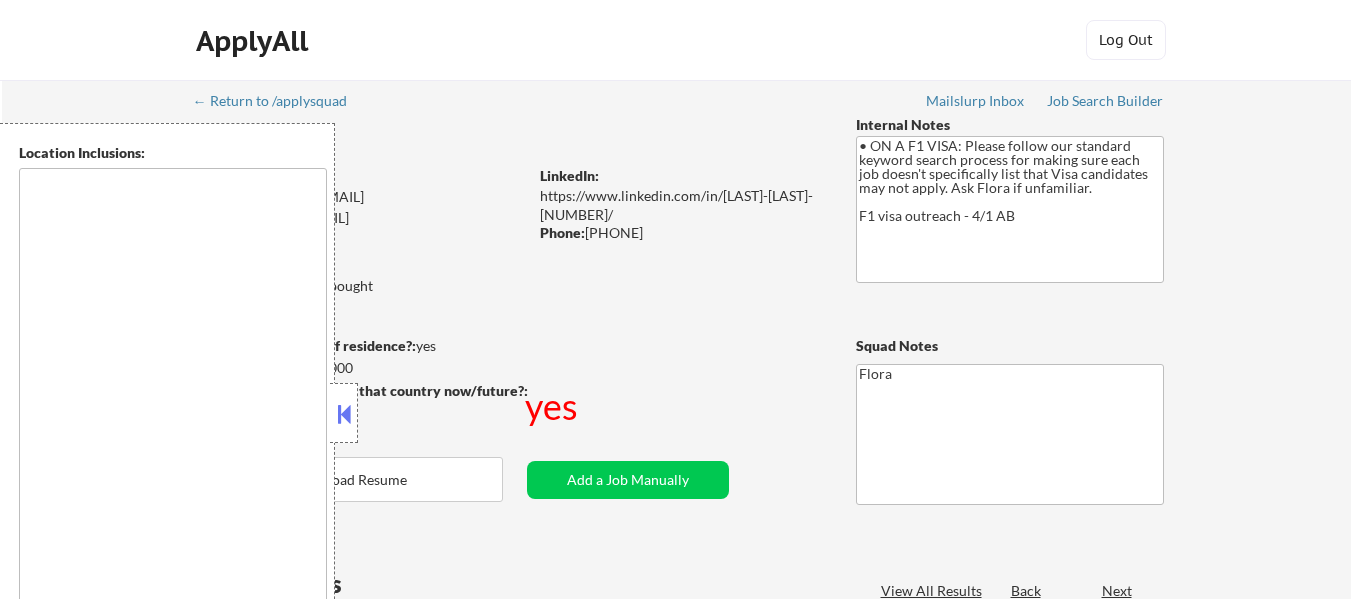 scroll, scrollTop: 0, scrollLeft: 0, axis: both 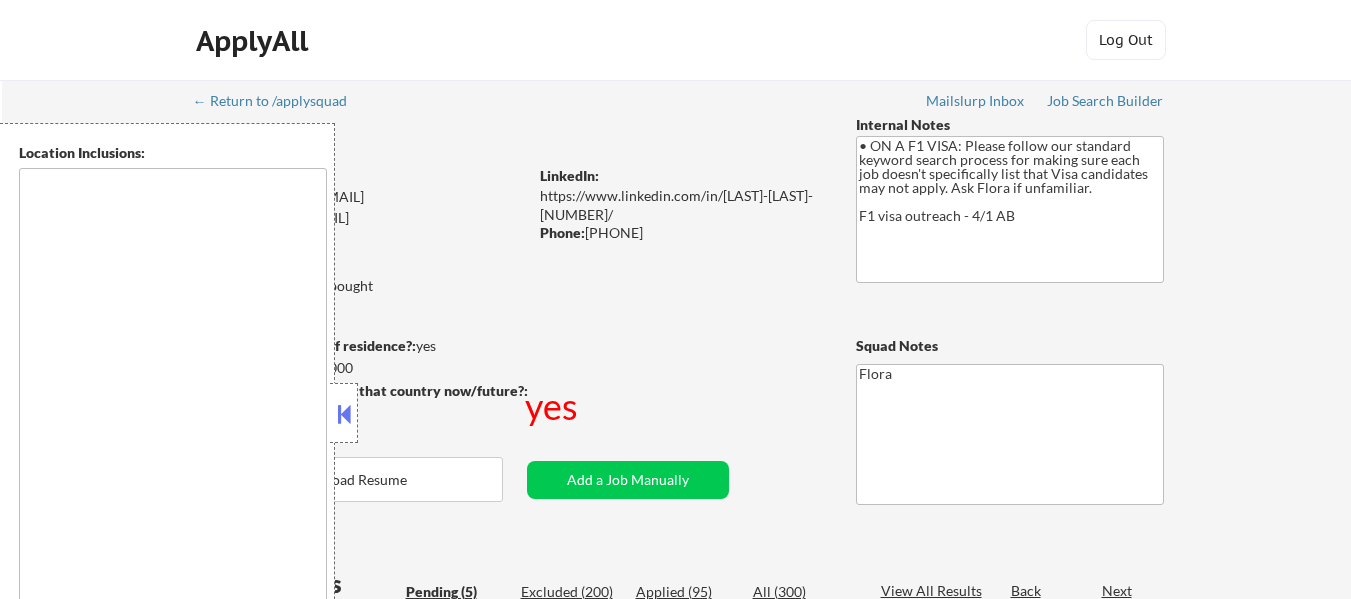 select on ""pending"" 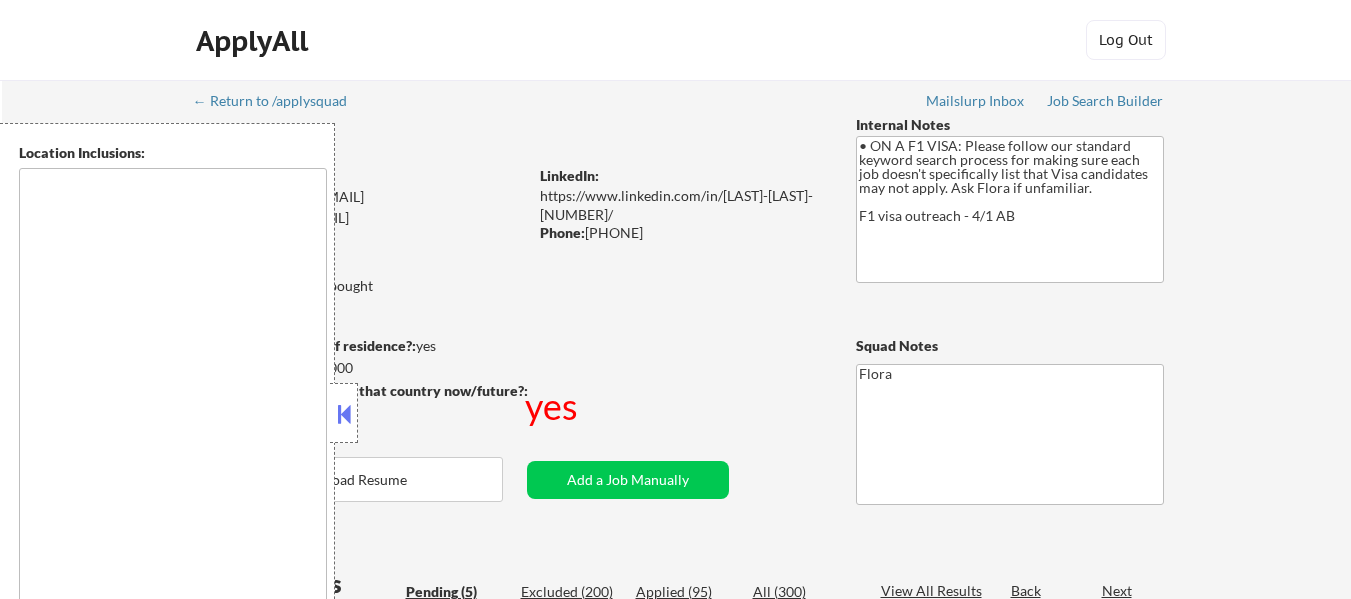 select on ""pending"" 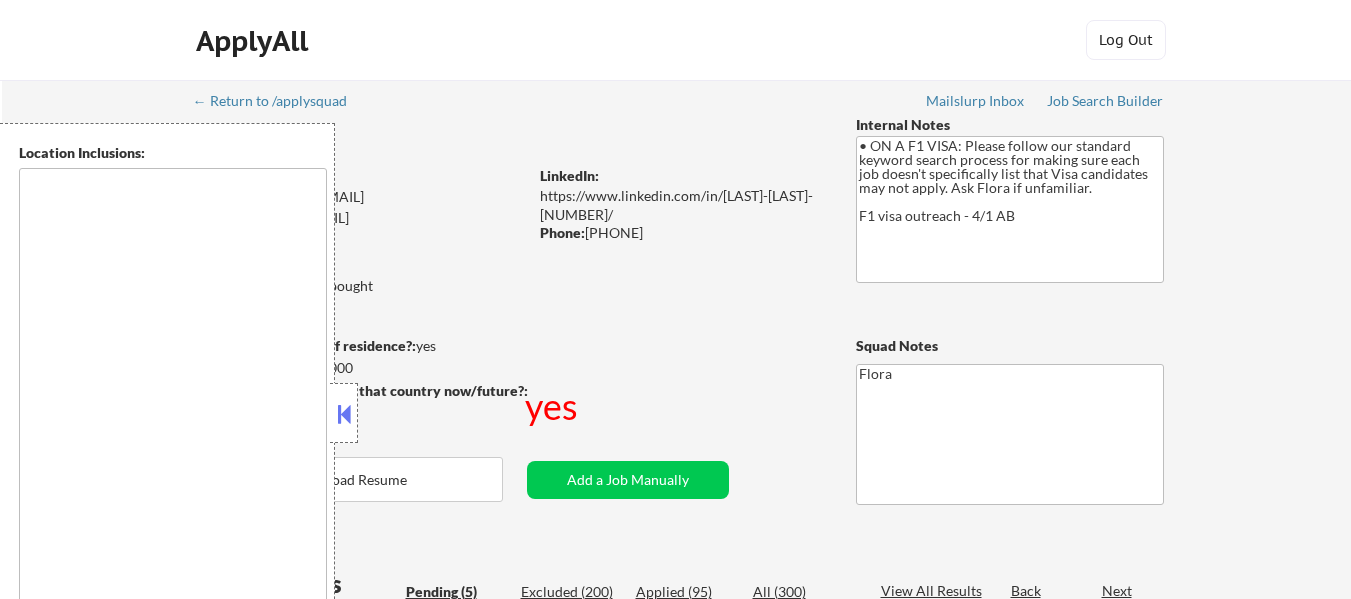 select on ""pending"" 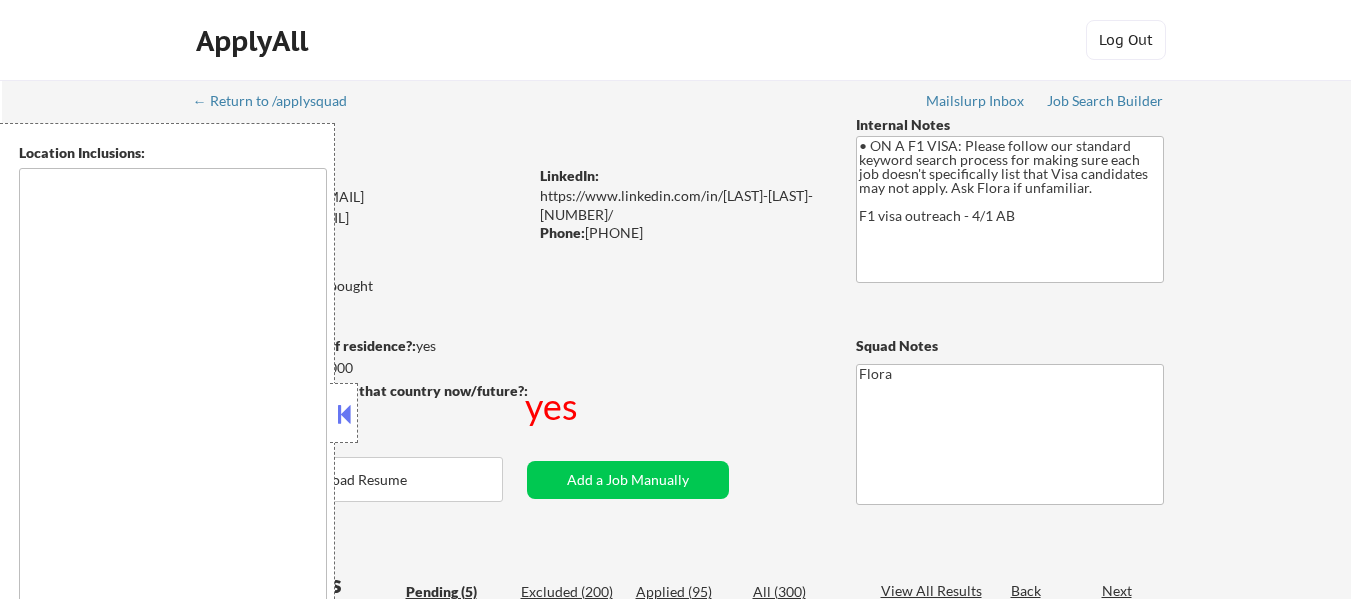 select on ""pending"" 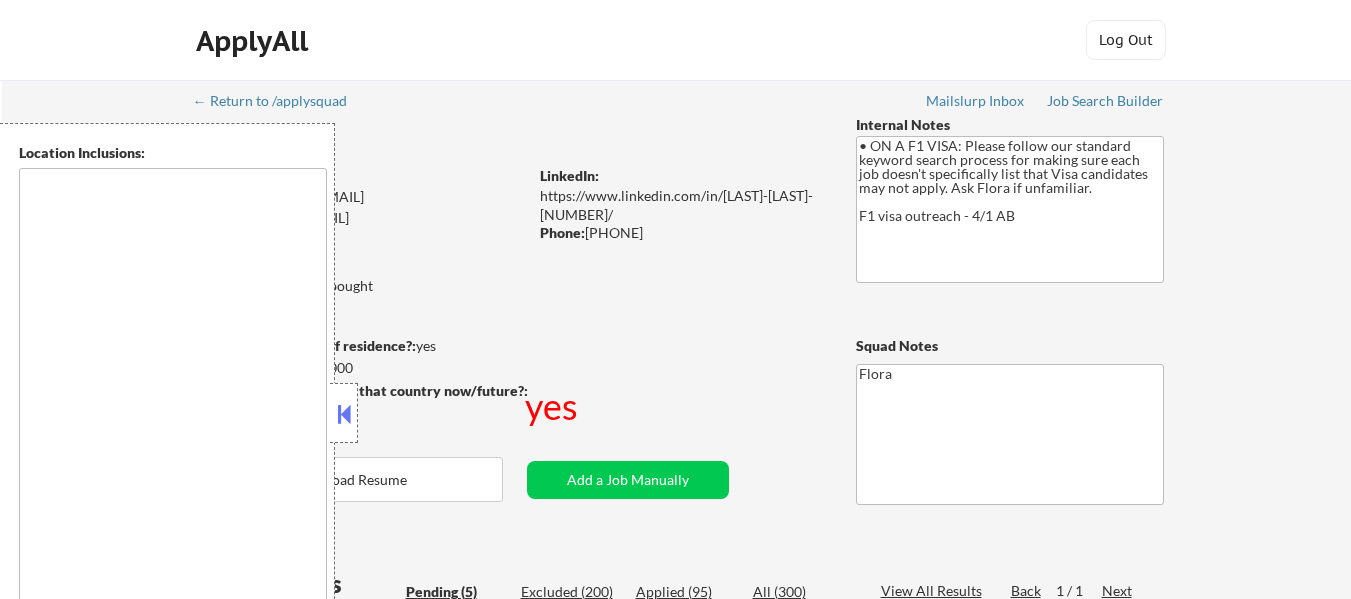 type on "Indianapolis, IN   Speedway, IN   Lawrence, IN   Beech Grove, IN   Southport, IN   Cumberland, IN   Warren Park, IN   Meridian Hills, IN   Williams Creek, IN   Rocky Ripple, IN   Spring Hill, IN   Clermont, IN   Homecroft, IN   Crows Nest, IN   North Crows Nest, IN   Broad Ripple, IN   Zionsville, IN   Carmel, IN   Fishers, IN   Noblesville, IN   Westfield, IN   Greenwood, IN   Brownsburg, IN   Plainfield, IN   Avon, IN   Danville, IN   Mooresville, IN   Franklin, IN   Greenfield, IN   Shelbyville, IN Chicago, IL   Evanston, IL   Oak Park, IL   Cicero, IL   Berwyn, IL   Skokie, IL   Elmwood Park, IL   Forest Park, IL   River Forest, IL   Lincolnwood, IL   Norridge, IL   Harwood Heights, IL   Maywood, IL   Broadview, IL   Melrose Park, IL   Park Ridge, IL   Morton Grove, IL   Wilmette, IL   La Grange, IL   La Grange Park, IL   Brookfield, IL   Western Springs, IL   Hinsdale, IL   North Riverside, IL   Riverside, IL   Burr Ridge, IL   Countryside, IL   Westchester, IL   Hillside, IL   Bellwood, IL   Northlak..." 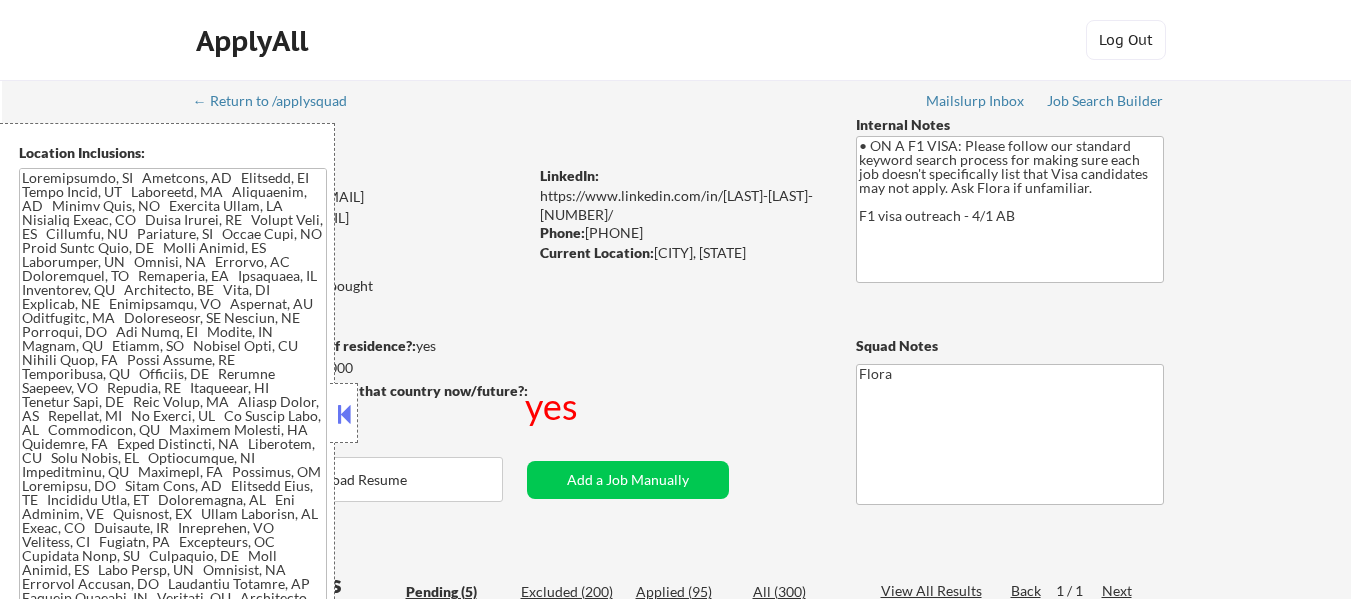 click at bounding box center [344, 414] 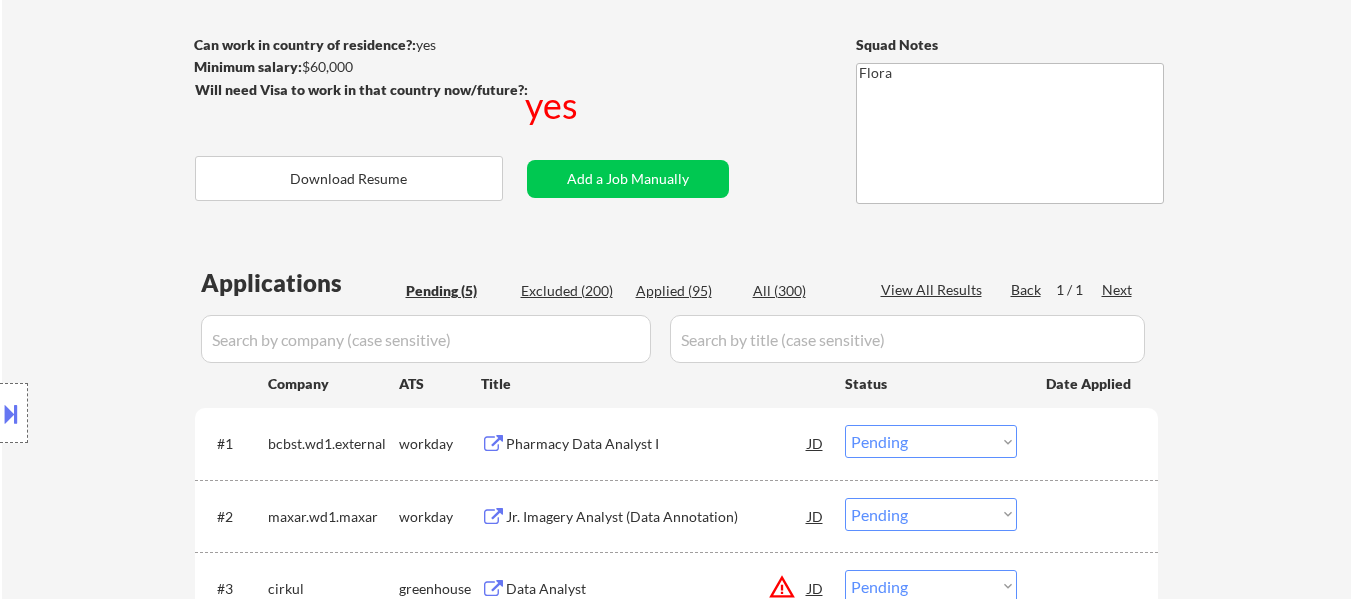 scroll, scrollTop: 300, scrollLeft: 0, axis: vertical 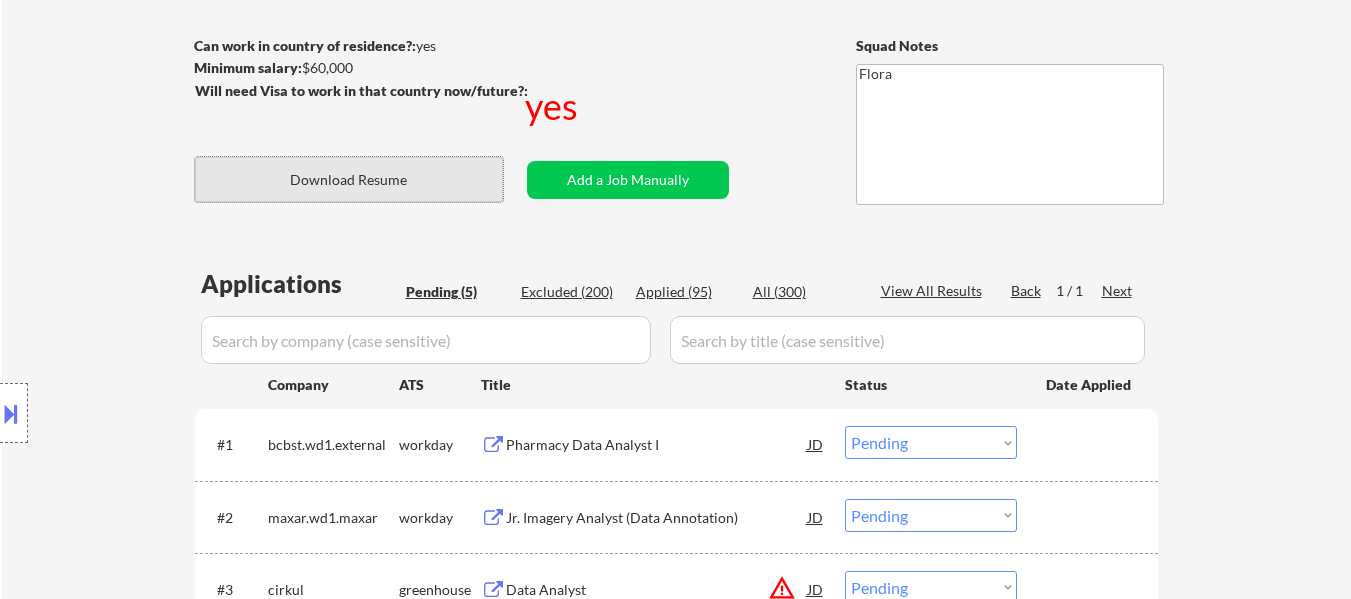 click on "Download Resume" at bounding box center [349, 179] 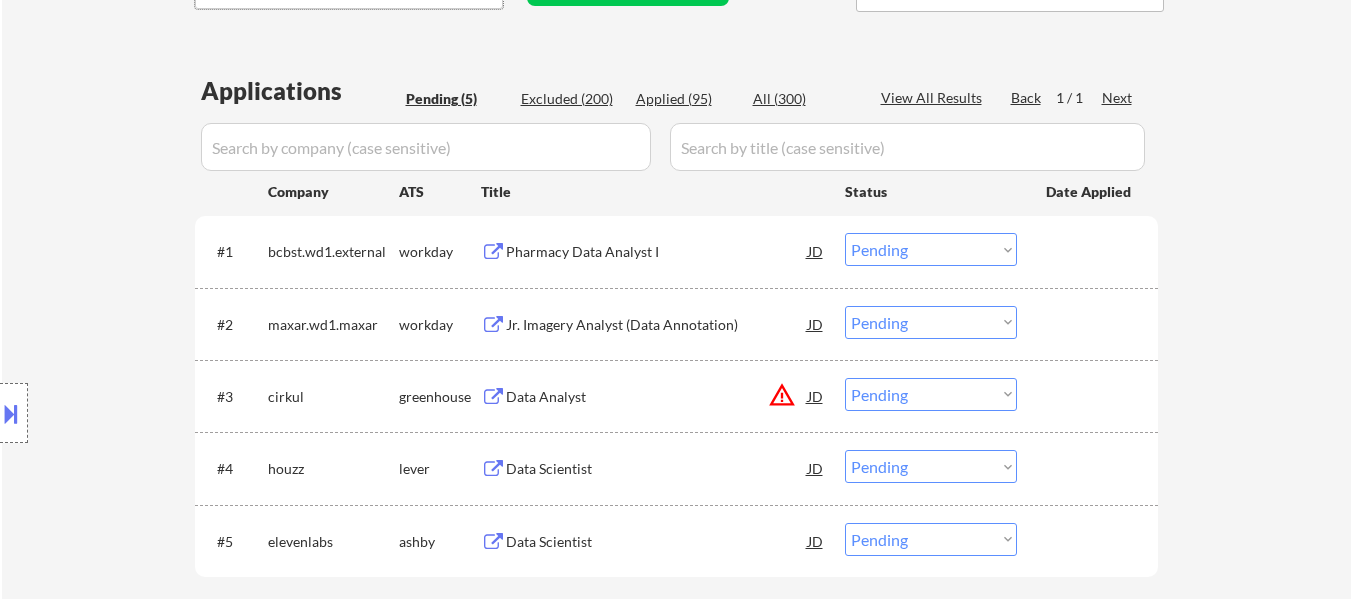 scroll, scrollTop: 500, scrollLeft: 0, axis: vertical 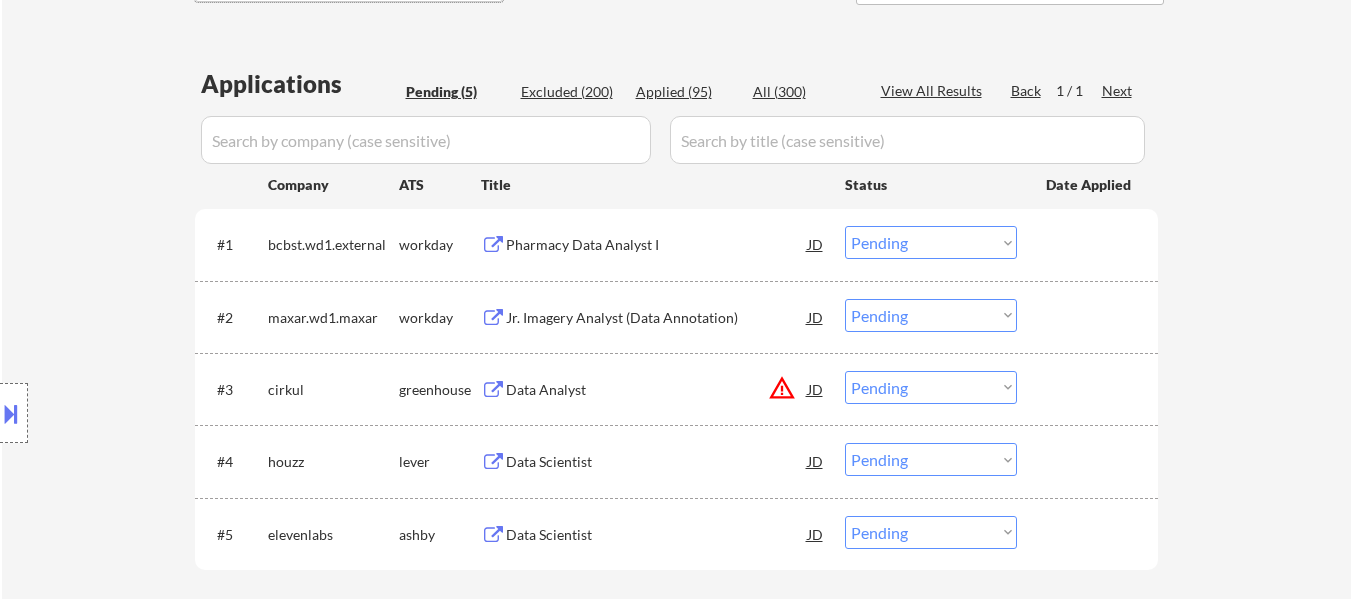 click on "Pharmacy Data Analyst I" at bounding box center [657, 245] 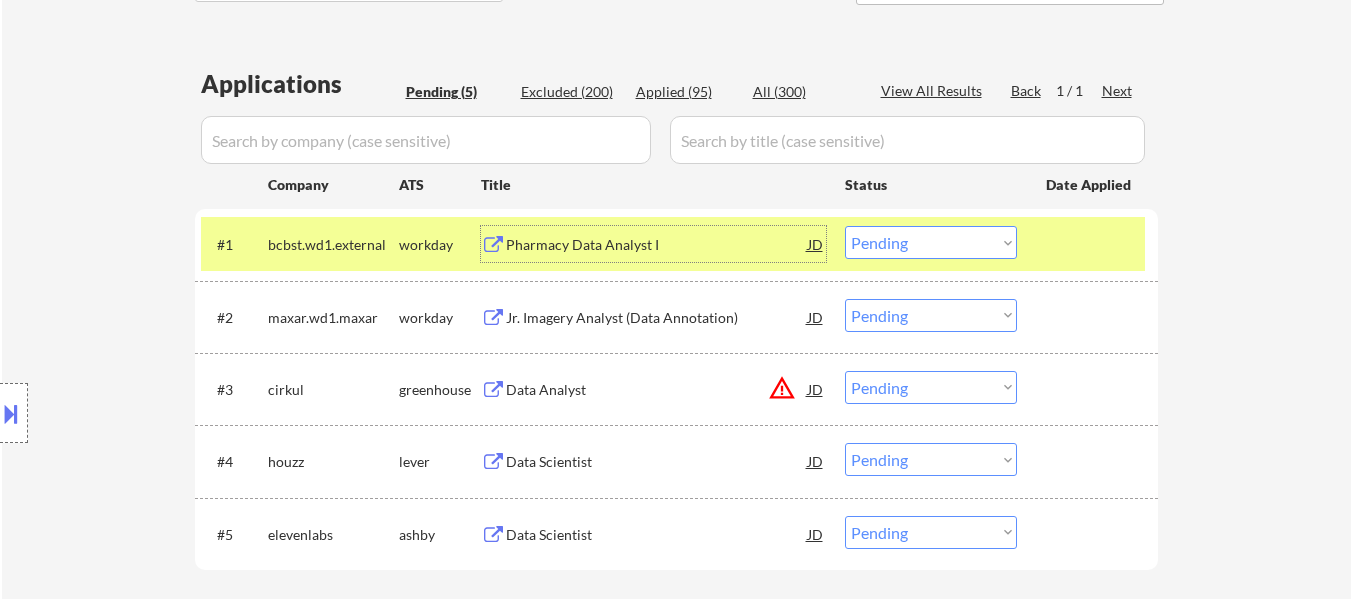 click on "Jr. Imagery Analyst (Data Annotation)" at bounding box center [657, 317] 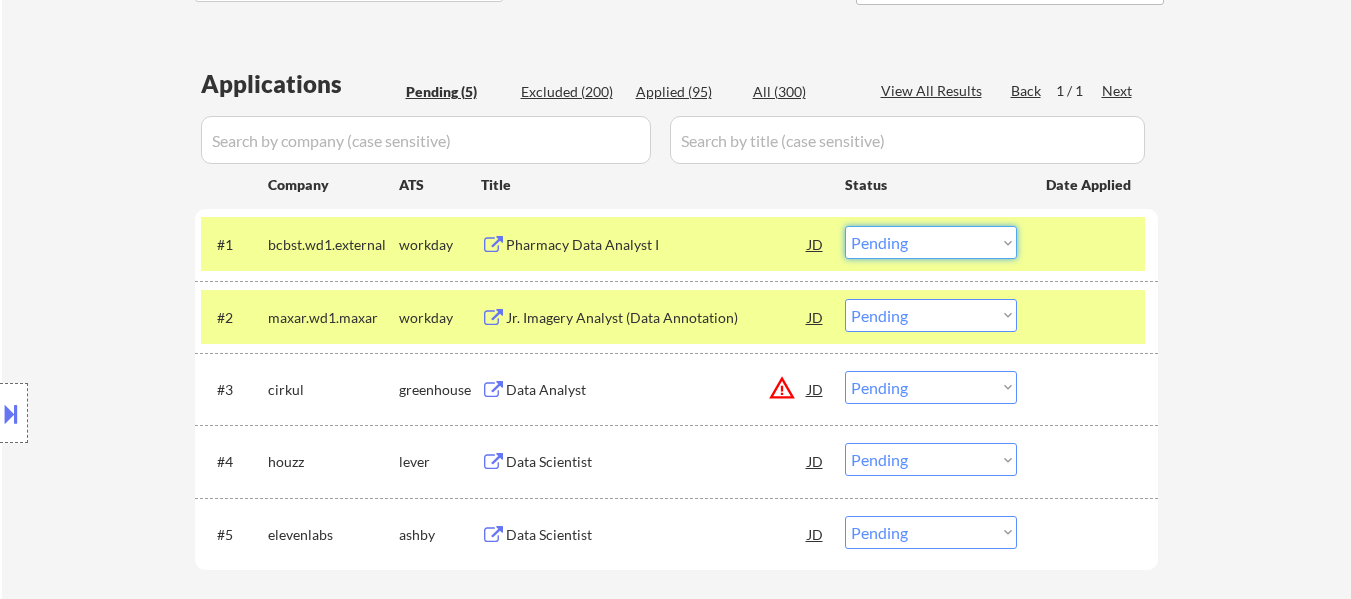 click on "Choose an option... Pending Applied Excluded (Questions) Excluded (Expired) Excluded (Location) Excluded (Bad Match) Excluded (Blocklist) Excluded (Salary) Excluded (Other)" at bounding box center (931, 242) 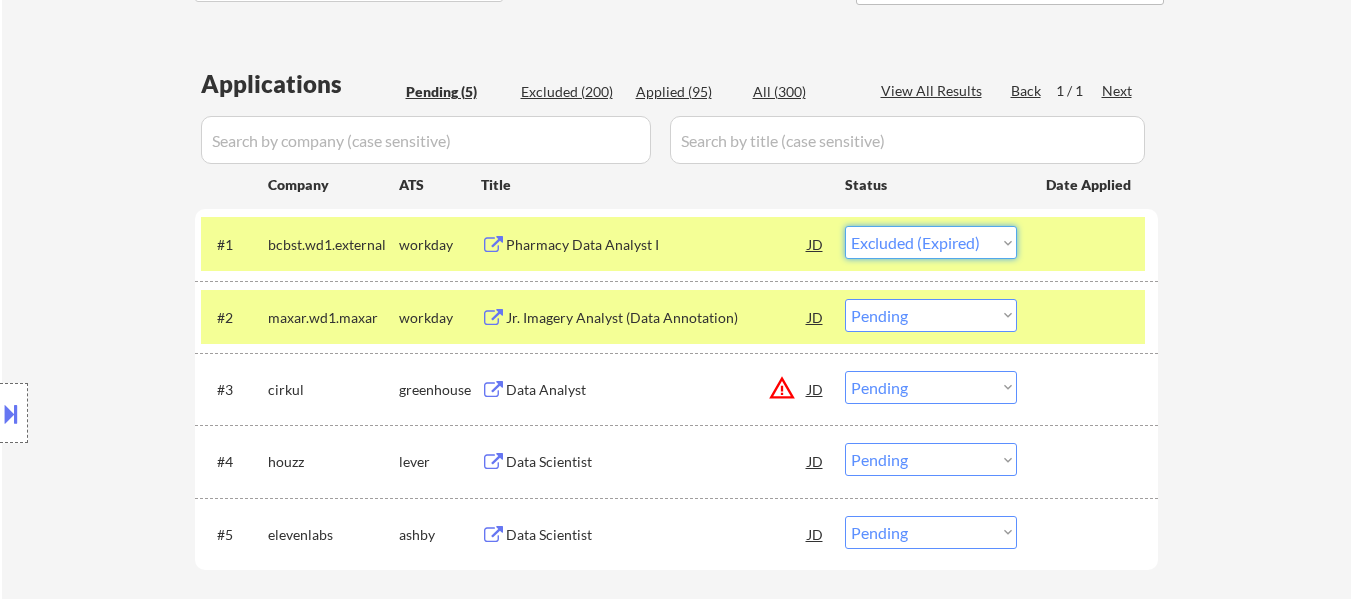 click on "Choose an option... Pending Applied Excluded (Questions) Excluded (Expired) Excluded (Location) Excluded (Bad Match) Excluded (Blocklist) Excluded (Salary) Excluded (Other)" at bounding box center [931, 242] 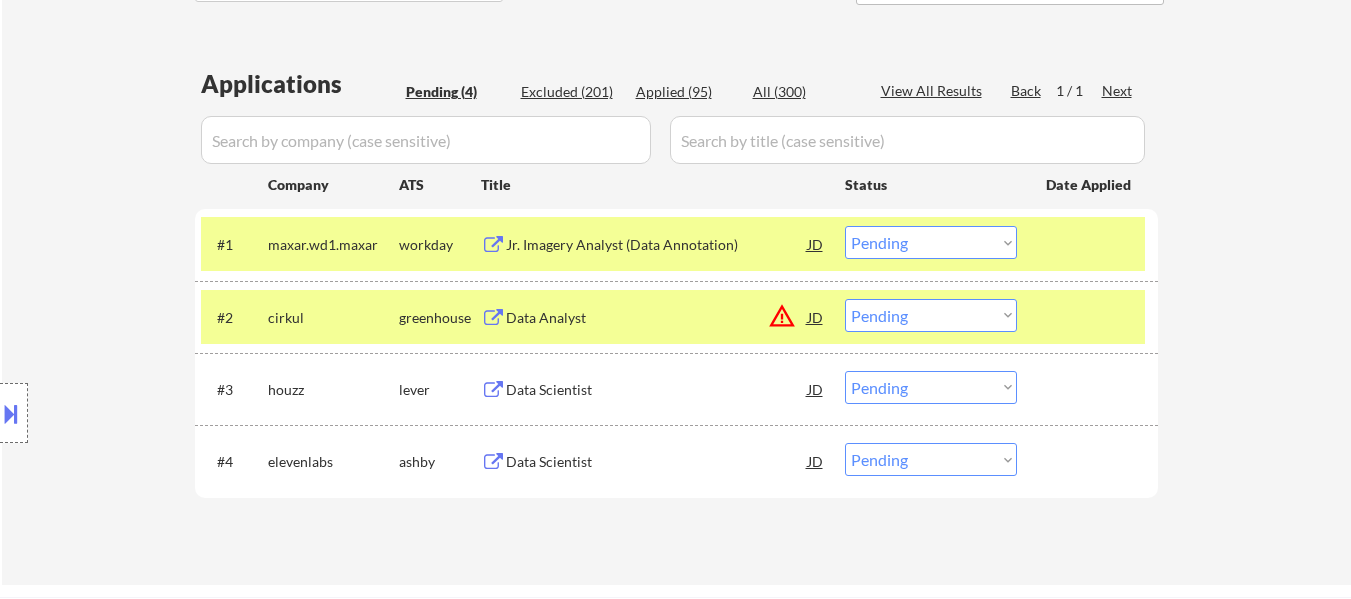 click on "Choose an option... Pending Applied Excluded (Questions) Excluded (Expired) Excluded (Location) Excluded (Bad Match) Excluded (Blocklist) Excluded (Salary) Excluded (Other)" at bounding box center [931, 242] 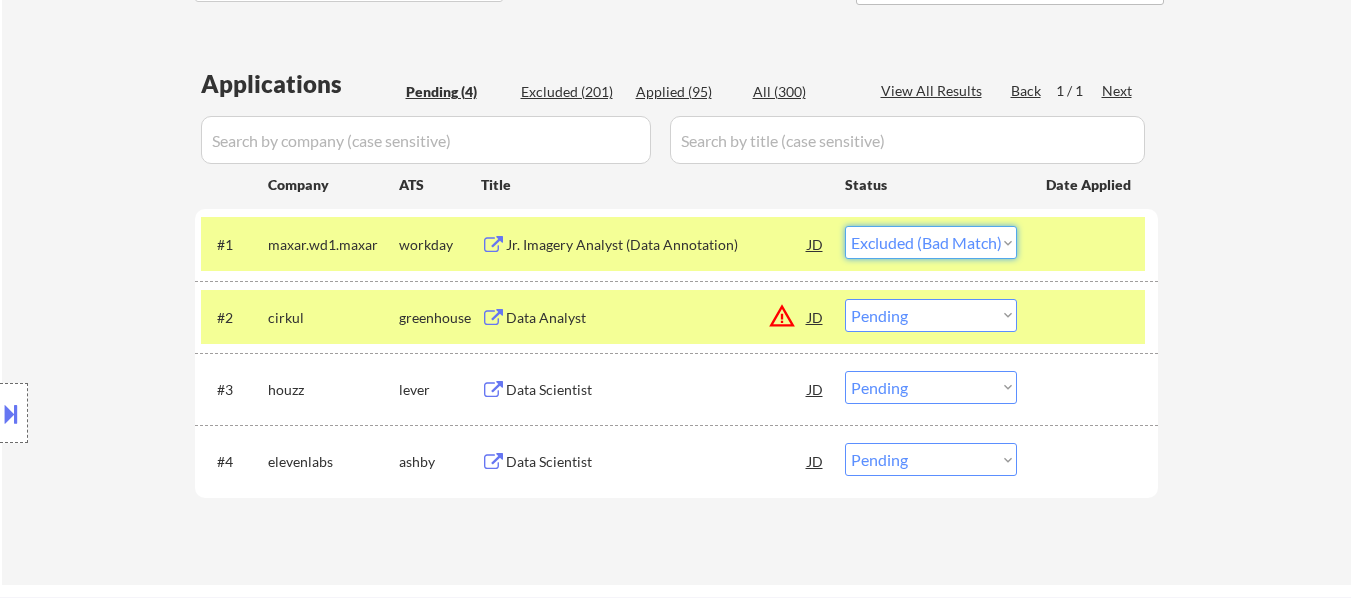 click on "Choose an option... Pending Applied Excluded (Questions) Excluded (Expired) Excluded (Location) Excluded (Bad Match) Excluded (Blocklist) Excluded (Salary) Excluded (Other)" at bounding box center [931, 242] 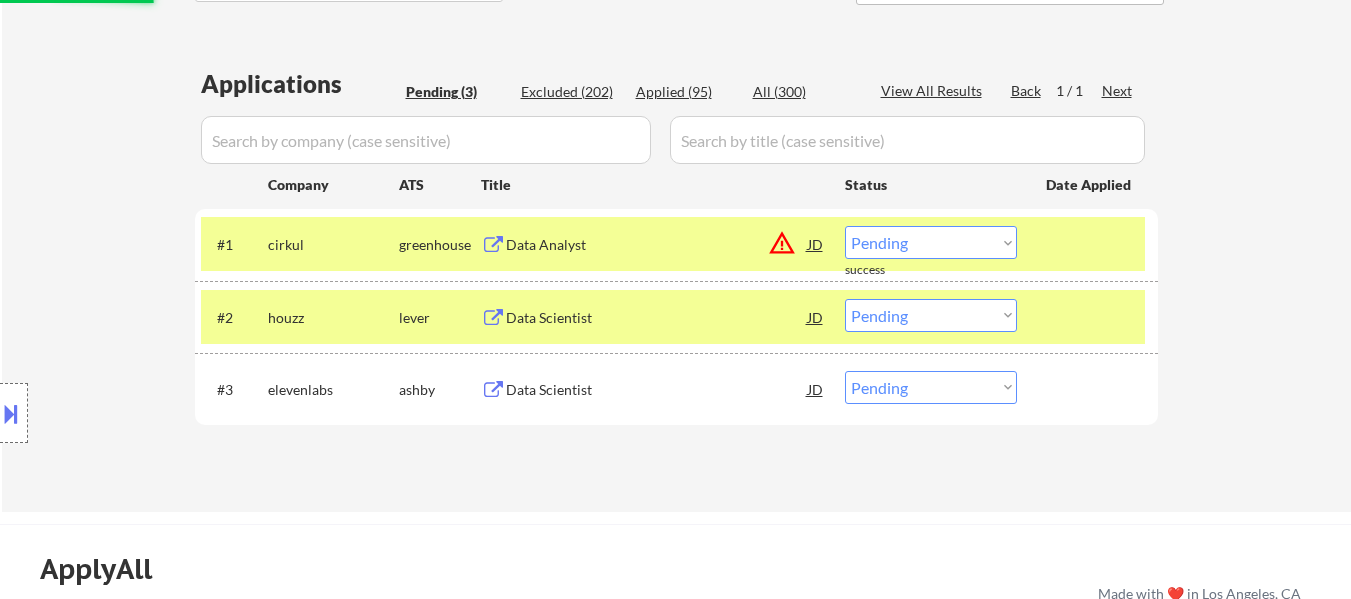 click at bounding box center [1090, 244] 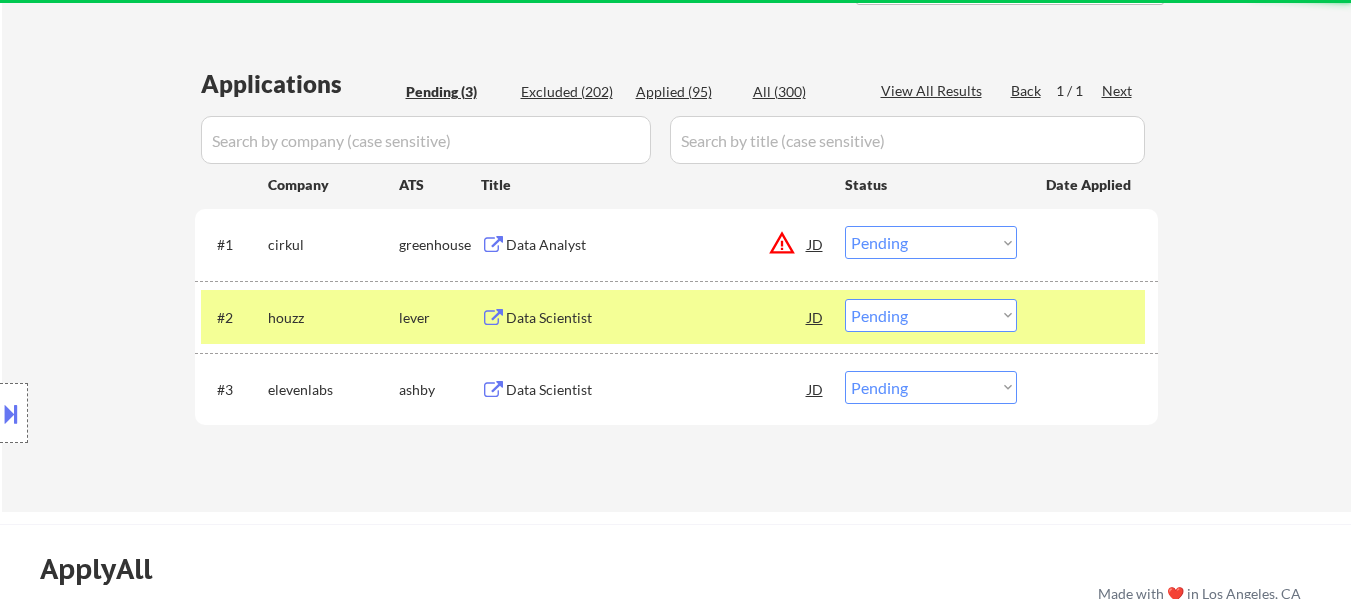 click at bounding box center [1090, 317] 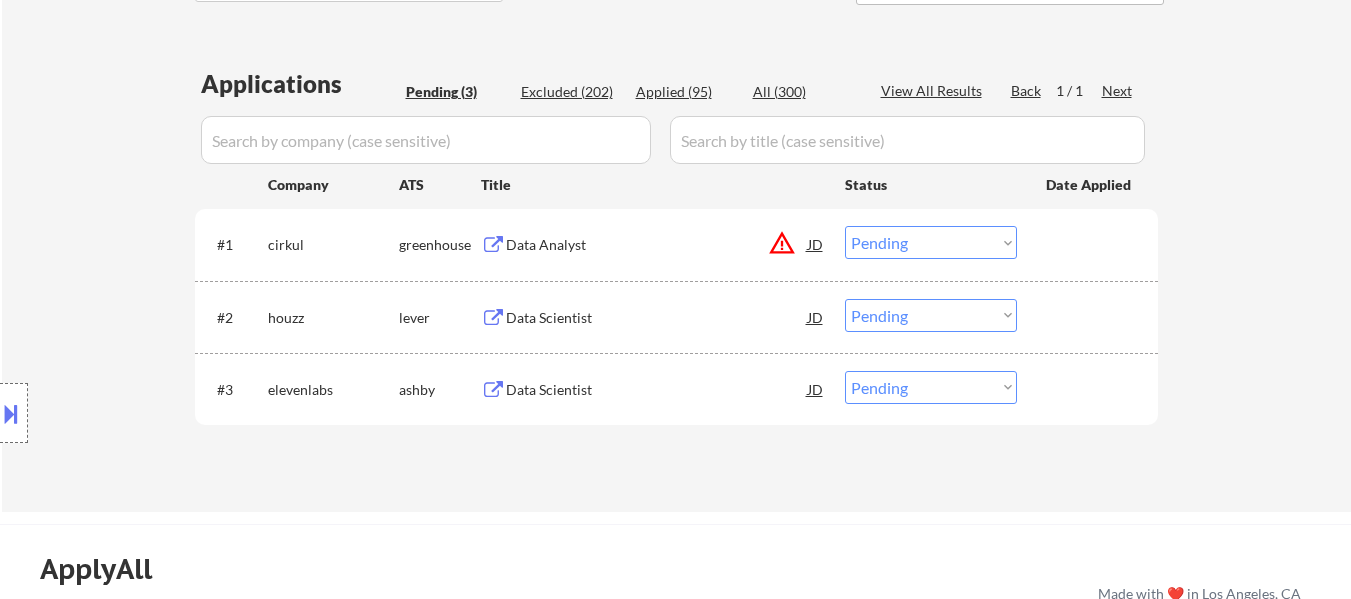 click on "Data Analyst" at bounding box center (657, 244) 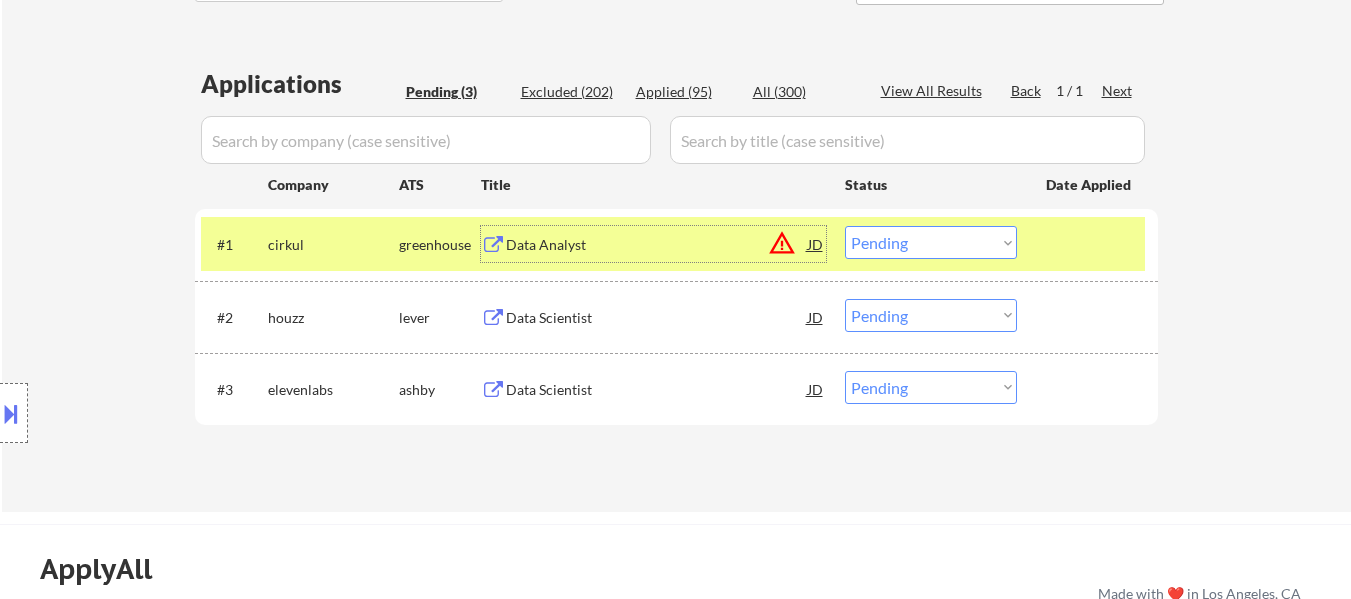 click on "Data Scientist" at bounding box center (657, 318) 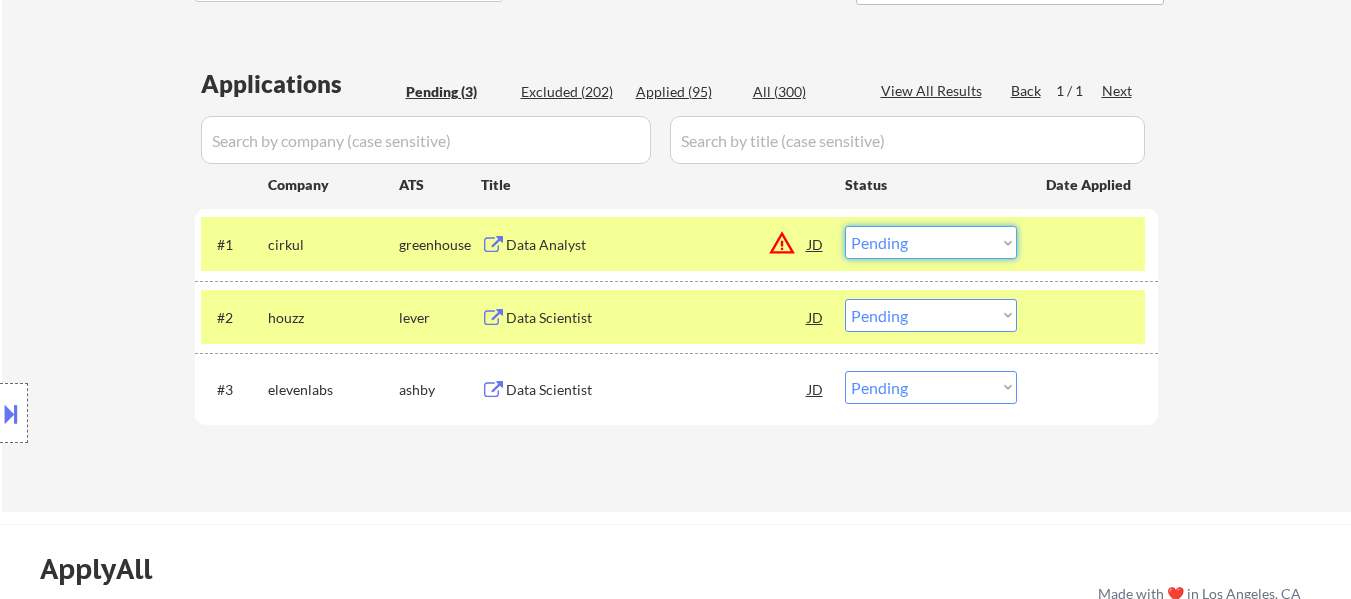 click on "Choose an option... Pending Applied Excluded (Questions) Excluded (Expired) Excluded (Location) Excluded (Bad Match) Excluded (Blocklist) Excluded (Salary) Excluded (Other)" at bounding box center (931, 242) 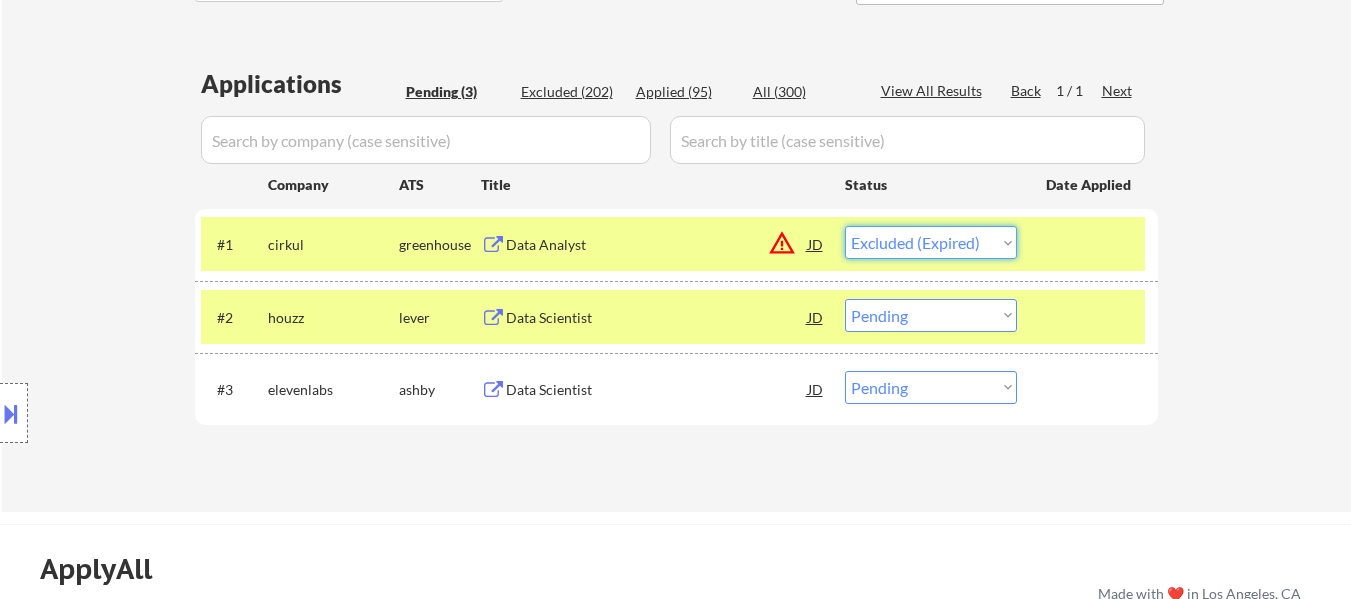 click on "Choose an option... Pending Applied Excluded (Questions) Excluded (Expired) Excluded (Location) Excluded (Bad Match) Excluded (Blocklist) Excluded (Salary) Excluded (Other)" at bounding box center (931, 242) 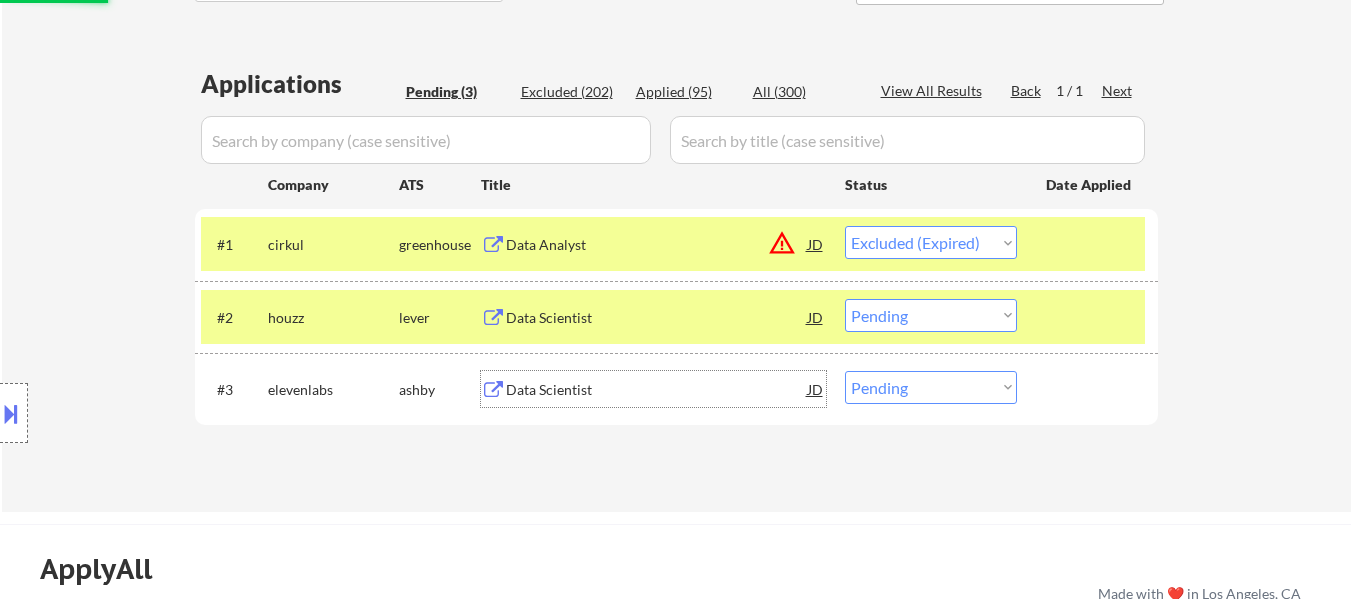click on "Data Scientist" at bounding box center (657, 390) 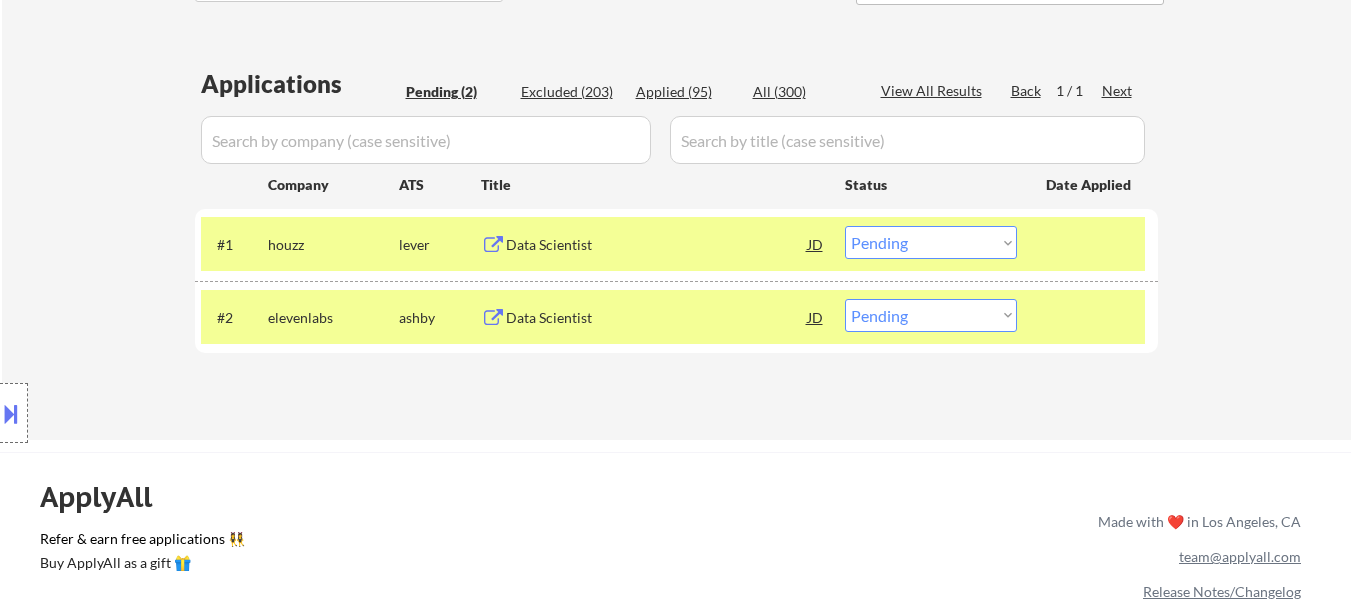 click on "Choose an option... Pending Applied Excluded (Questions) Excluded (Expired) Excluded (Location) Excluded (Bad Match) Excluded (Blocklist) Excluded (Salary) Excluded (Other)" at bounding box center (931, 242) 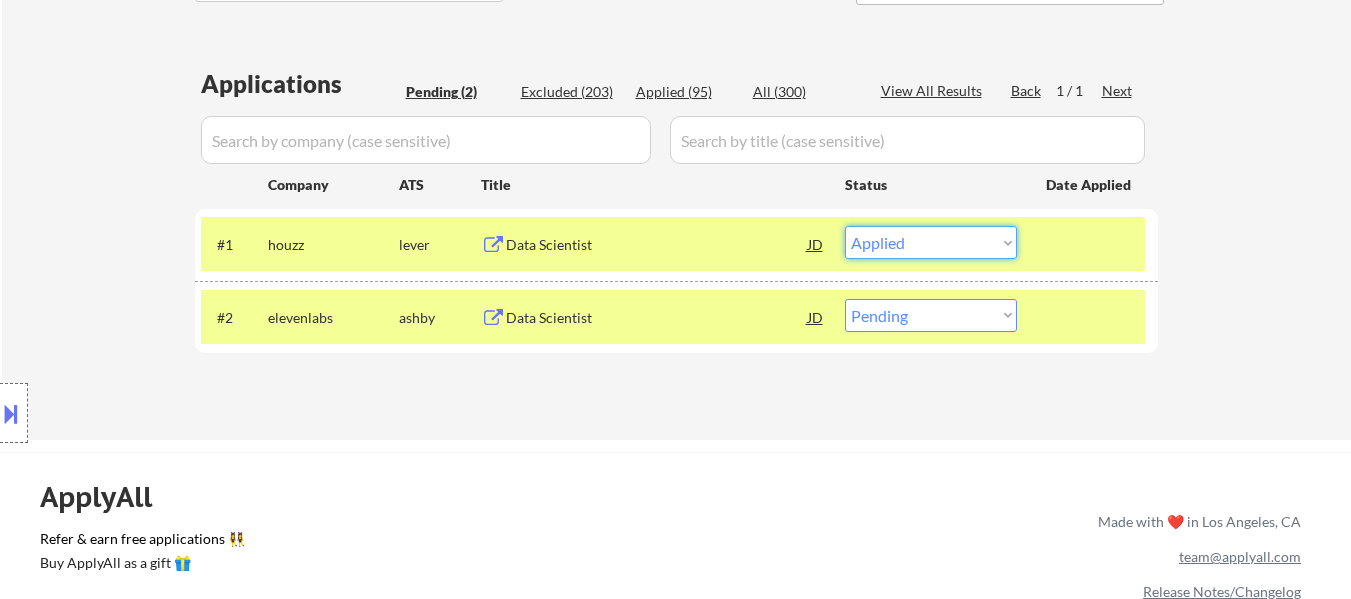 click on "Choose an option... Pending Applied Excluded (Questions) Excluded (Expired) Excluded (Location) Excluded (Bad Match) Excluded (Blocklist) Excluded (Salary) Excluded (Other)" at bounding box center (931, 242) 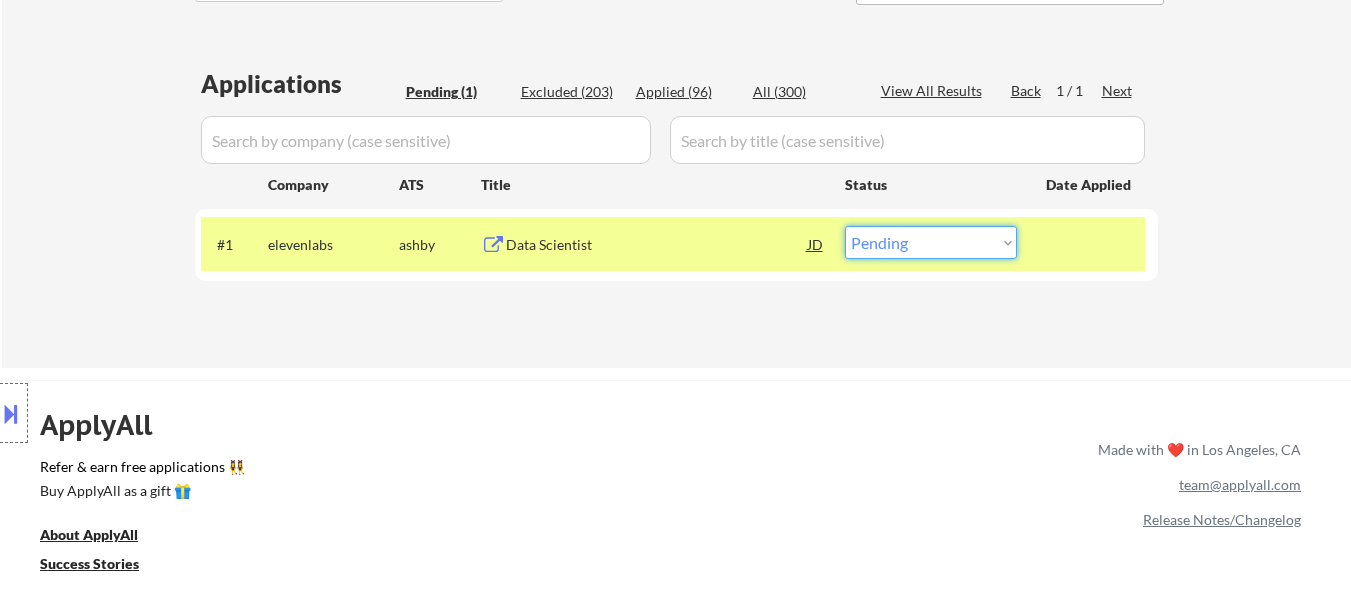 click on "Choose an option... Pending Applied Excluded (Questions) Excluded (Expired) Excluded (Location) Excluded (Bad Match) Excluded (Blocklist) Excluded (Salary) Excluded (Other)" at bounding box center [931, 242] 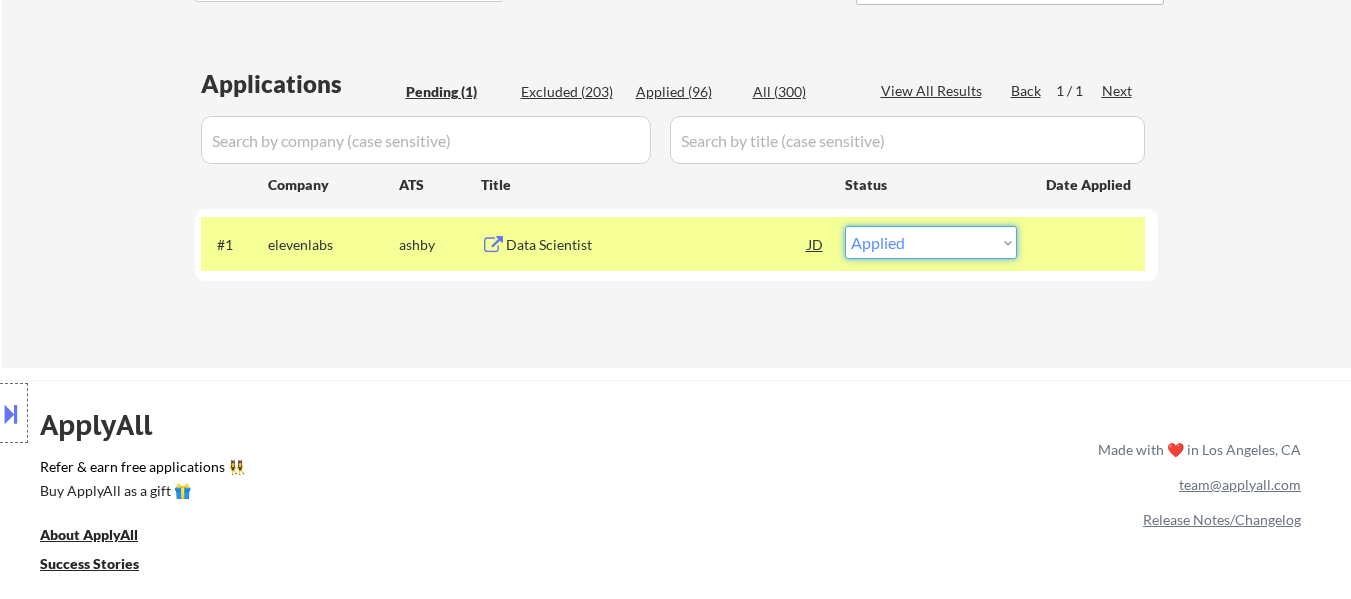click on "Choose an option... Pending Applied Excluded (Questions) Excluded (Expired) Excluded (Location) Excluded (Bad Match) Excluded (Blocklist) Excluded (Salary) Excluded (Other)" at bounding box center (931, 242) 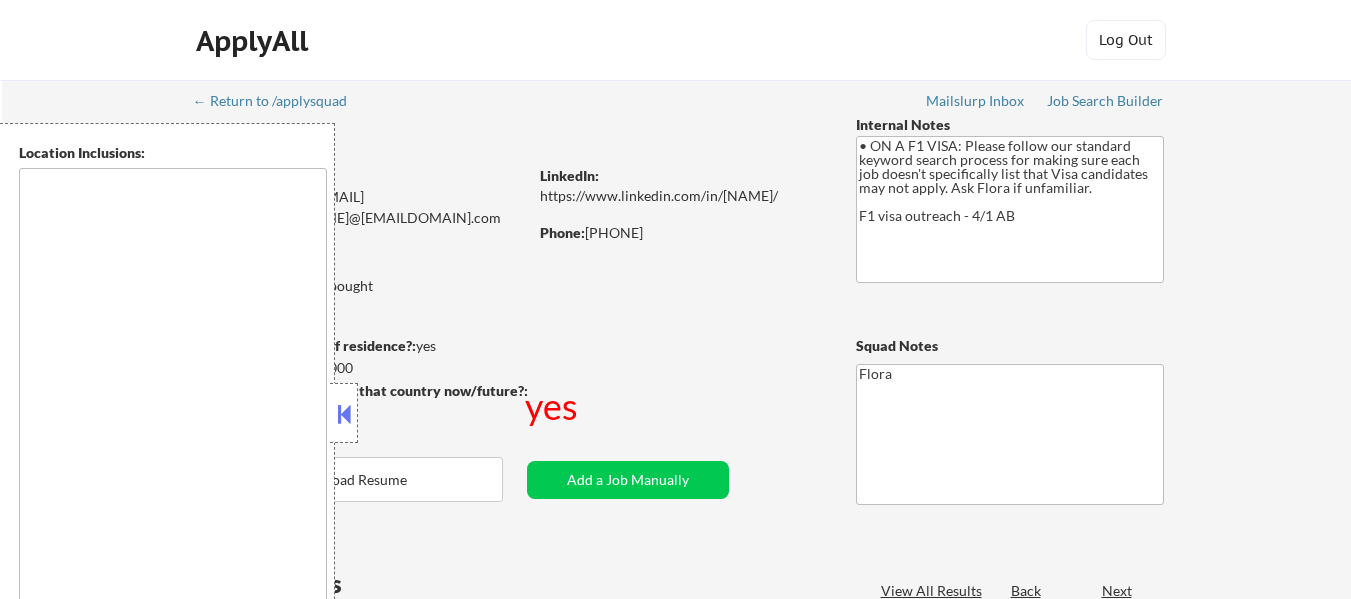 scroll, scrollTop: 0, scrollLeft: 0, axis: both 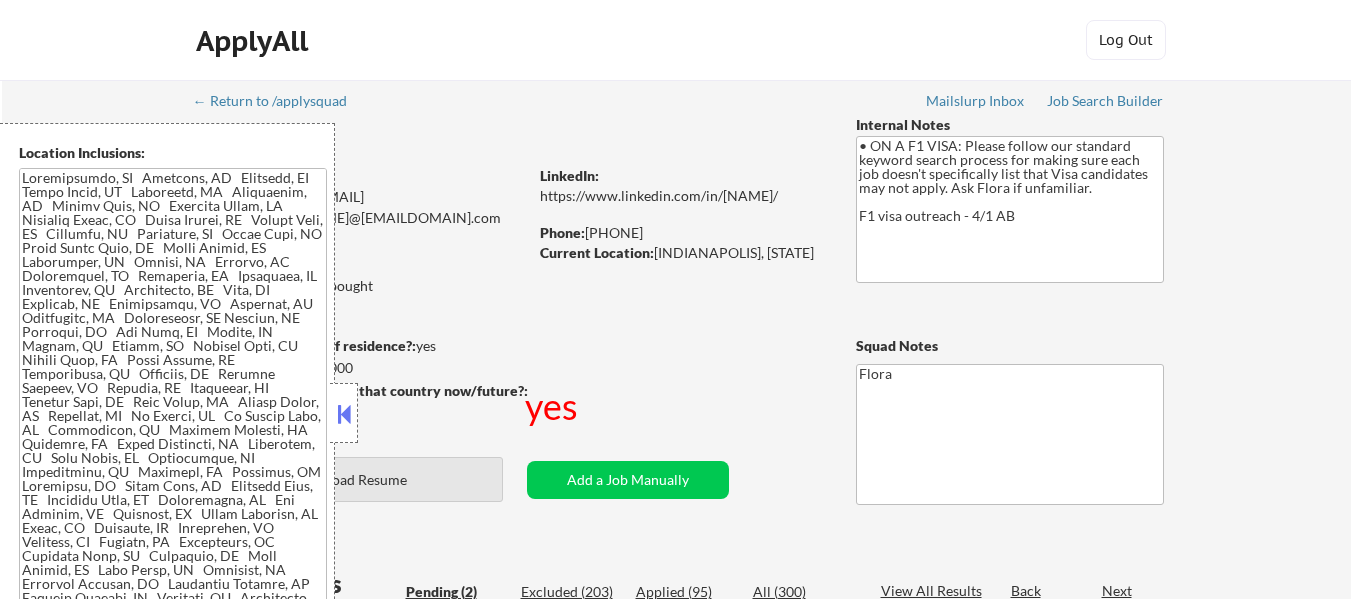 select on ""pending"" 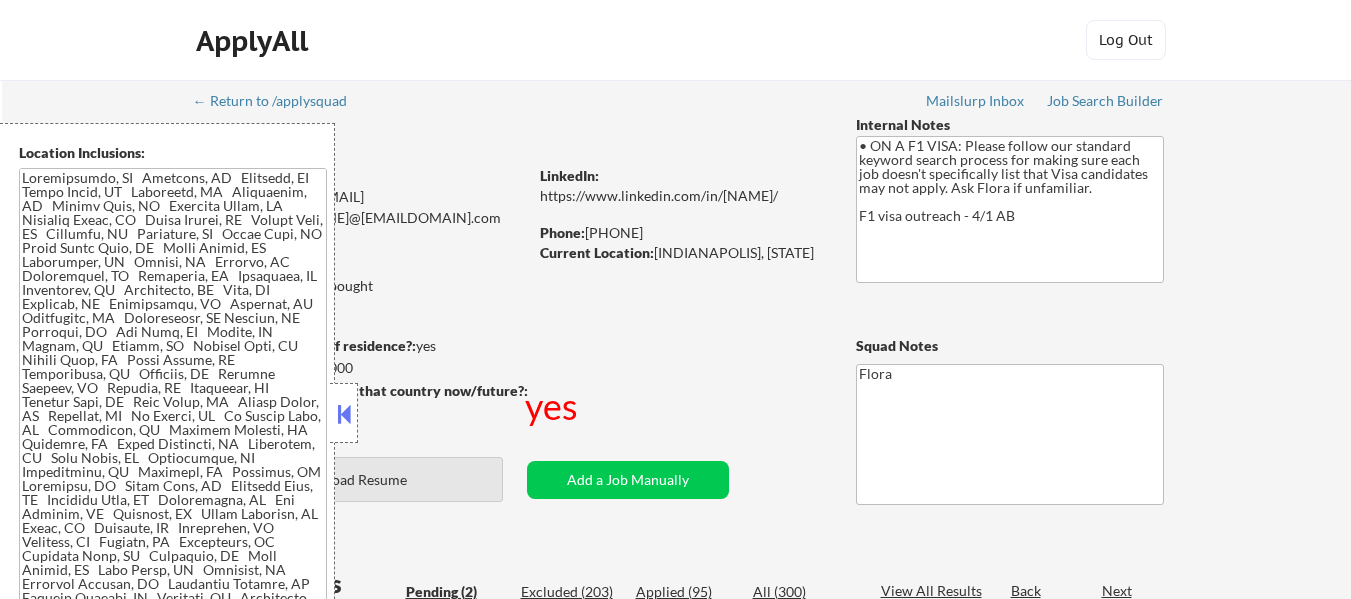select on ""pending"" 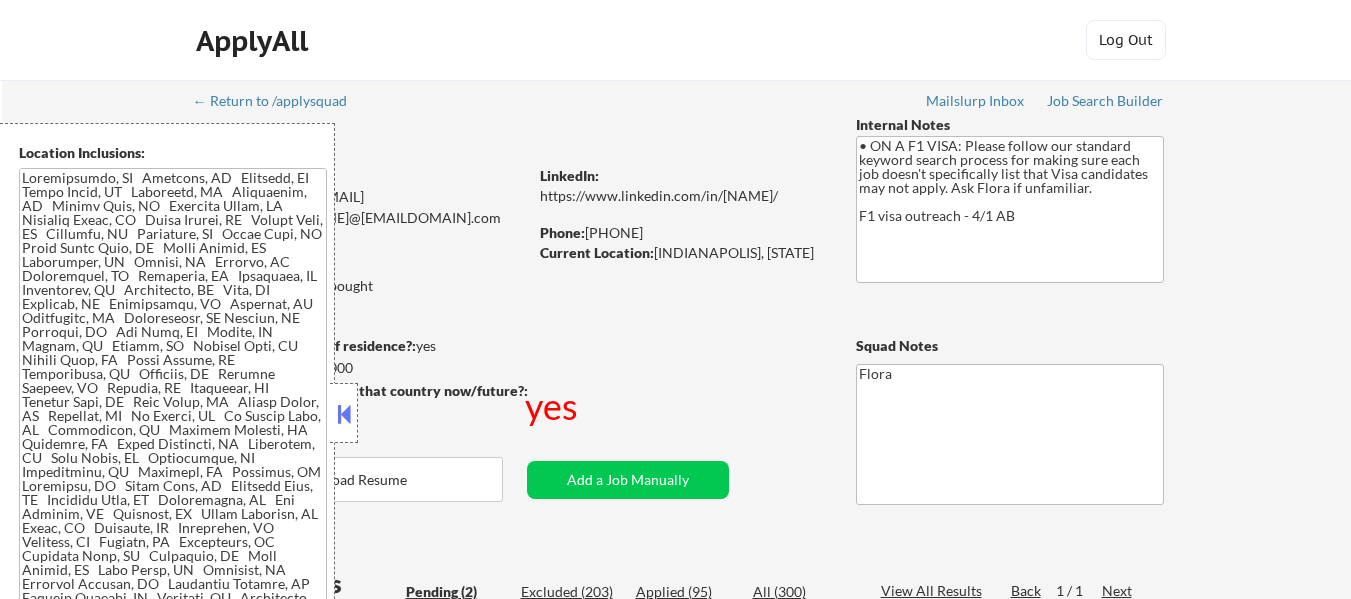 click at bounding box center [344, 414] 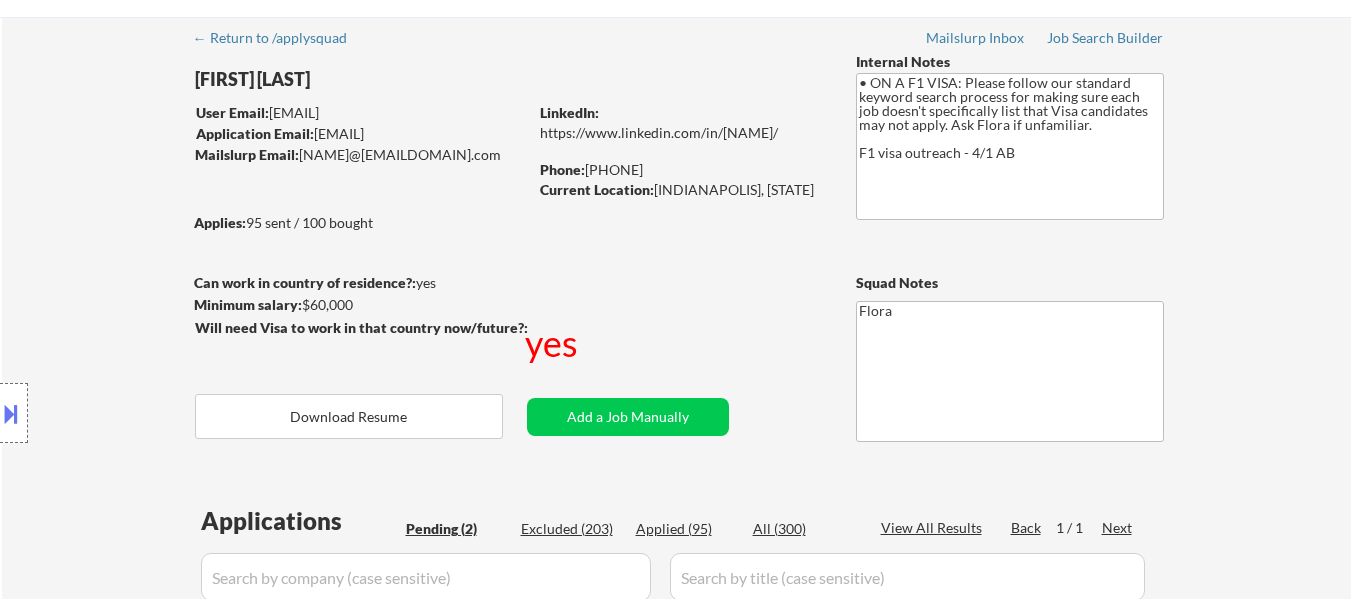 scroll, scrollTop: 0, scrollLeft: 0, axis: both 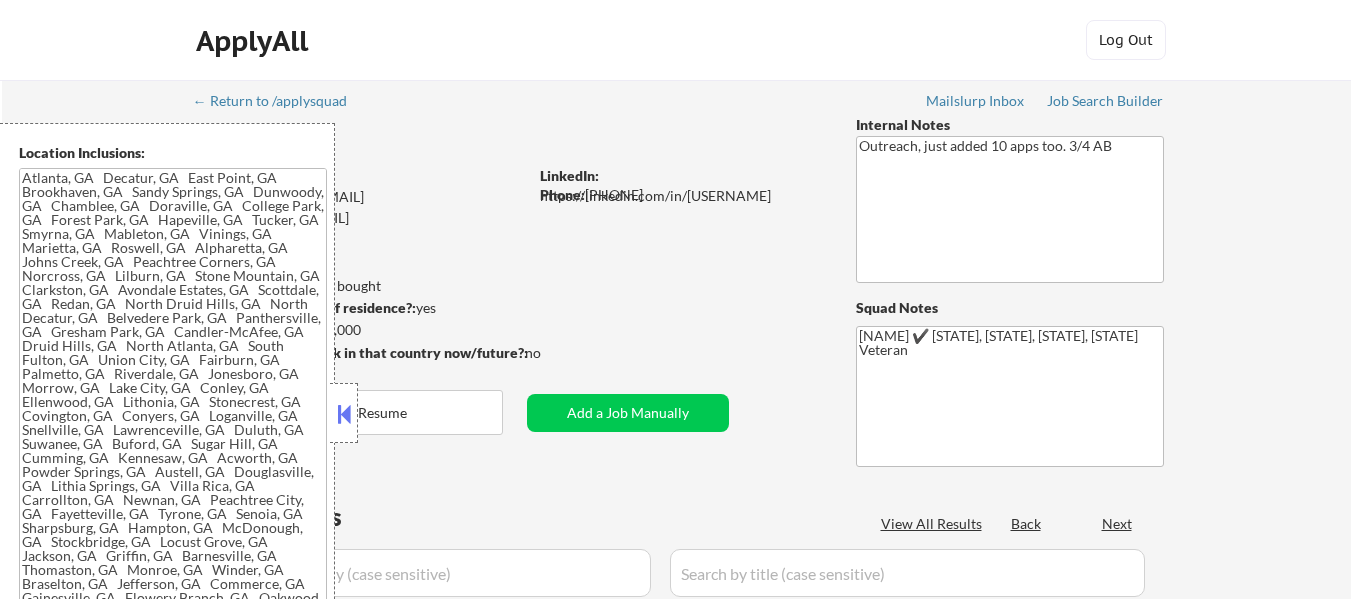 type on "Atlanta, GA Decatur, GA East Point, GA Brookhaven, GA Sandy Springs, GA Dunwoody, GA Chamblee, GA Doraville, GA College Park, GA Forest Park, GA Hapeville, GA Tucker, GA Smyrna, GA Mableton, GA Vinings, GA Marietta, GA Roswell, GA Alpharetta, GA Johns Creek, GA Peachtree Corners, GA Norcross, GA Lilburn, GA Stone Mountain, GA Clarkston, GA Avondale Estates, GA Scottdale, GA Redan, GA North Druid Hills, GA North Decatur, GA Belvedere Park, GA Panthersville, GA Gresham Park, GA Candler-McAfee, GA Druid Hills, GA North Atlanta, GA South Fulton, GA Union City, GA Fairburn, GA Palmetto, GA Riverdale, GA Jonesboro, GA Morrow, GA Lake City, GA Conley, GA Ellenwood, GA Lithonia, GA Stonecrest, GA Covington, GA Conyers, GA Loganville, GA Snellville, GA Lawrenceville, GA Duluth, GA Suwanee, GA Buford, GA Sugar Hill, GA Cumming, GA Kennesaw, GA Acworth, GA Powder Springs, GA Austell, GA Douglasvil..." 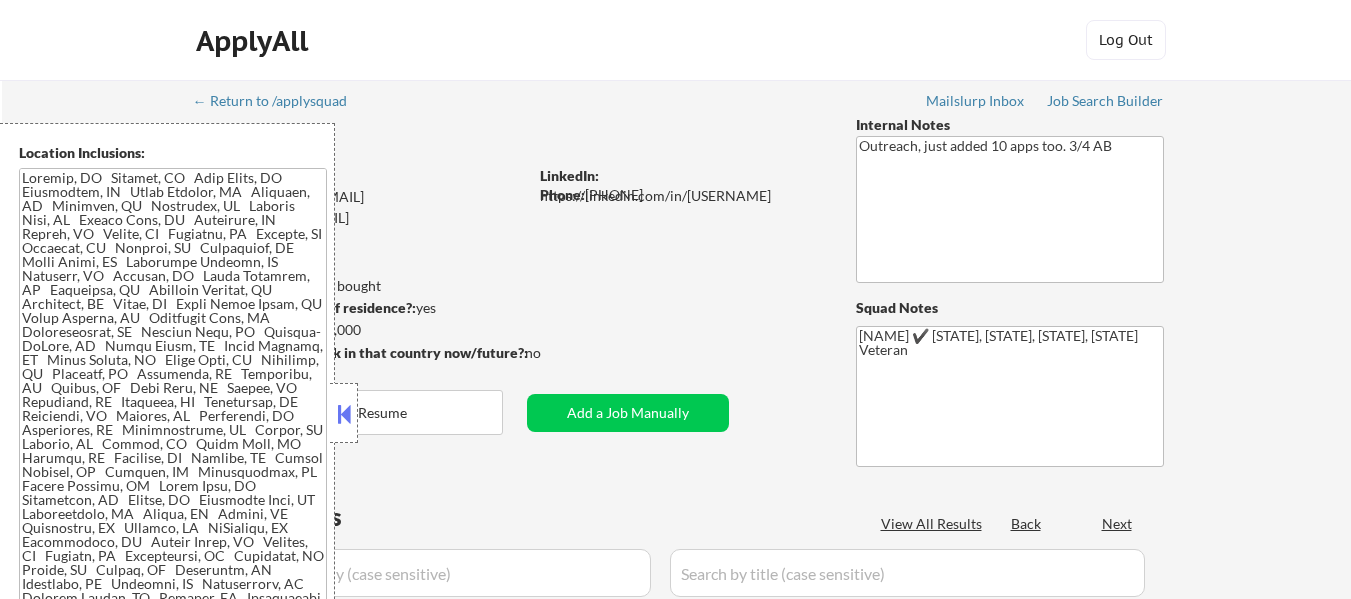 scroll, scrollTop: 0, scrollLeft: 0, axis: both 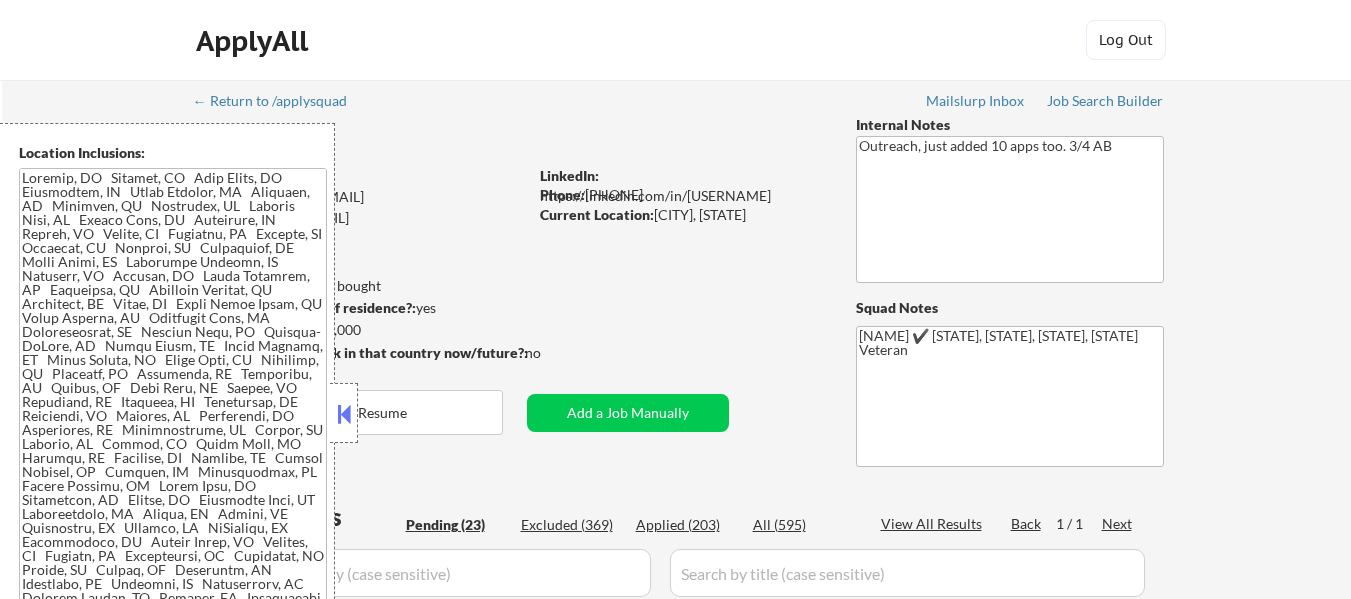 select on ""pending"" 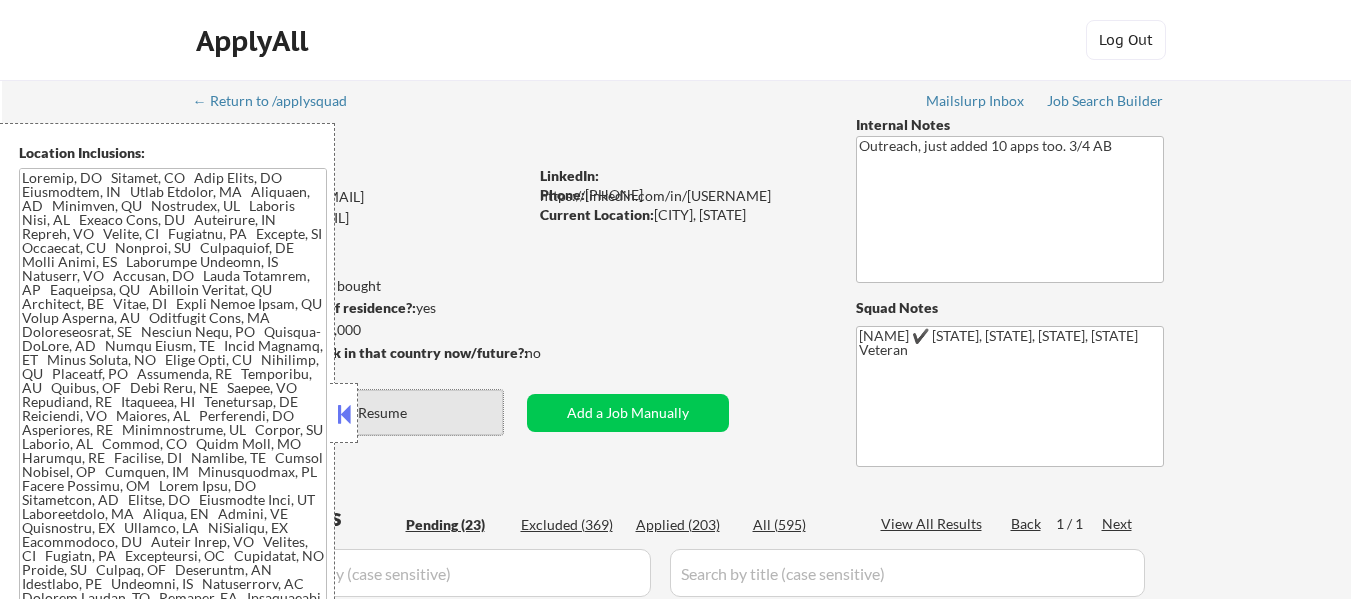 click on "Download Resume" at bounding box center [349, 412] 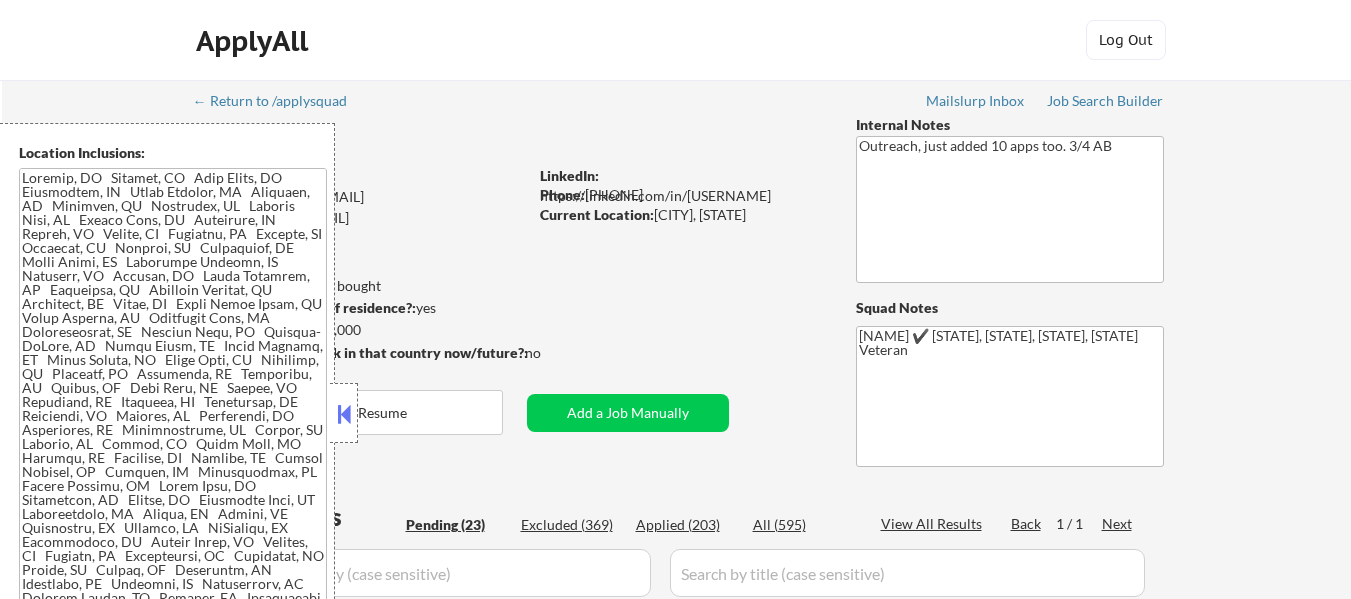 click at bounding box center (344, 414) 